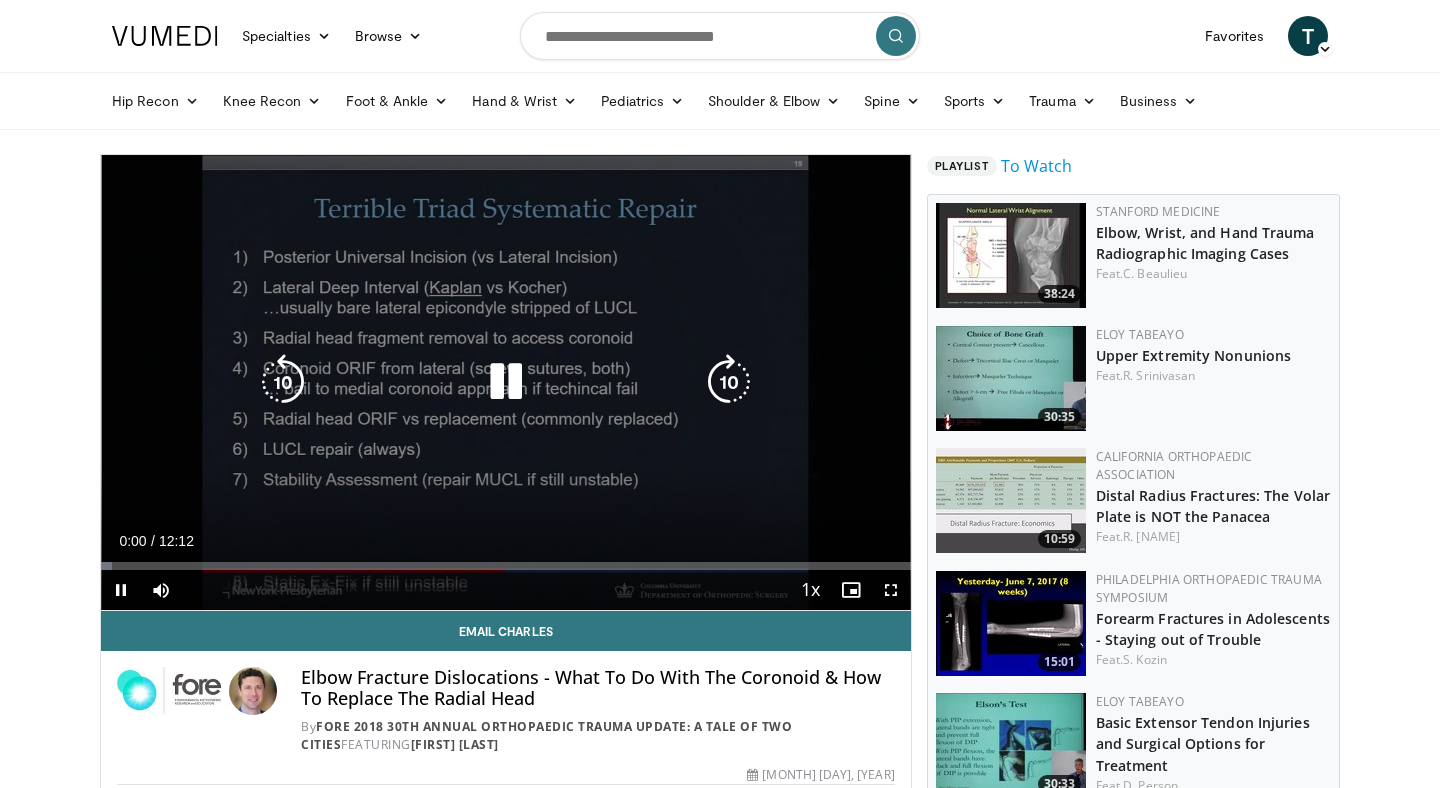 scroll, scrollTop: 0, scrollLeft: 0, axis: both 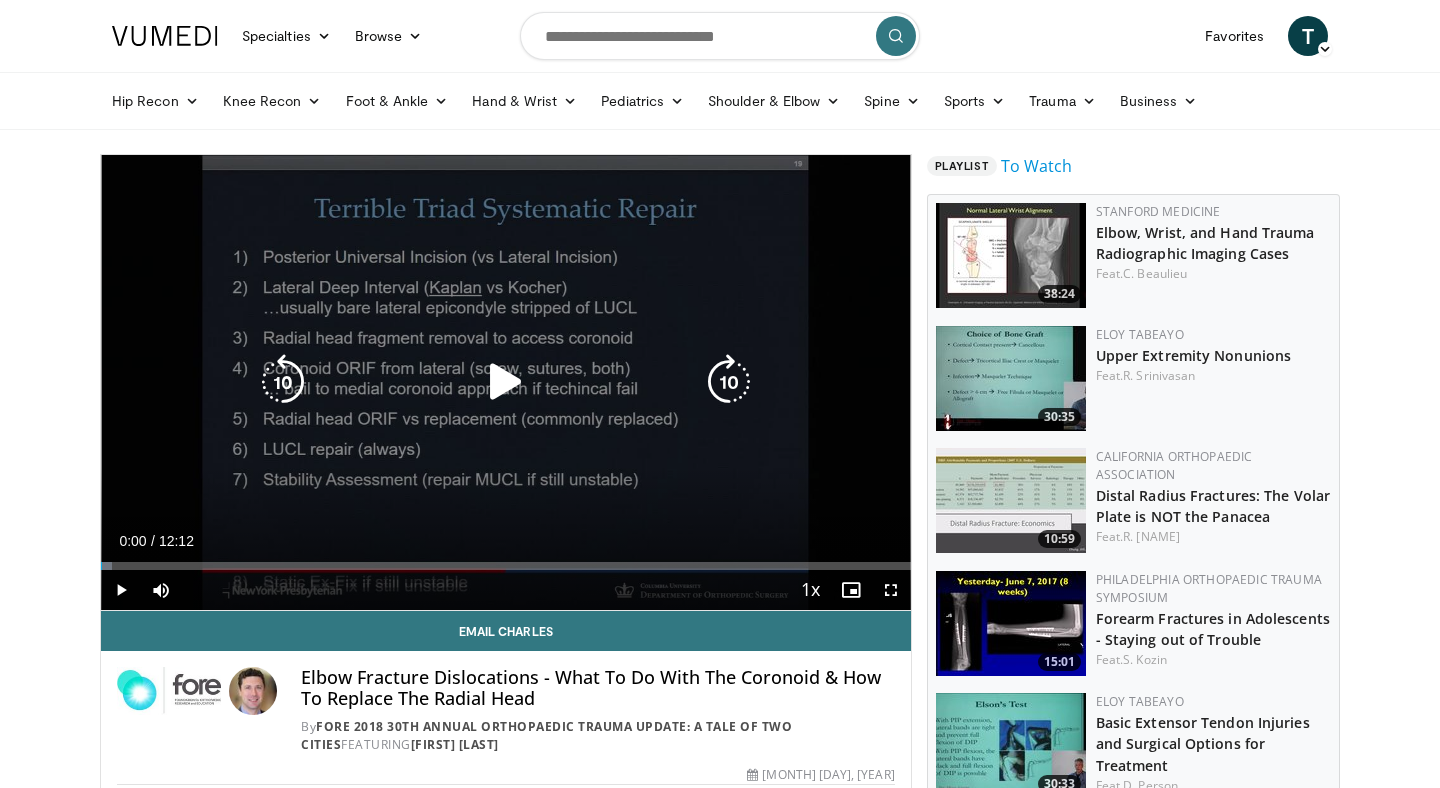 click at bounding box center [506, 382] 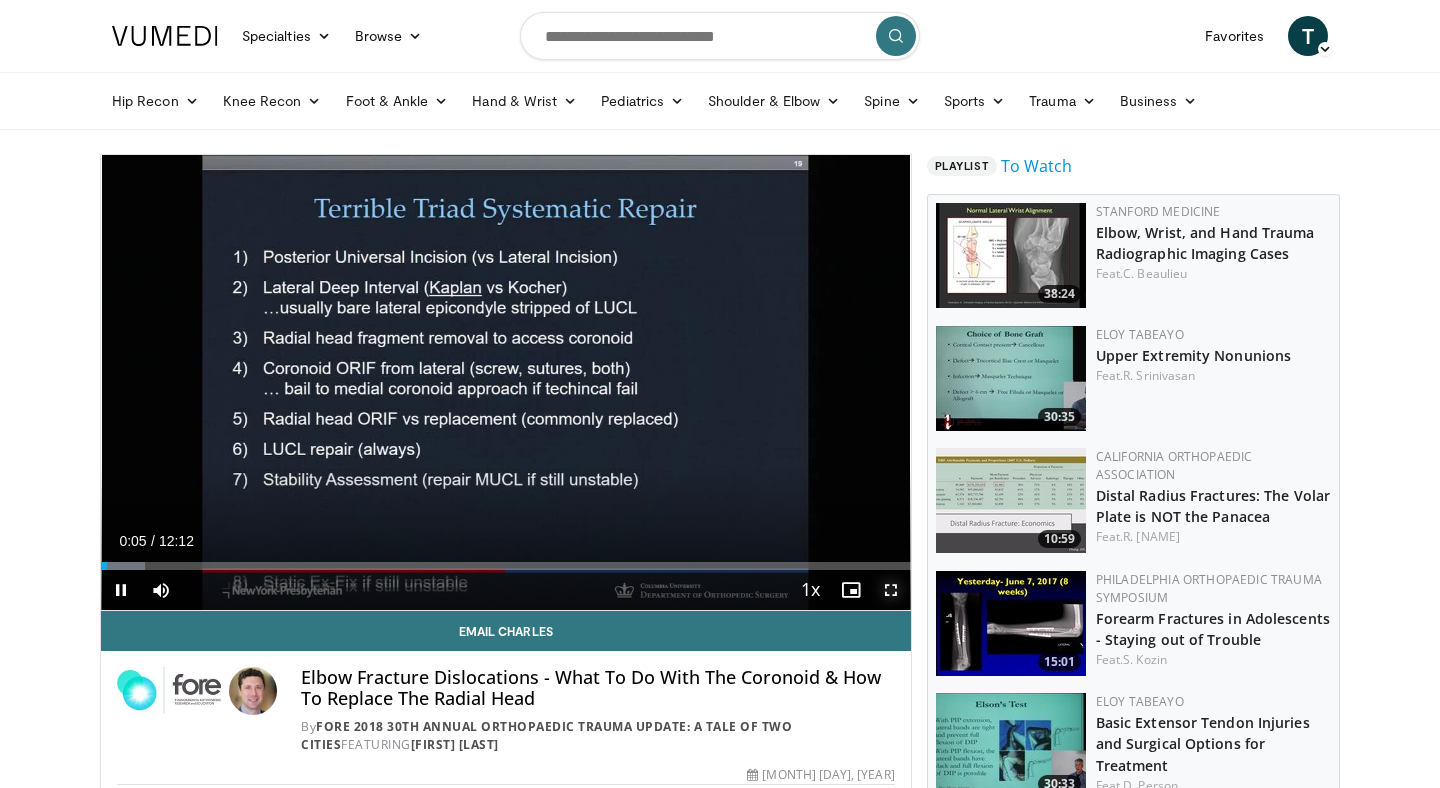 click at bounding box center (891, 590) 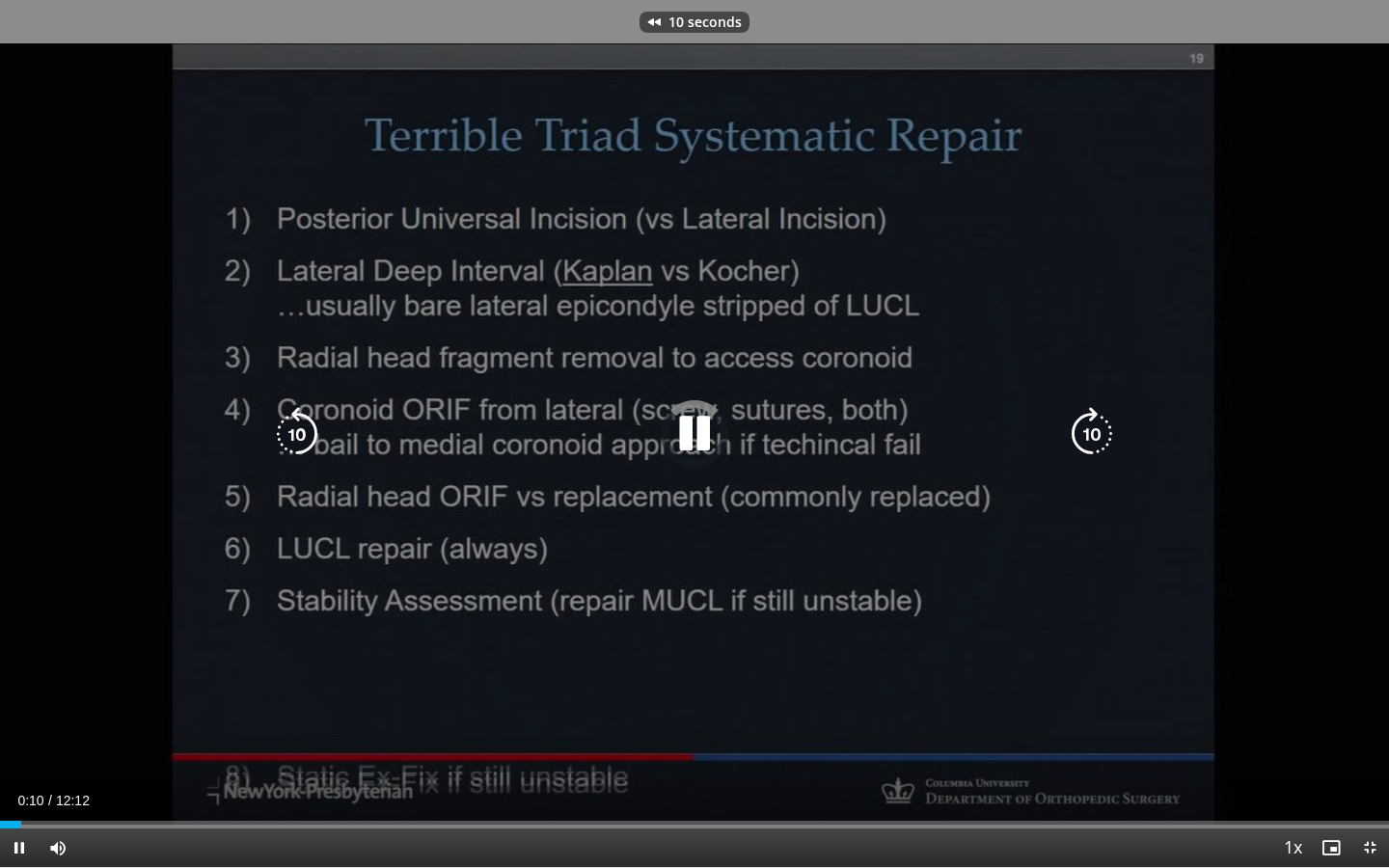 click on "10 seconds
Tap to unmute" at bounding box center (694, 433) 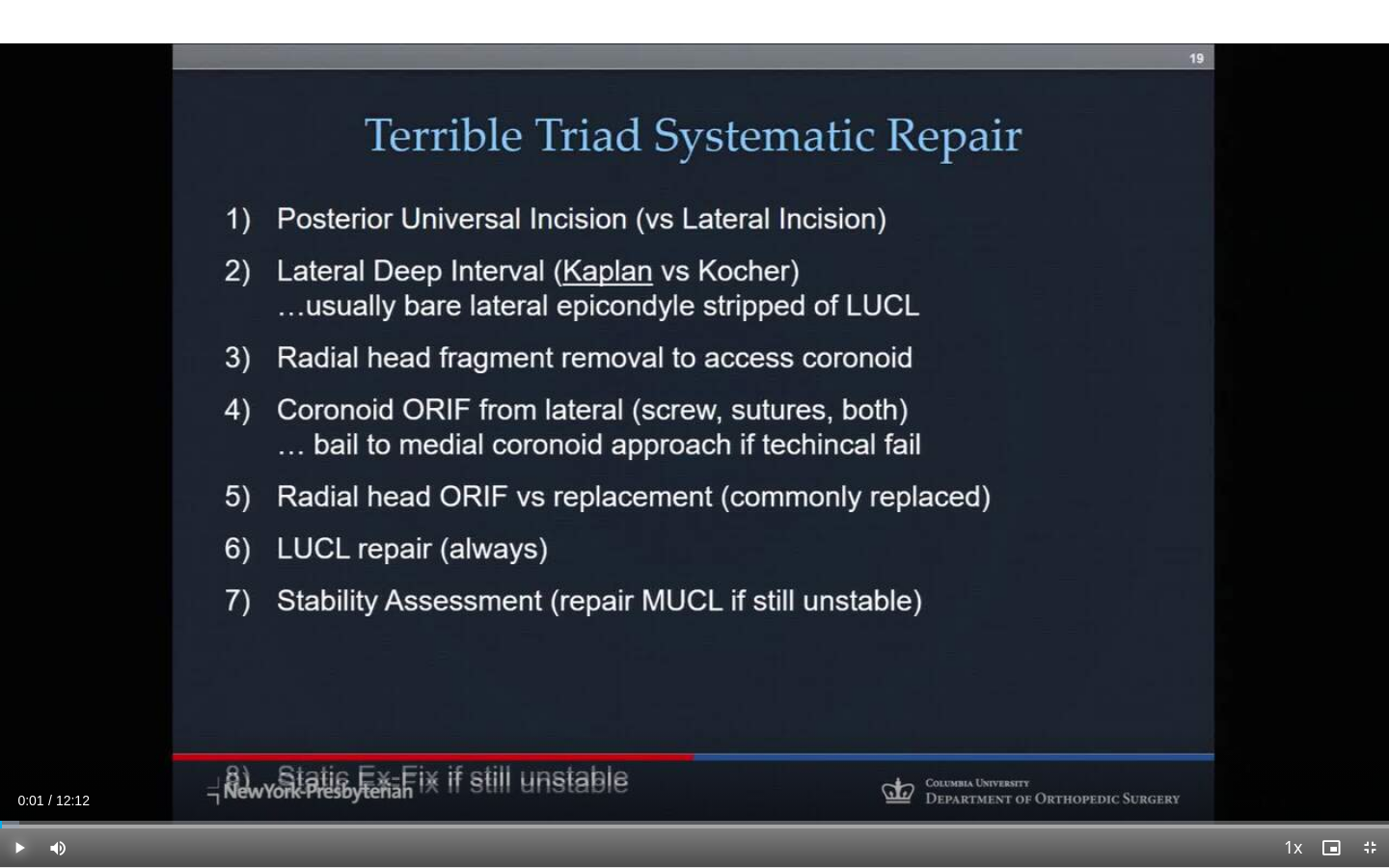 click at bounding box center [19, 848] 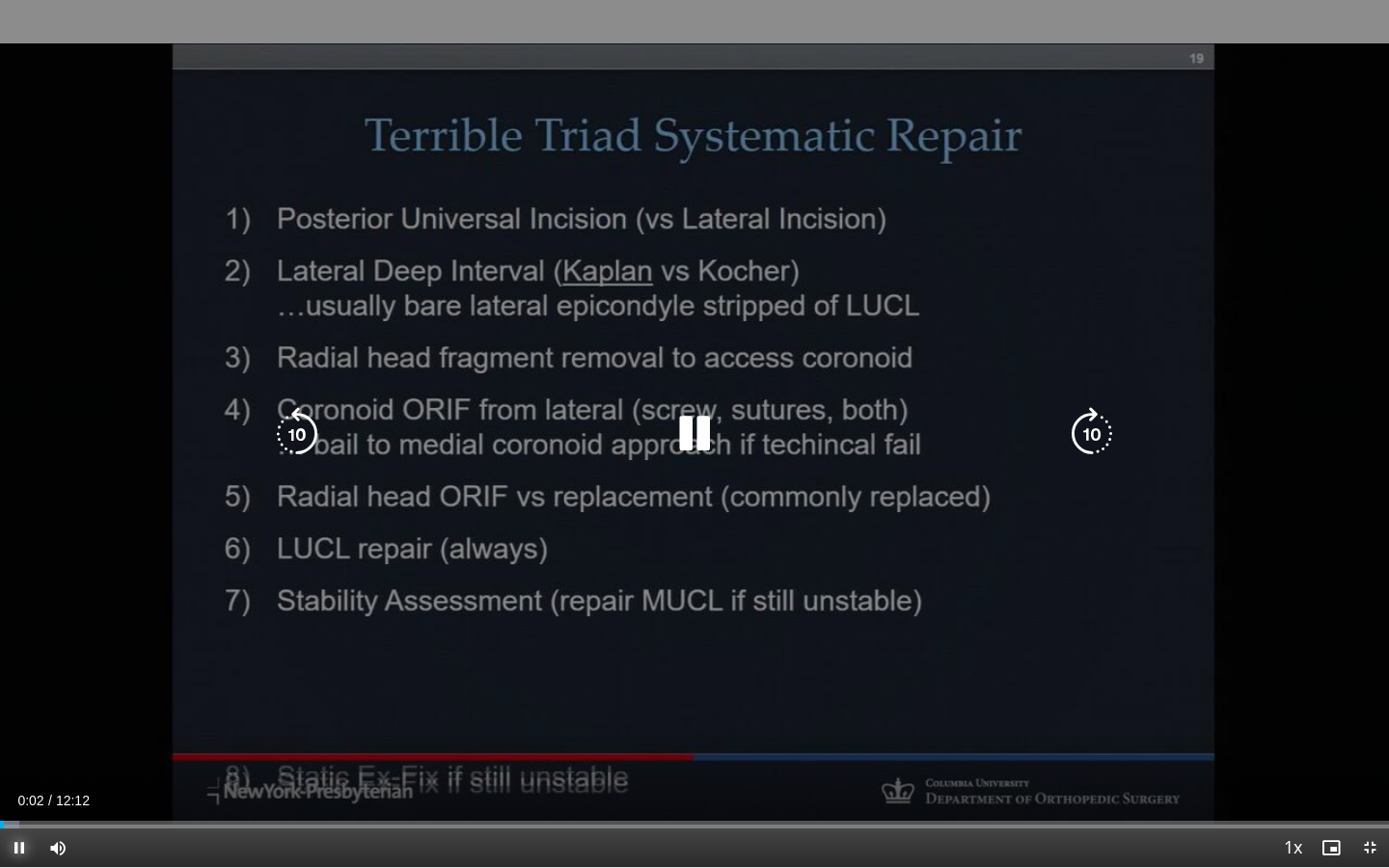 type 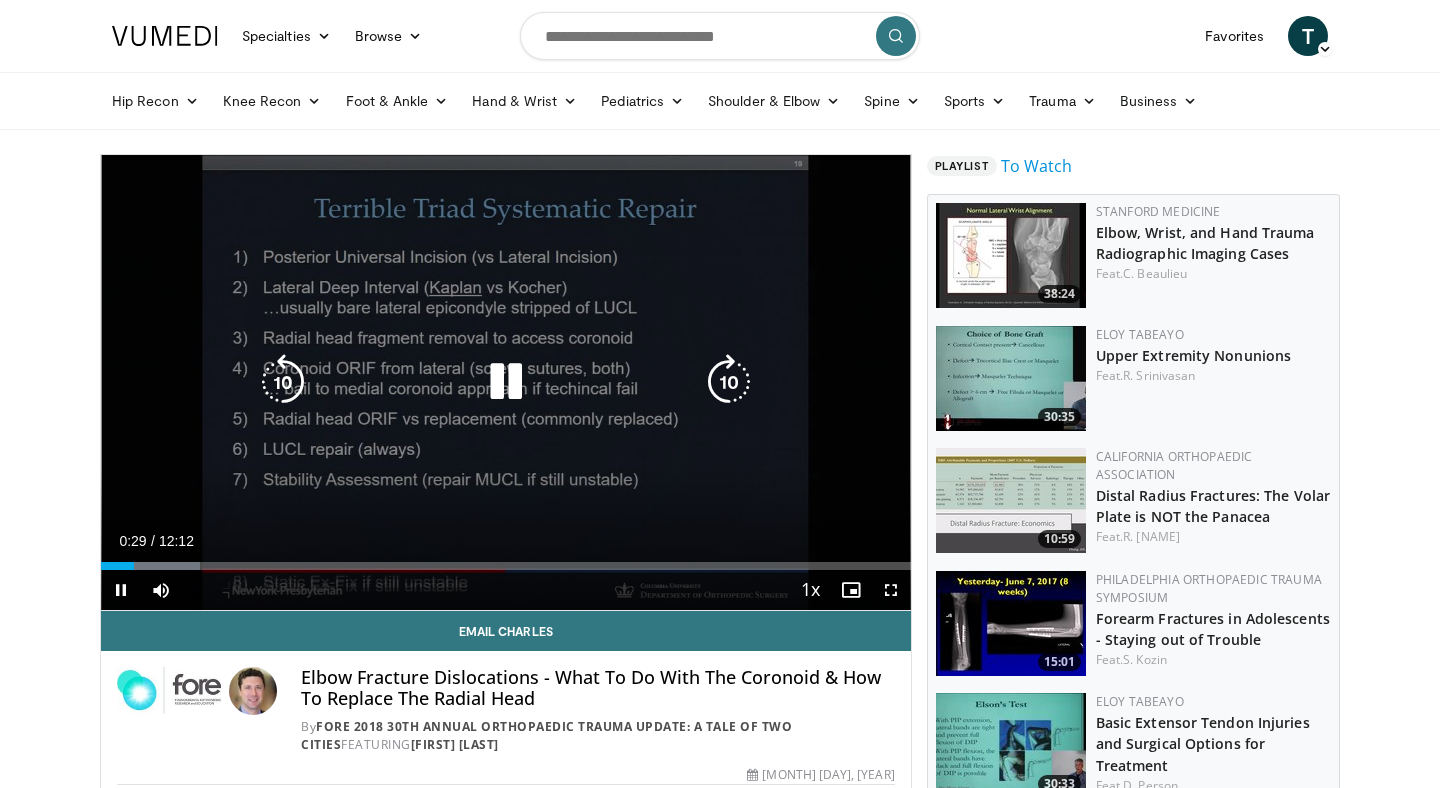 click at bounding box center [506, 382] 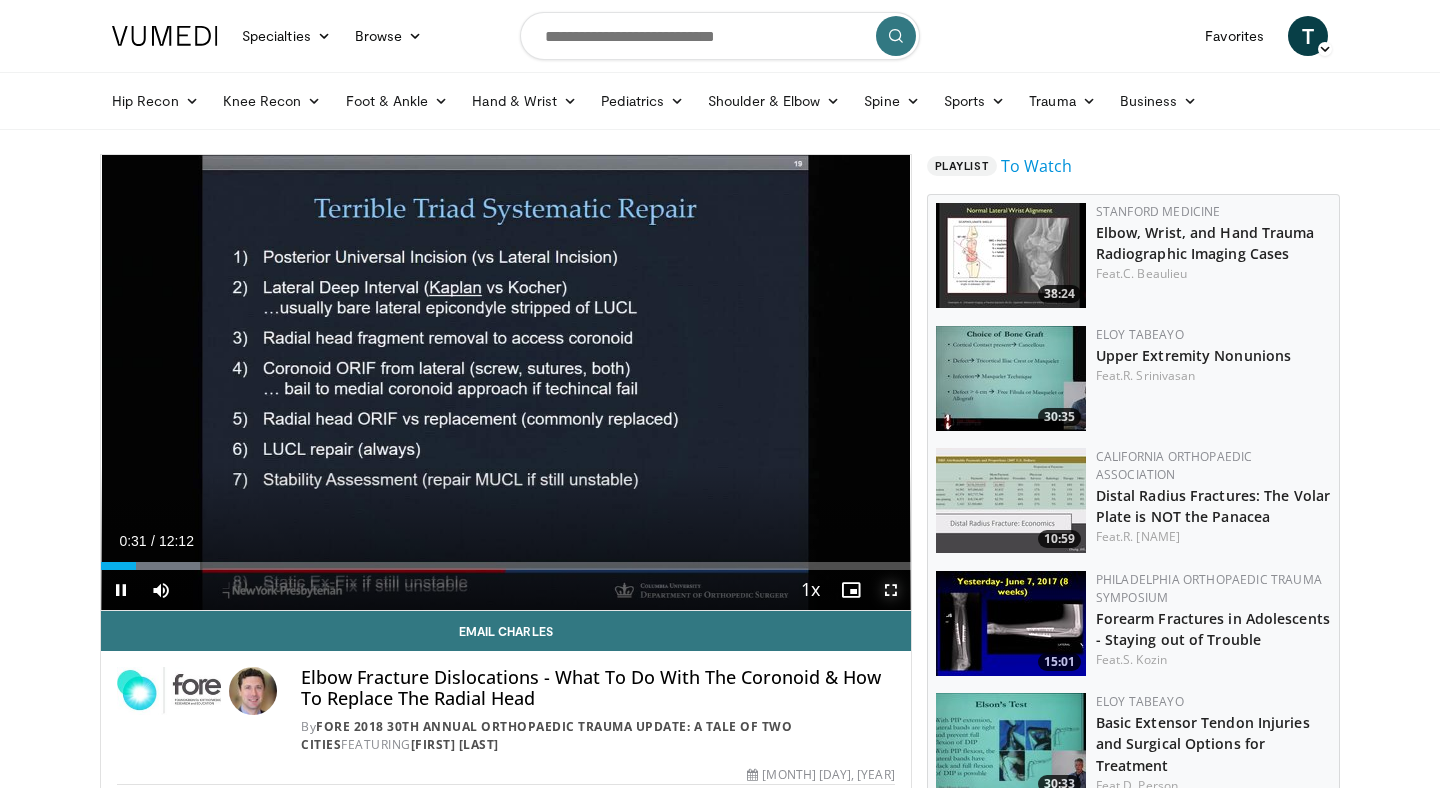 click at bounding box center [891, 590] 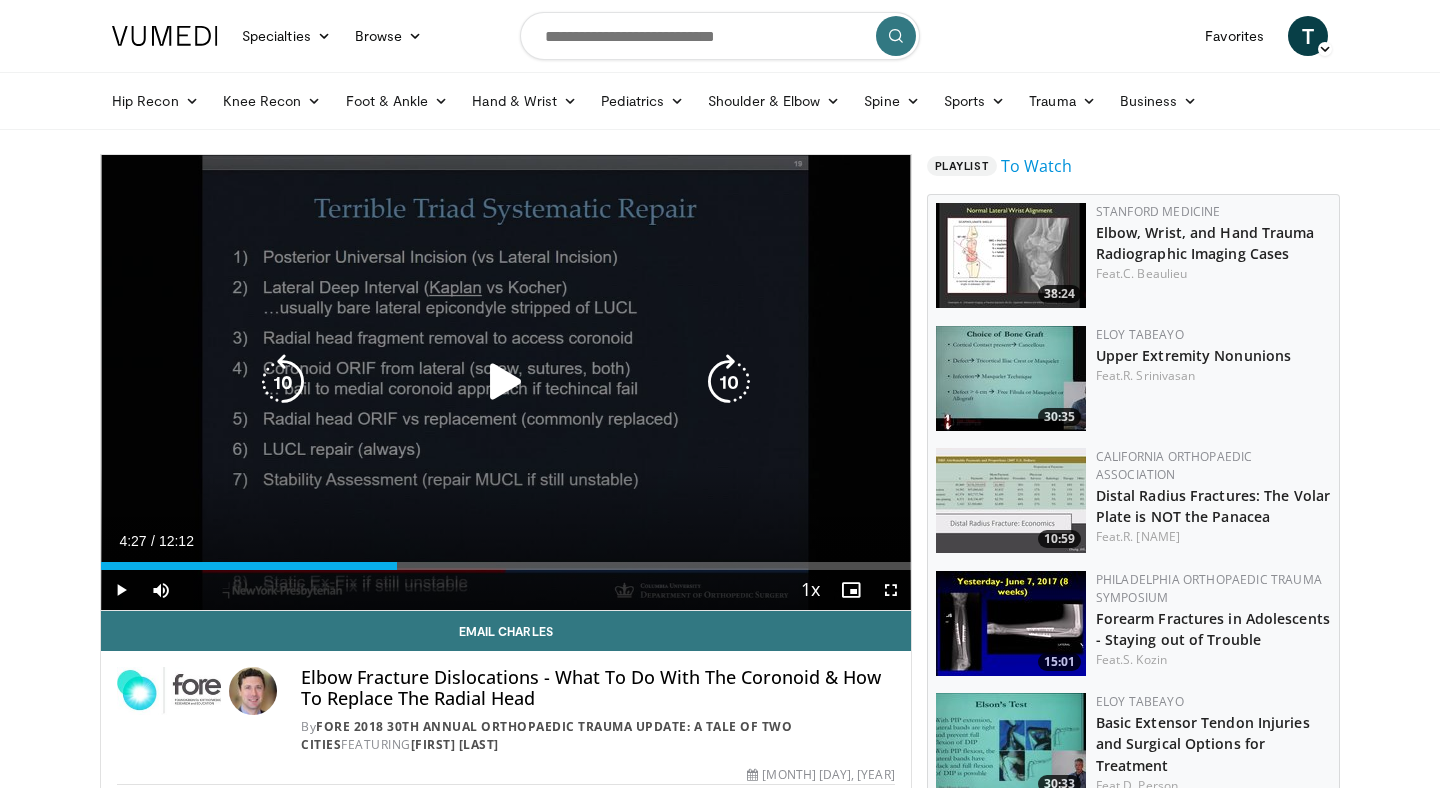 click on "20 seconds
Tap to unmute" at bounding box center (506, 382) 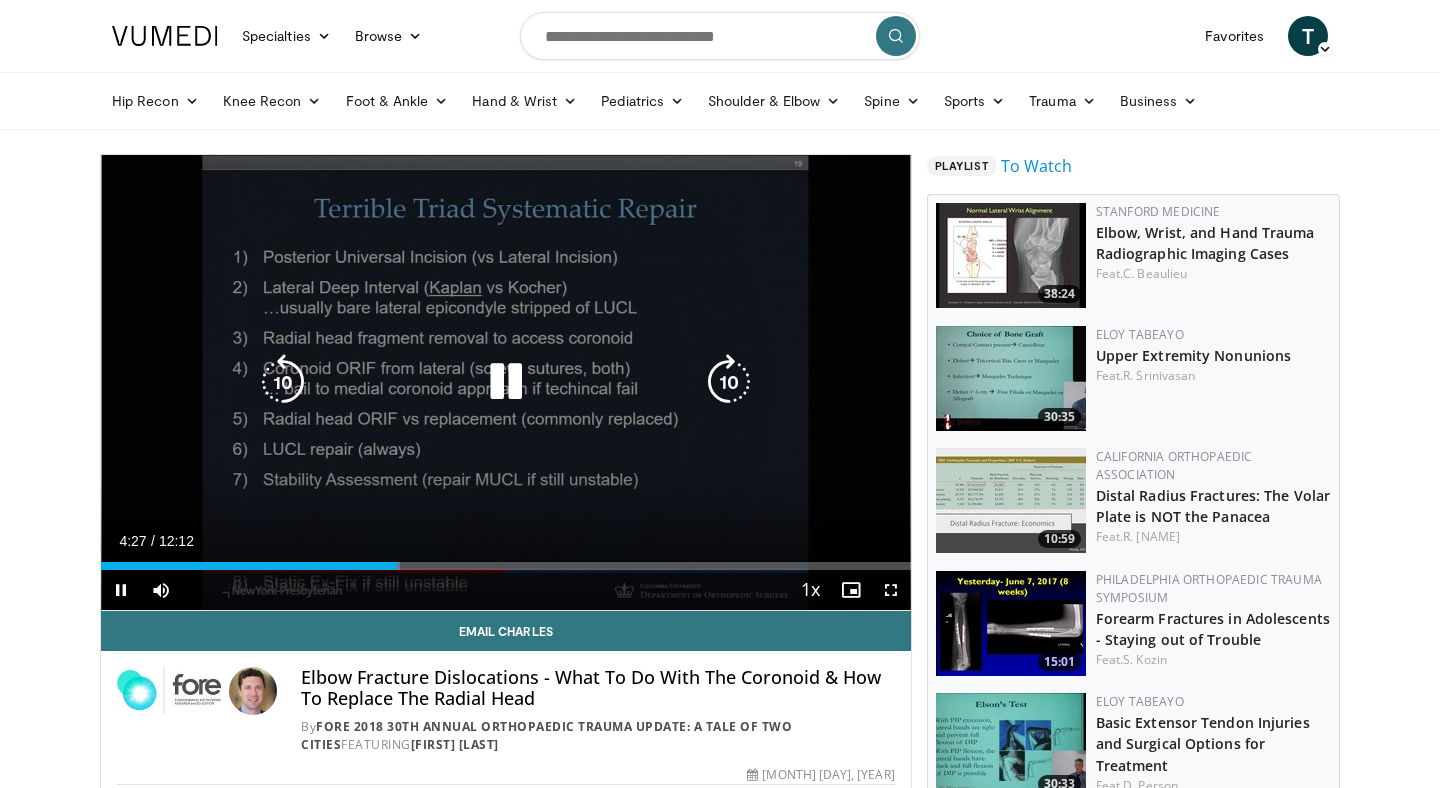 click at bounding box center (506, 382) 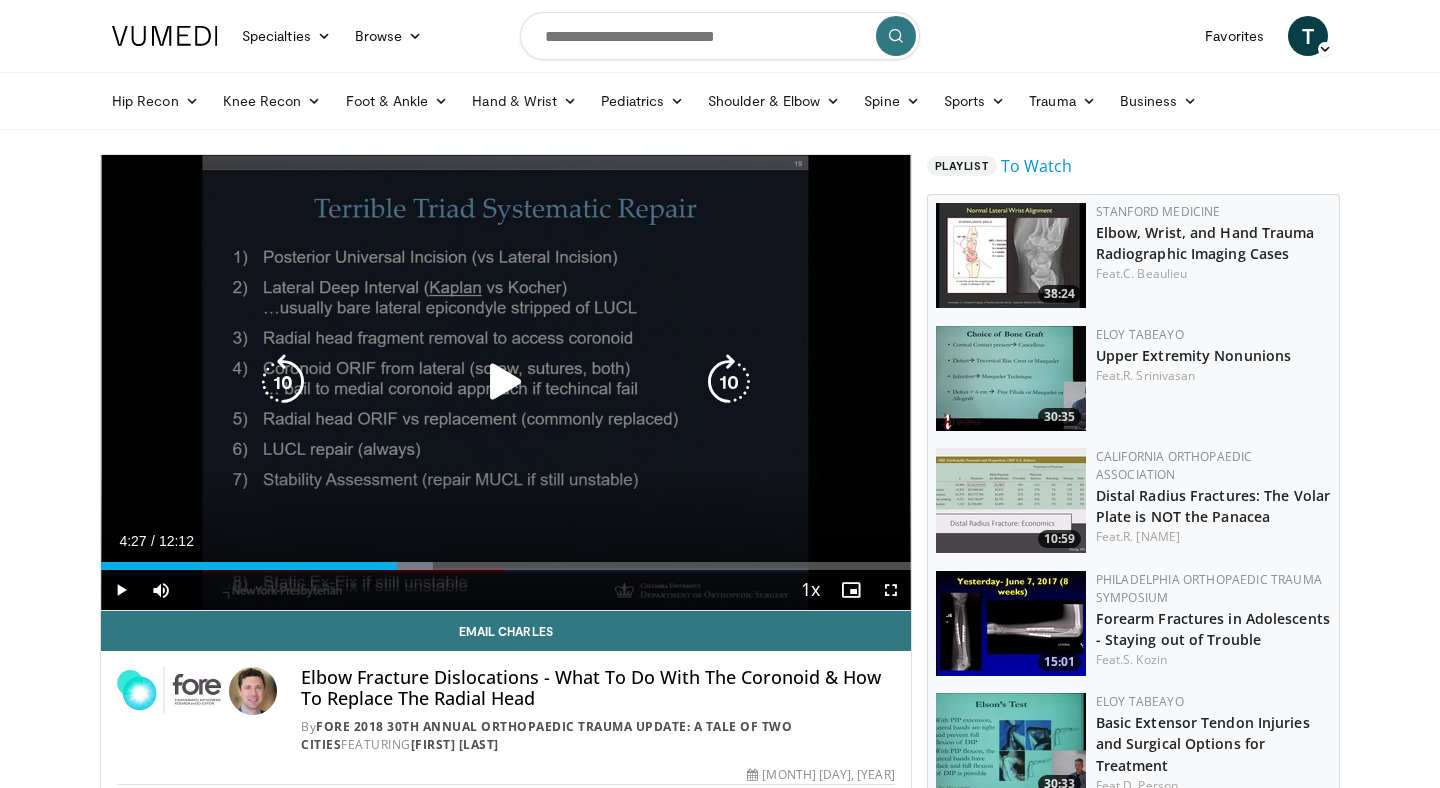 click at bounding box center [506, 382] 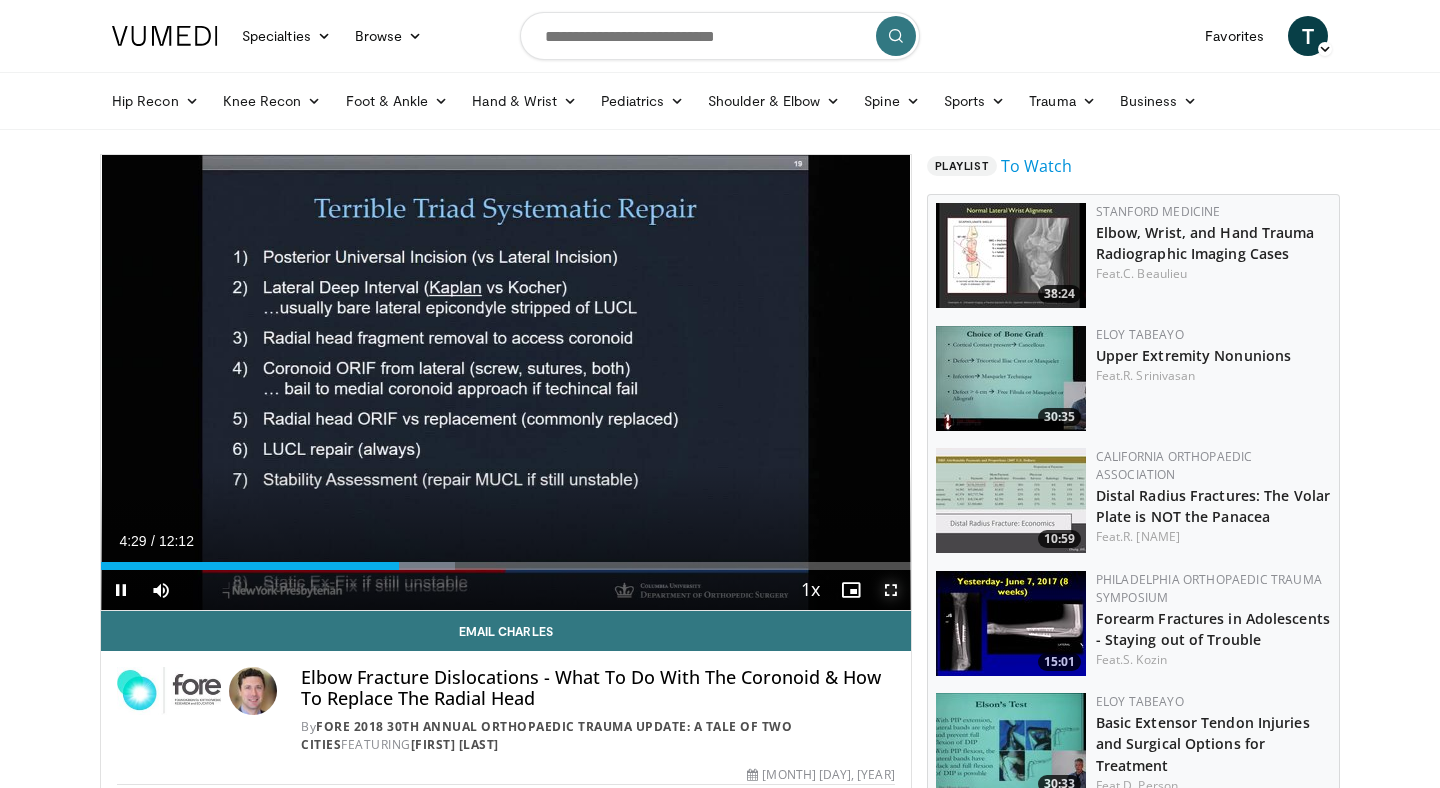 click at bounding box center (891, 590) 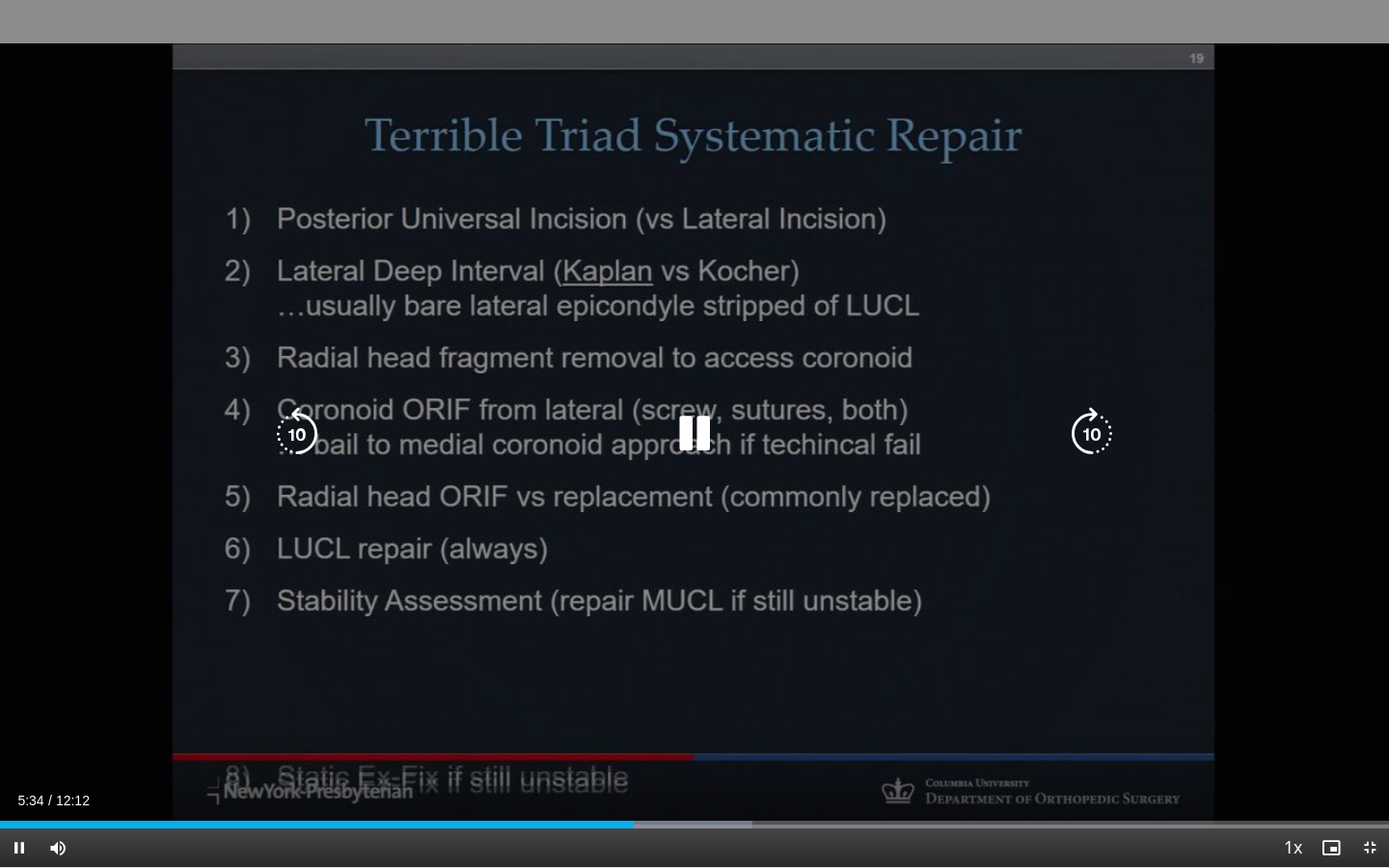 click on "10 seconds
Tap to unmute" at bounding box center [694, 433] 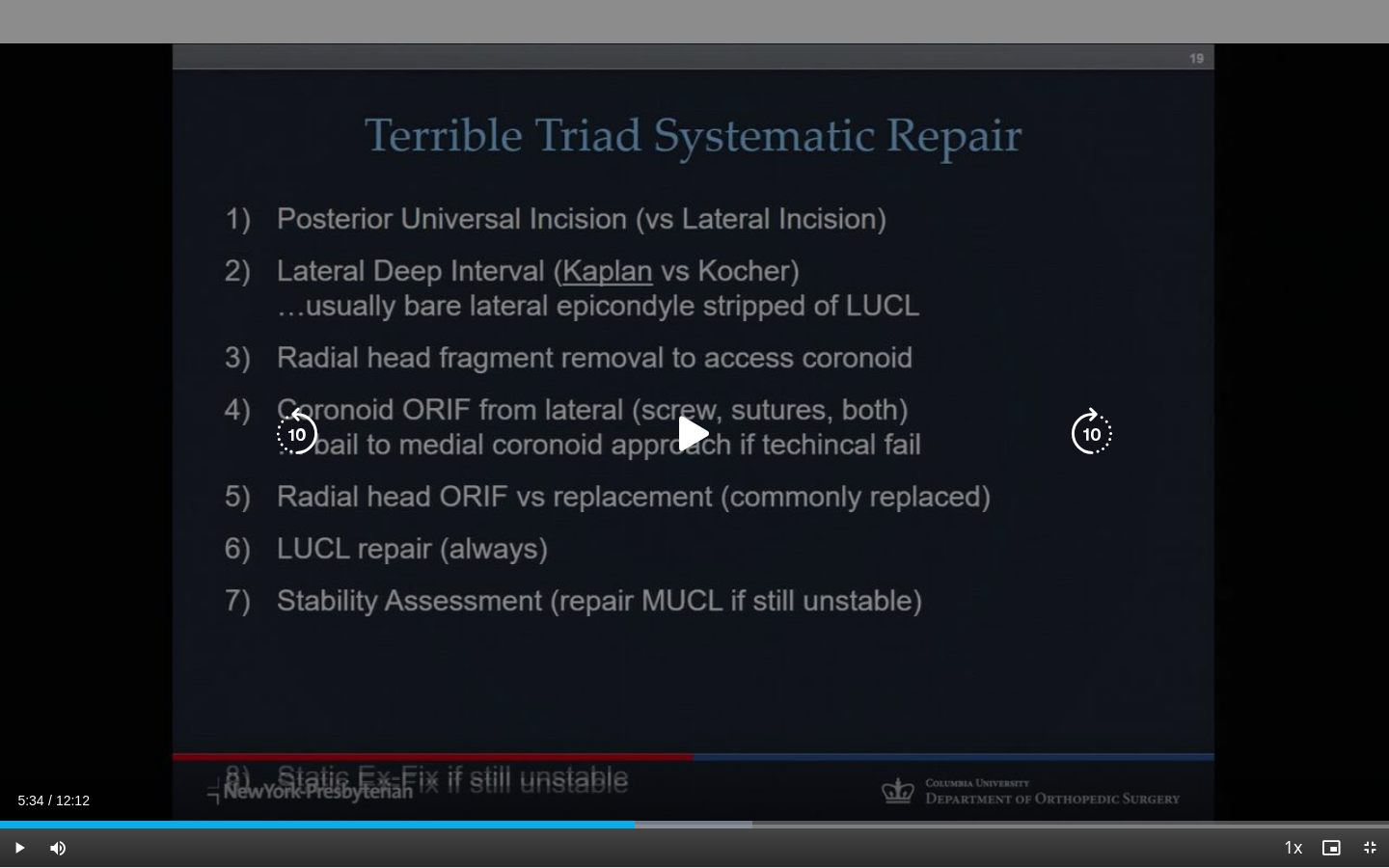 click on "10 seconds
Tap to unmute" at bounding box center (694, 433) 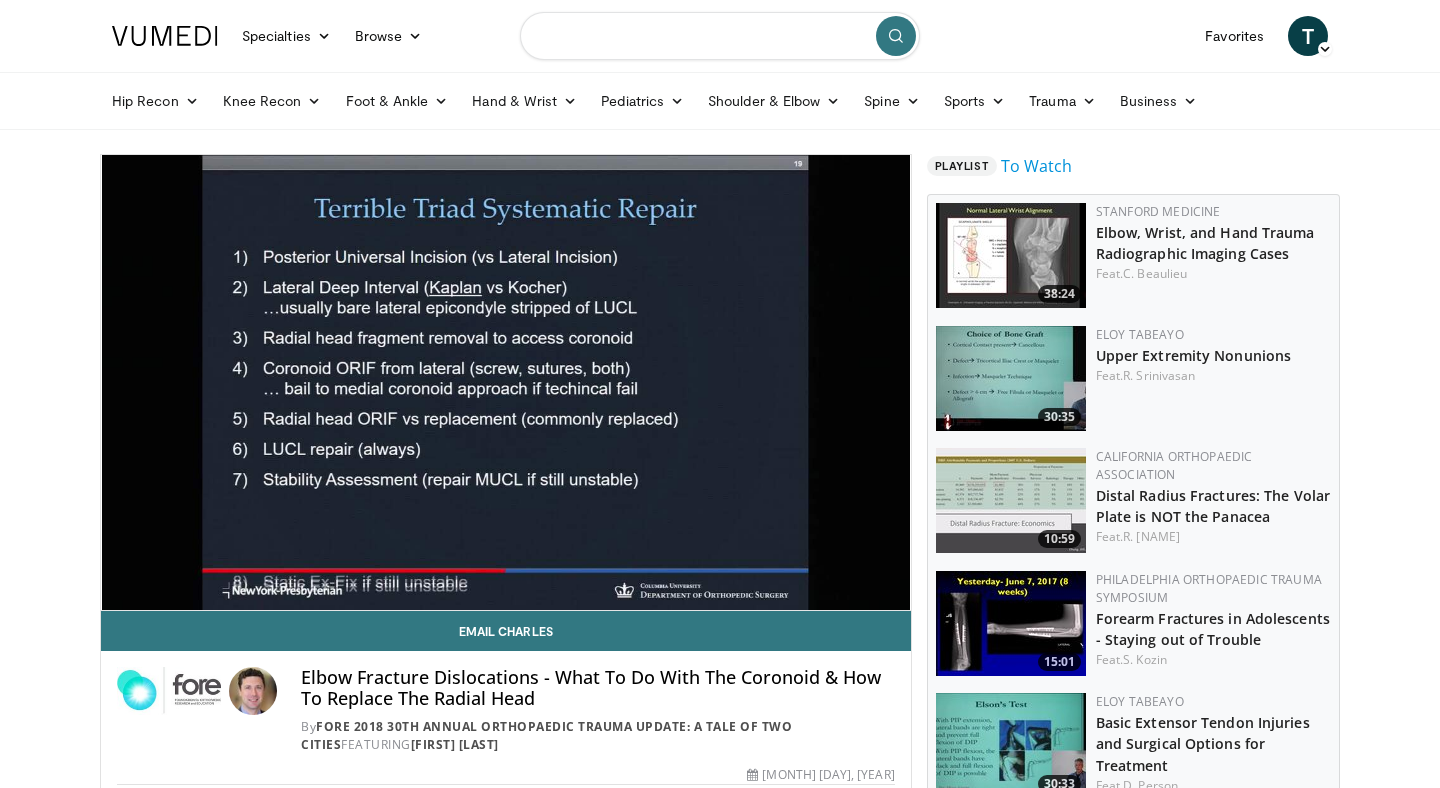 click at bounding box center (720, 36) 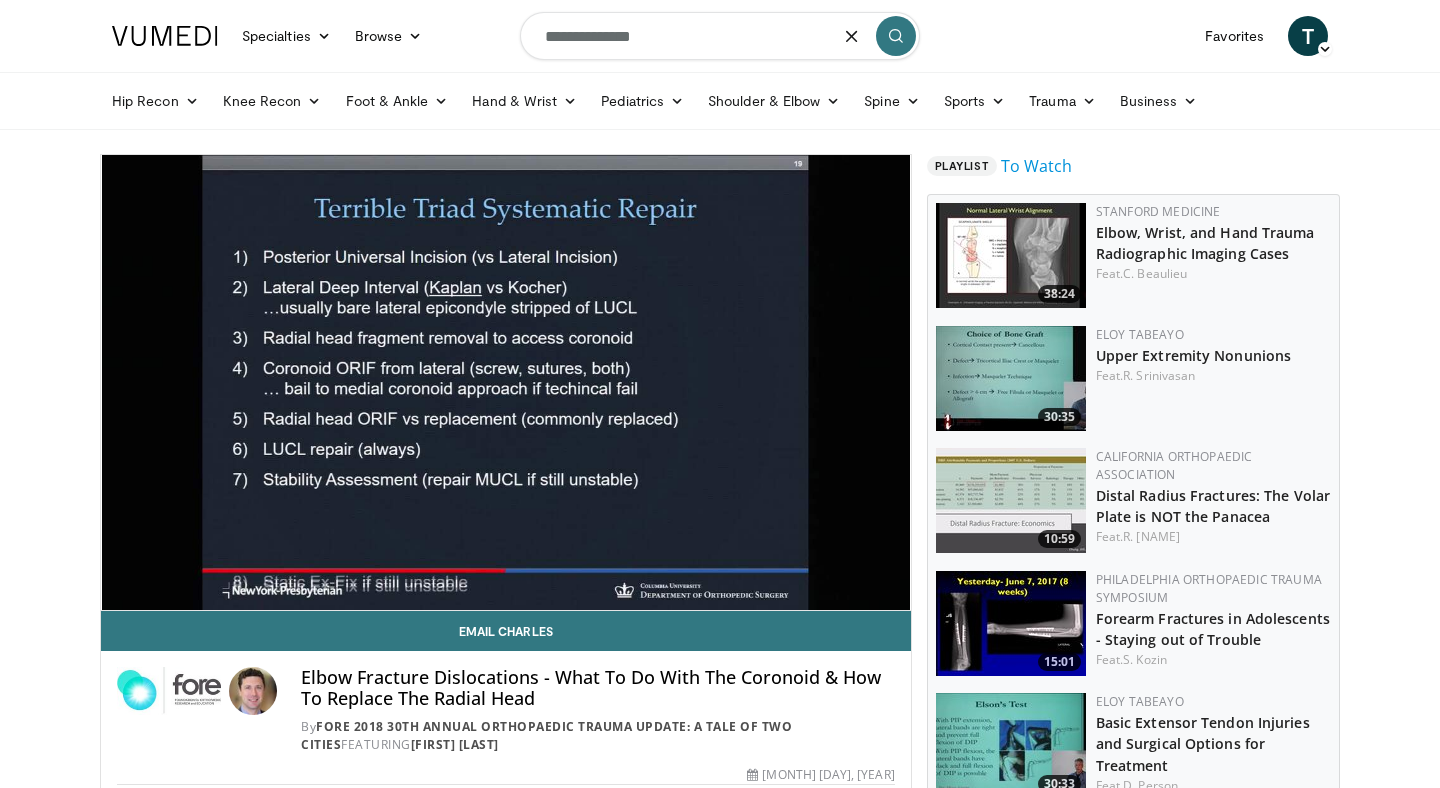 type on "**********" 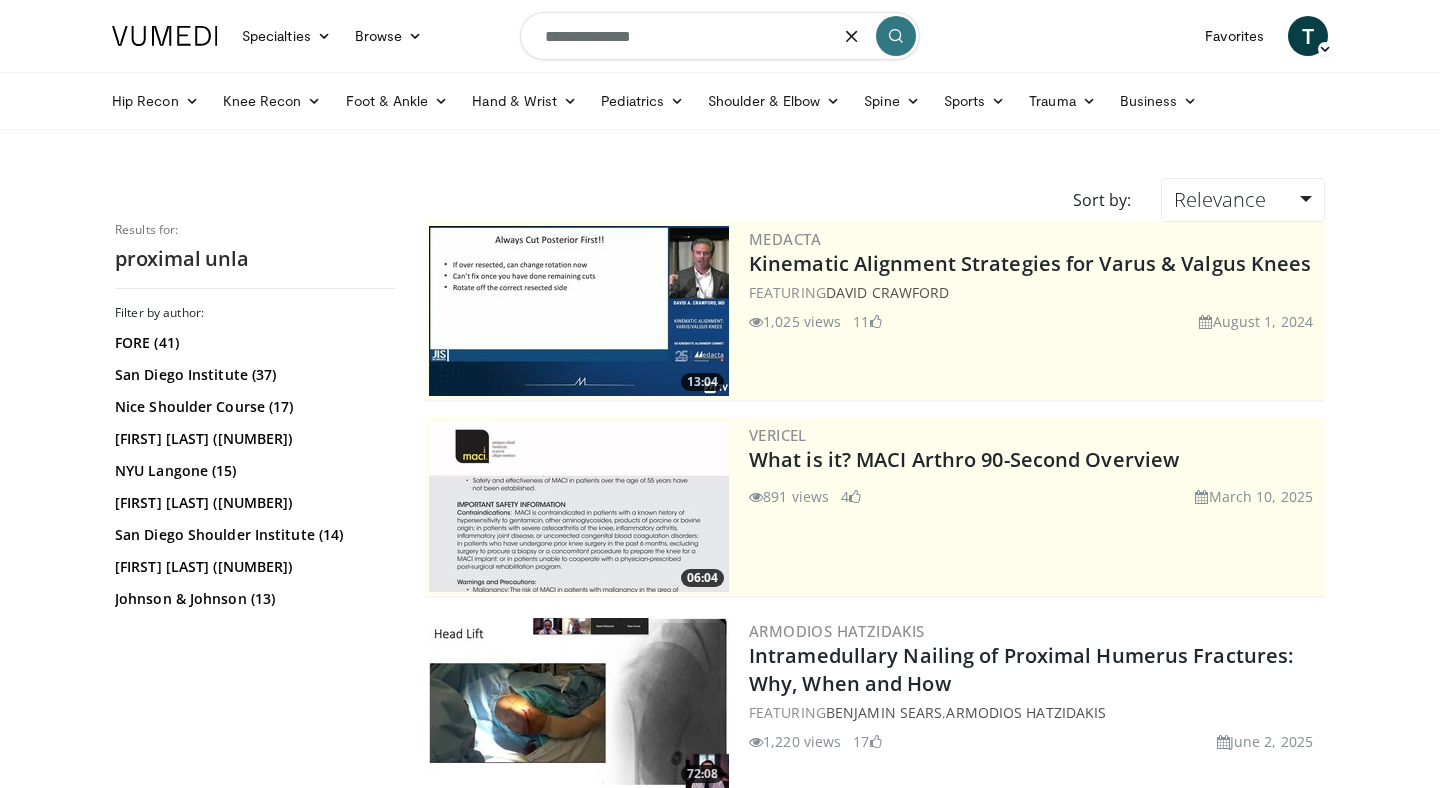 scroll, scrollTop: 0, scrollLeft: 0, axis: both 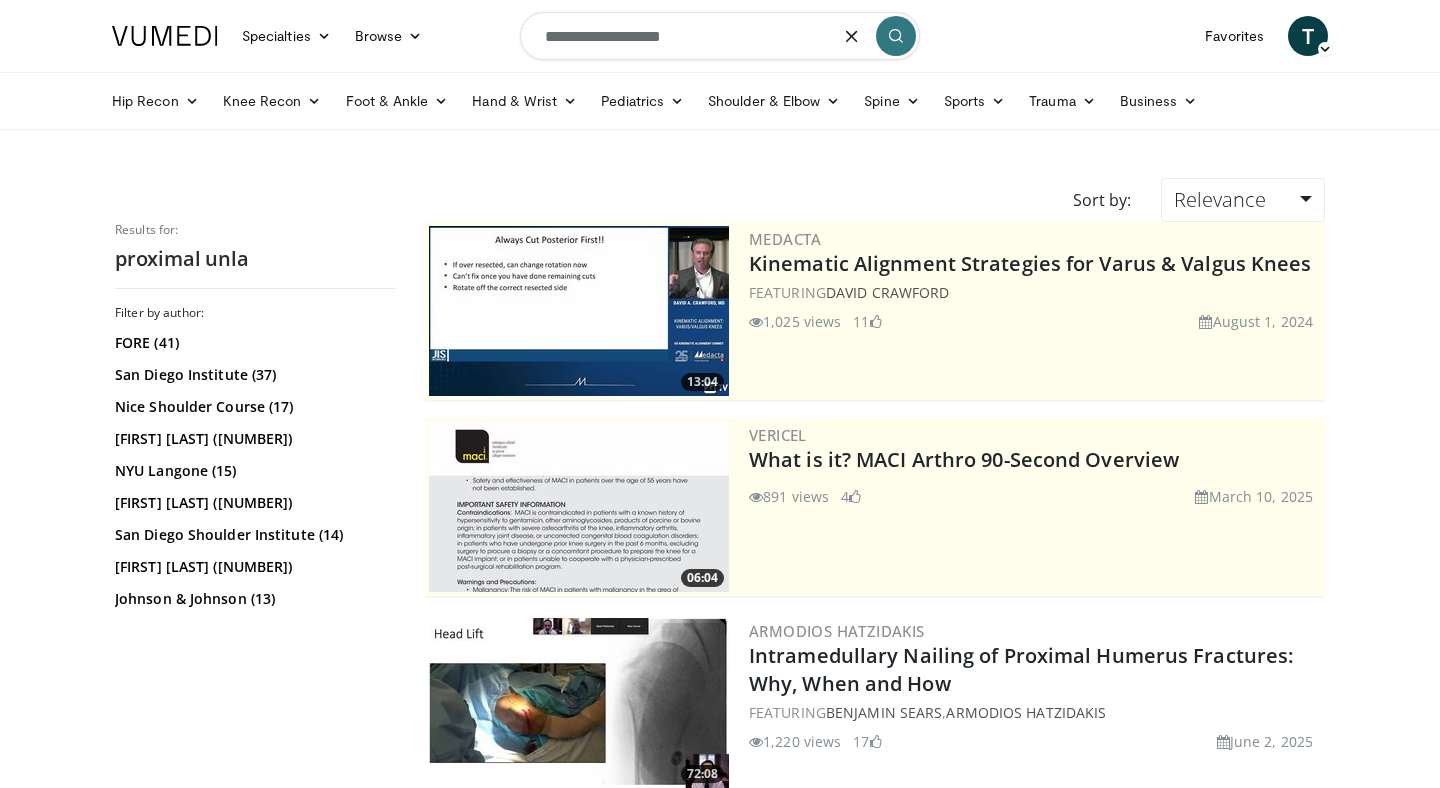 type on "**********" 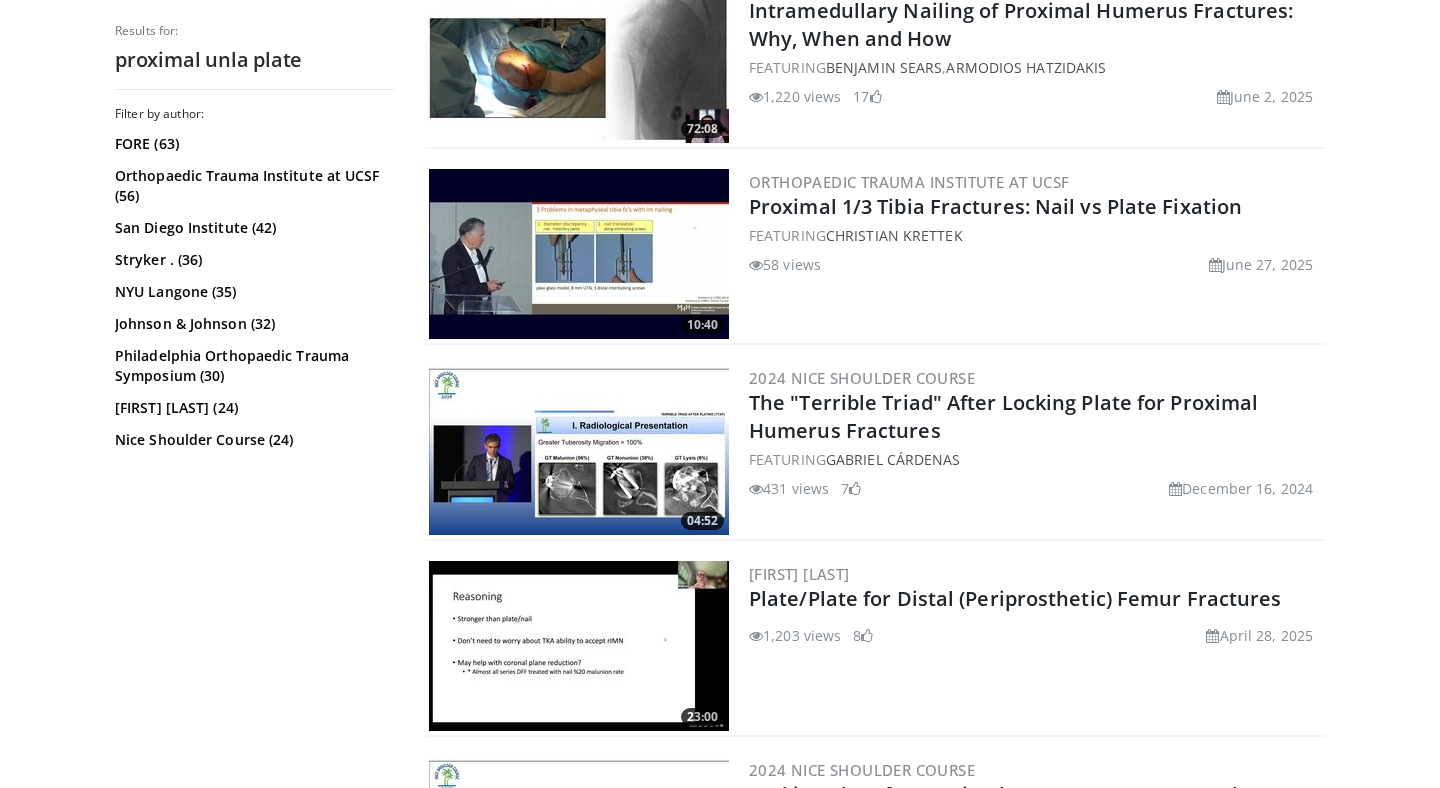 scroll, scrollTop: 842, scrollLeft: 0, axis: vertical 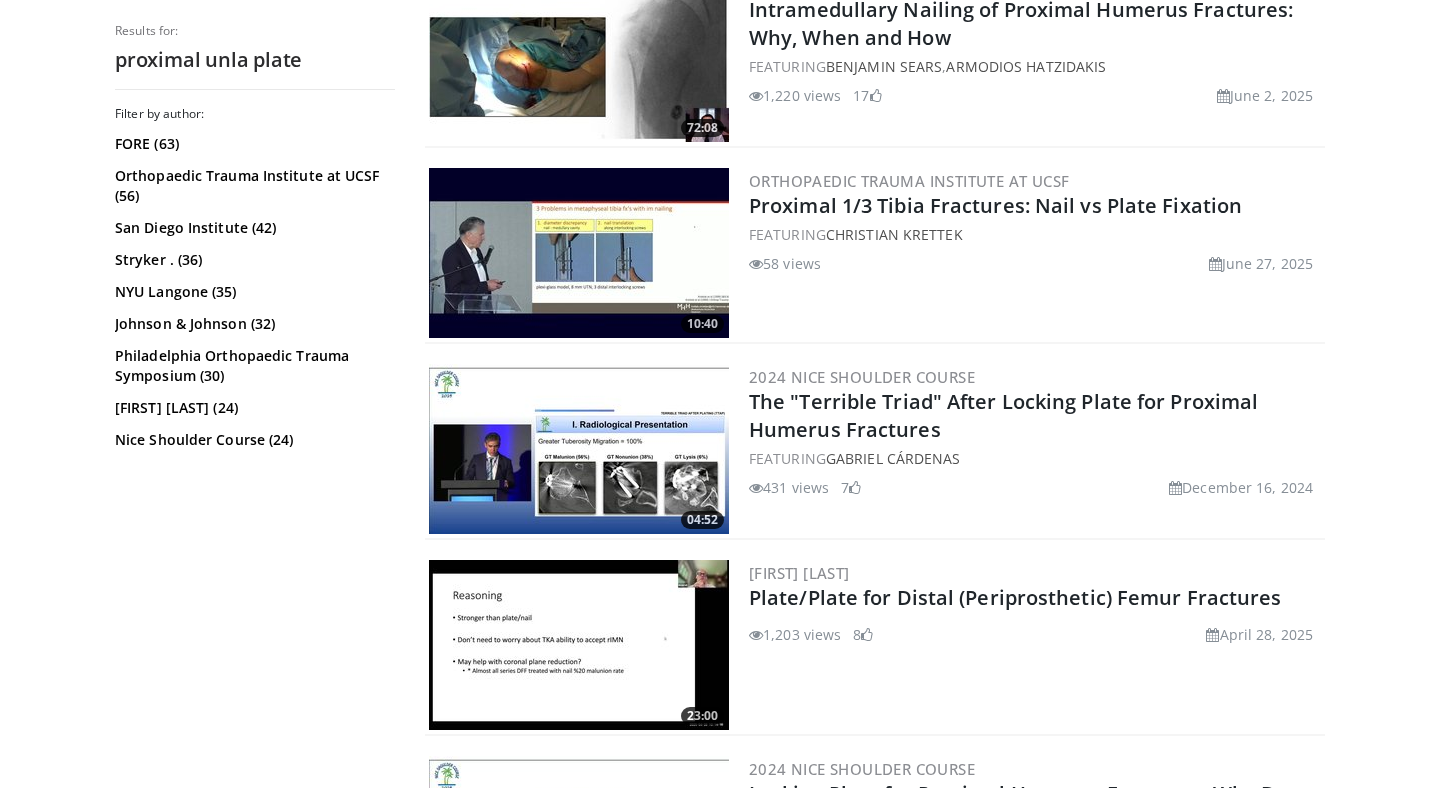click at bounding box center (579, 449) 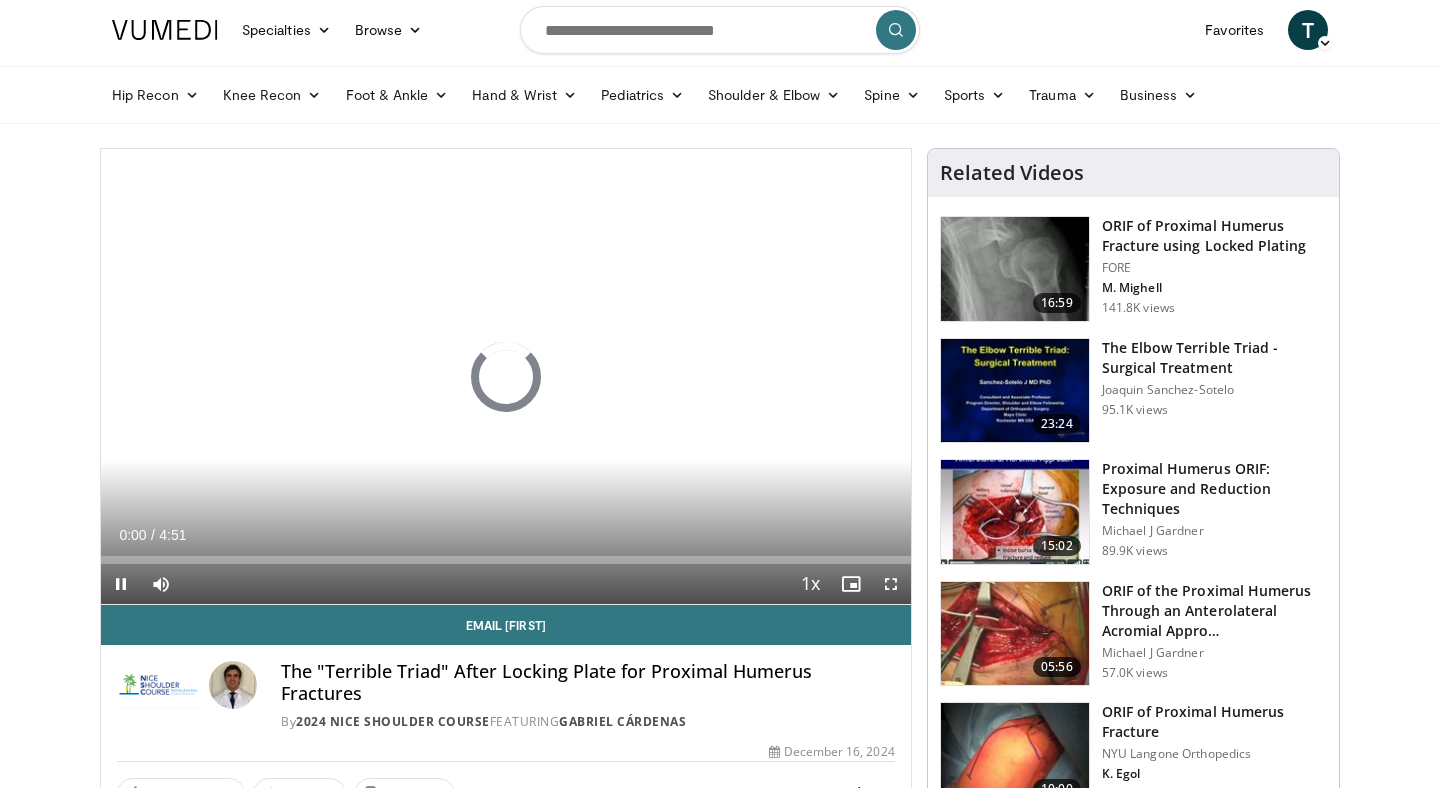 scroll, scrollTop: 9, scrollLeft: 0, axis: vertical 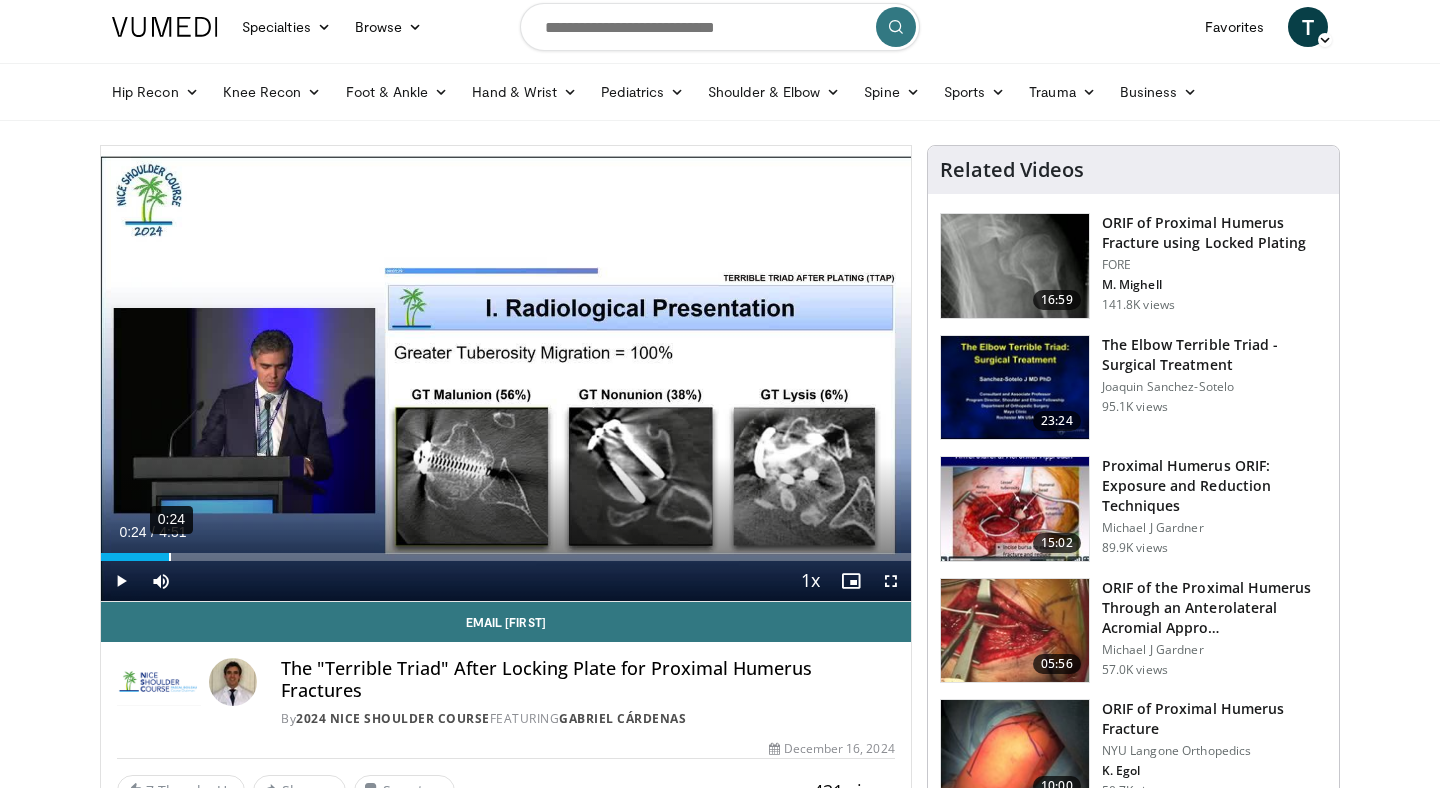 click on "0:24" at bounding box center (170, 557) 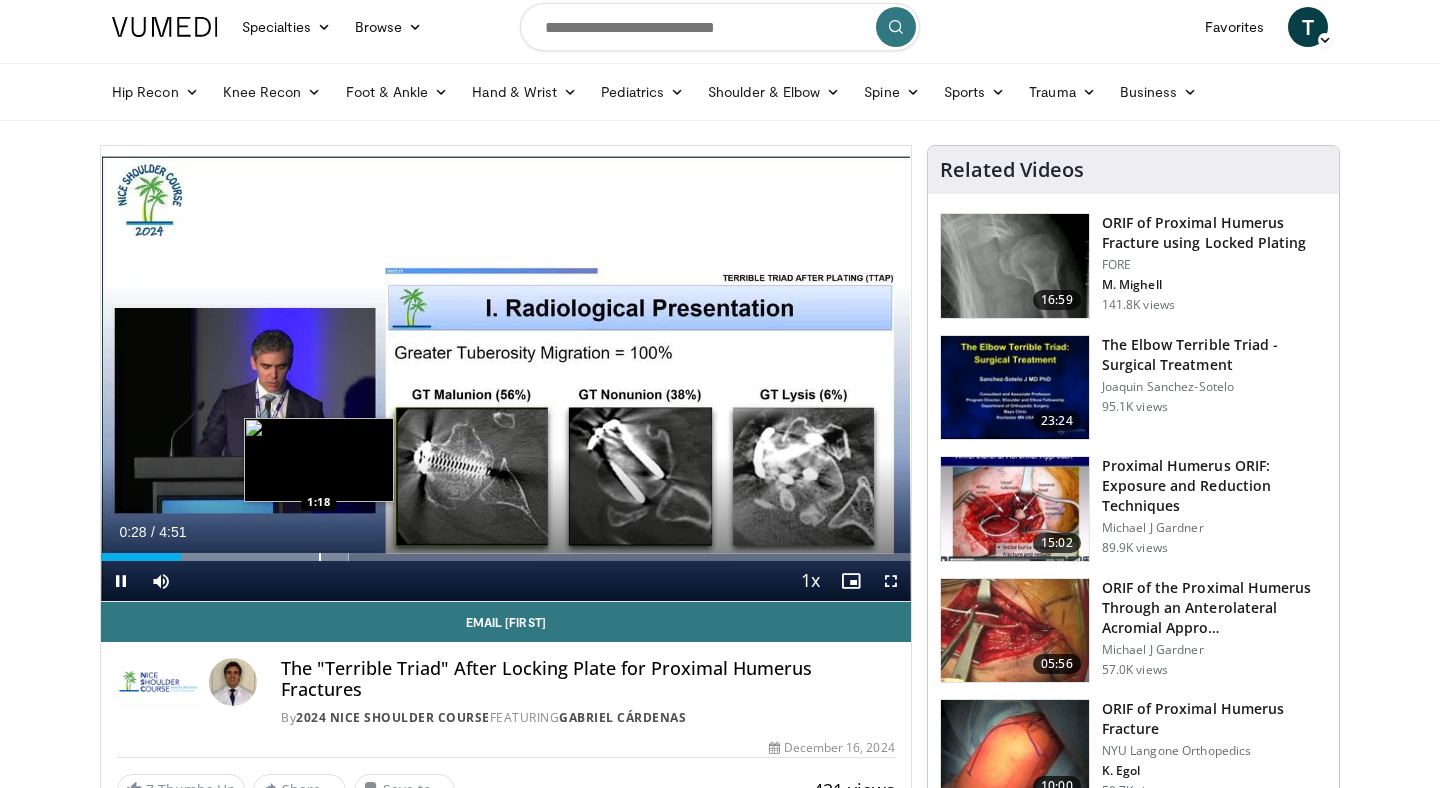 click at bounding box center [320, 557] 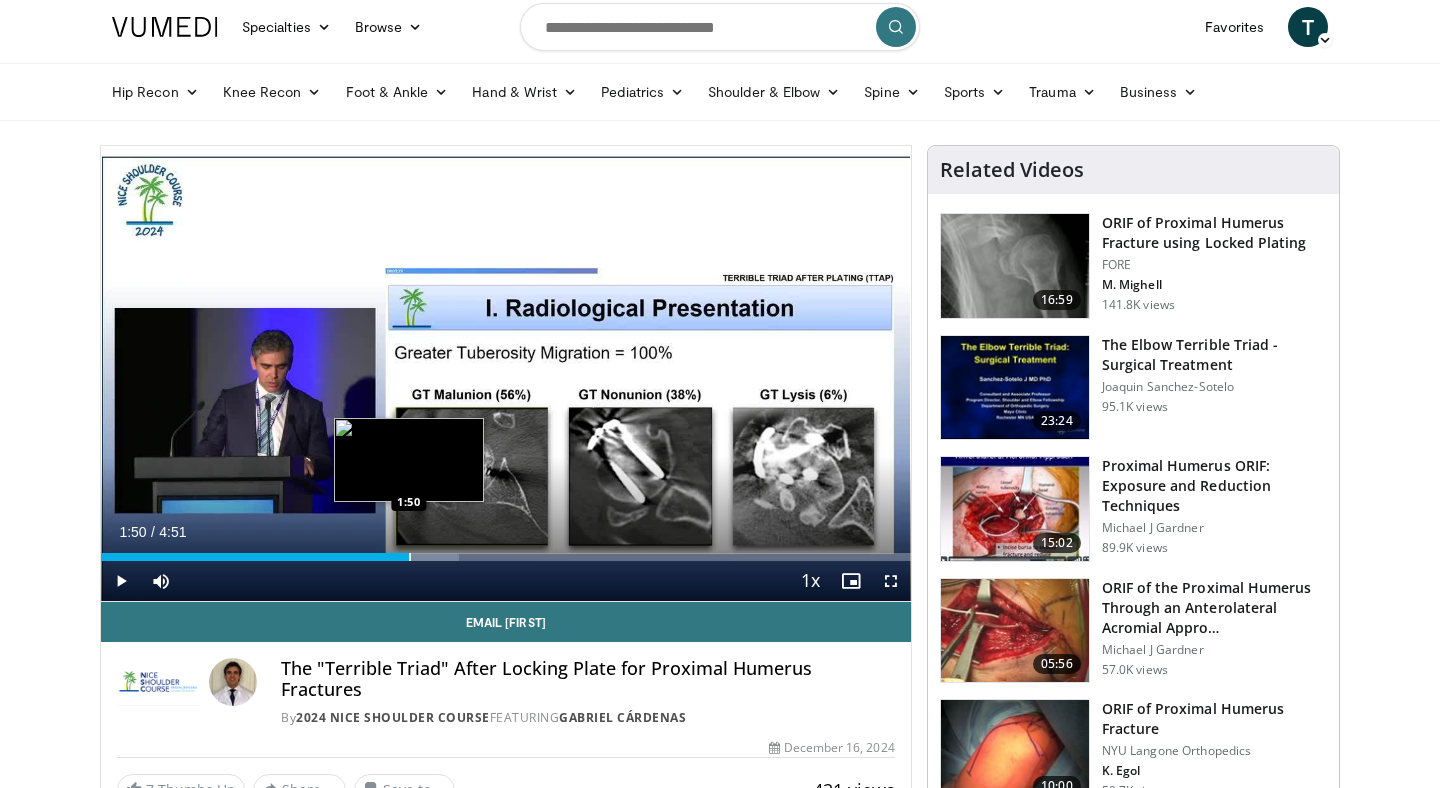 click on "Loaded :  44.16% 1:50 1:50" at bounding box center [506, 551] 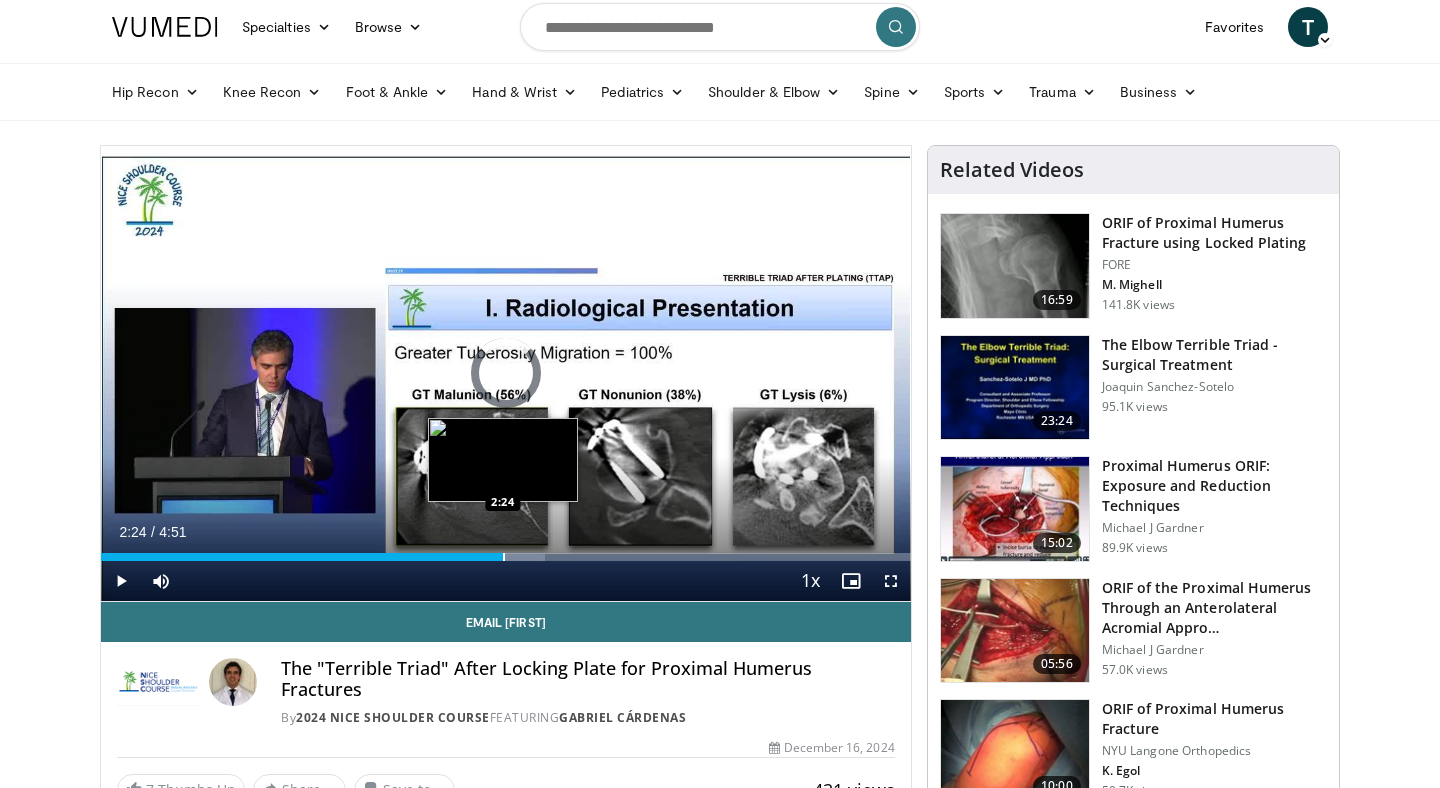 click at bounding box center (504, 557) 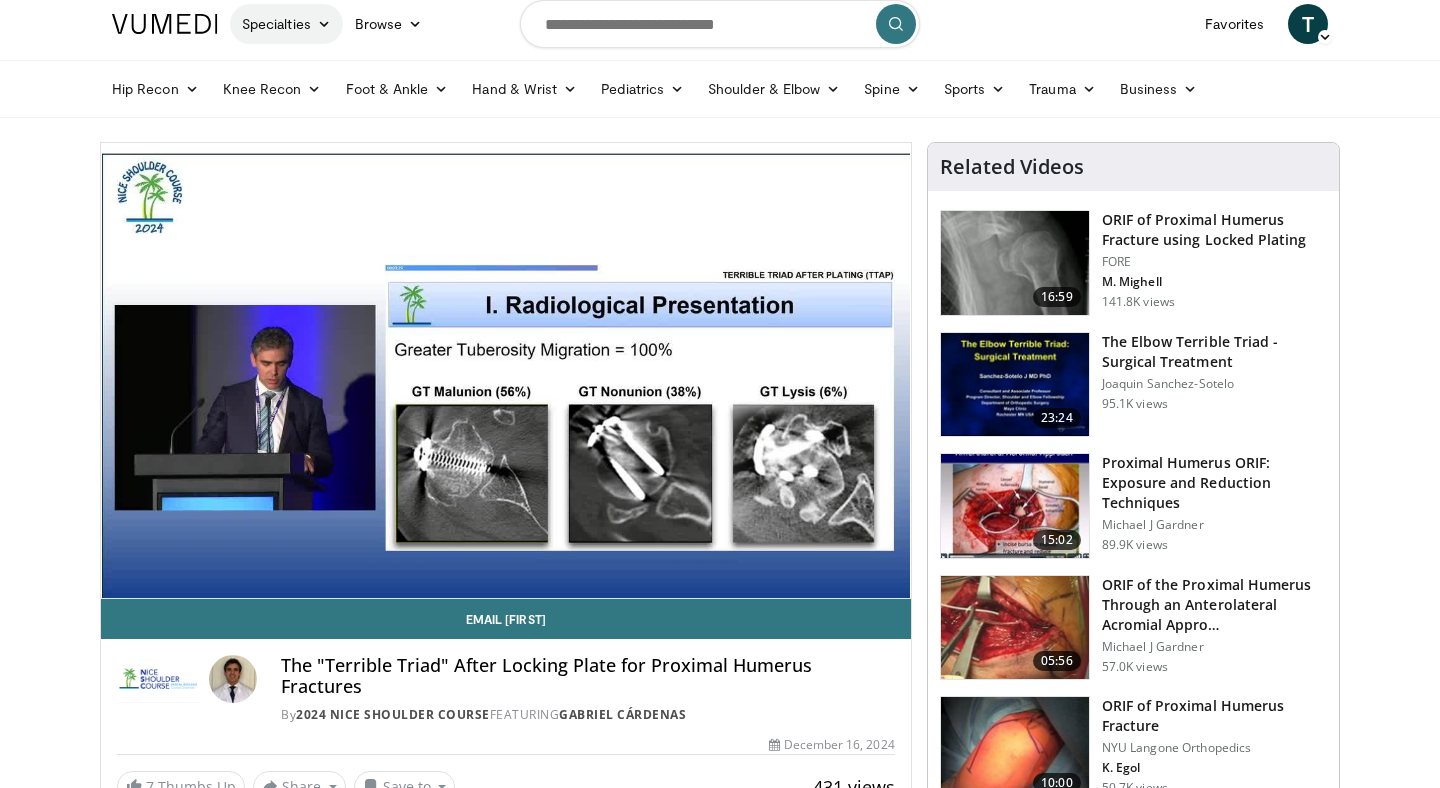 scroll, scrollTop: 9, scrollLeft: 0, axis: vertical 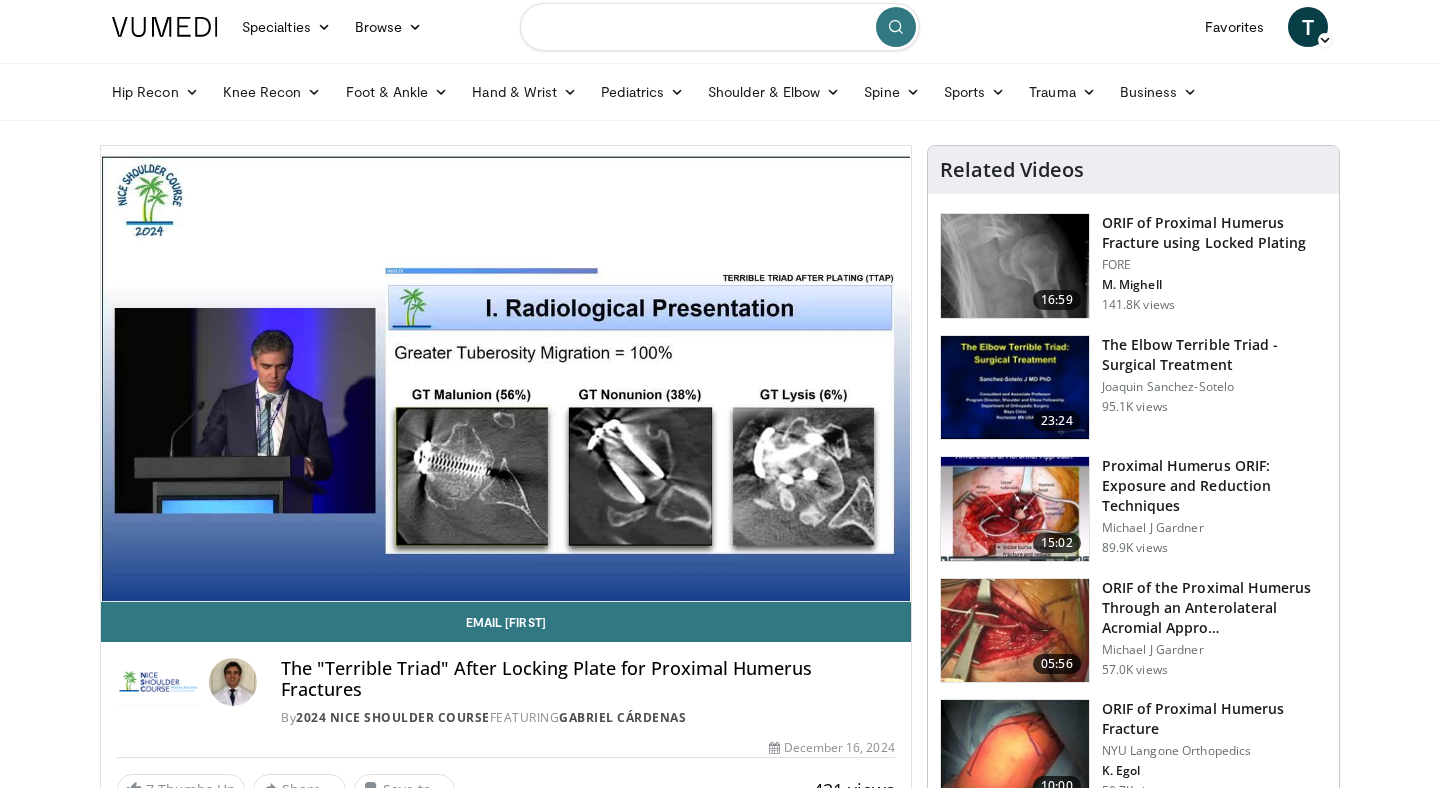 click at bounding box center (720, 27) 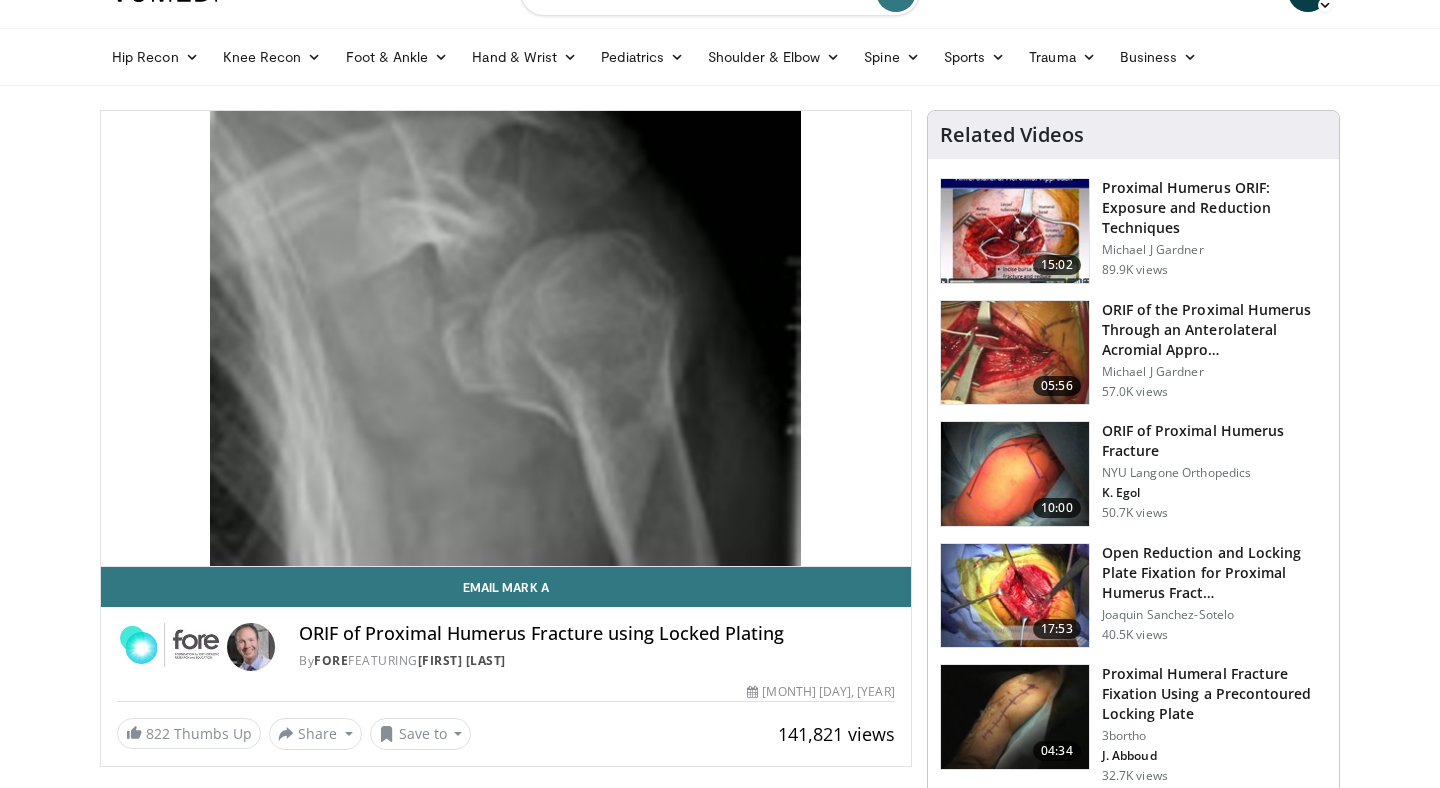 scroll, scrollTop: 0, scrollLeft: 0, axis: both 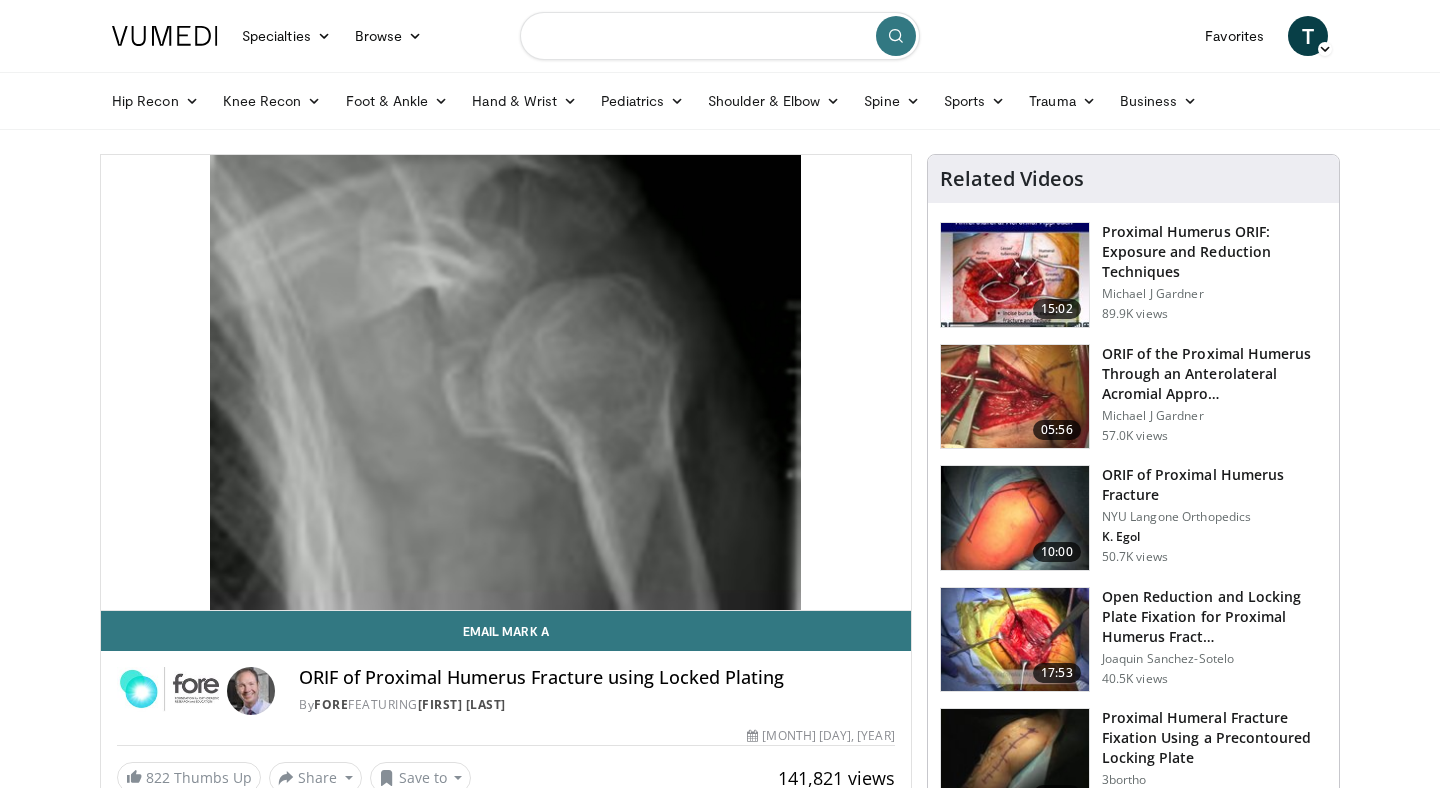 click at bounding box center [720, 36] 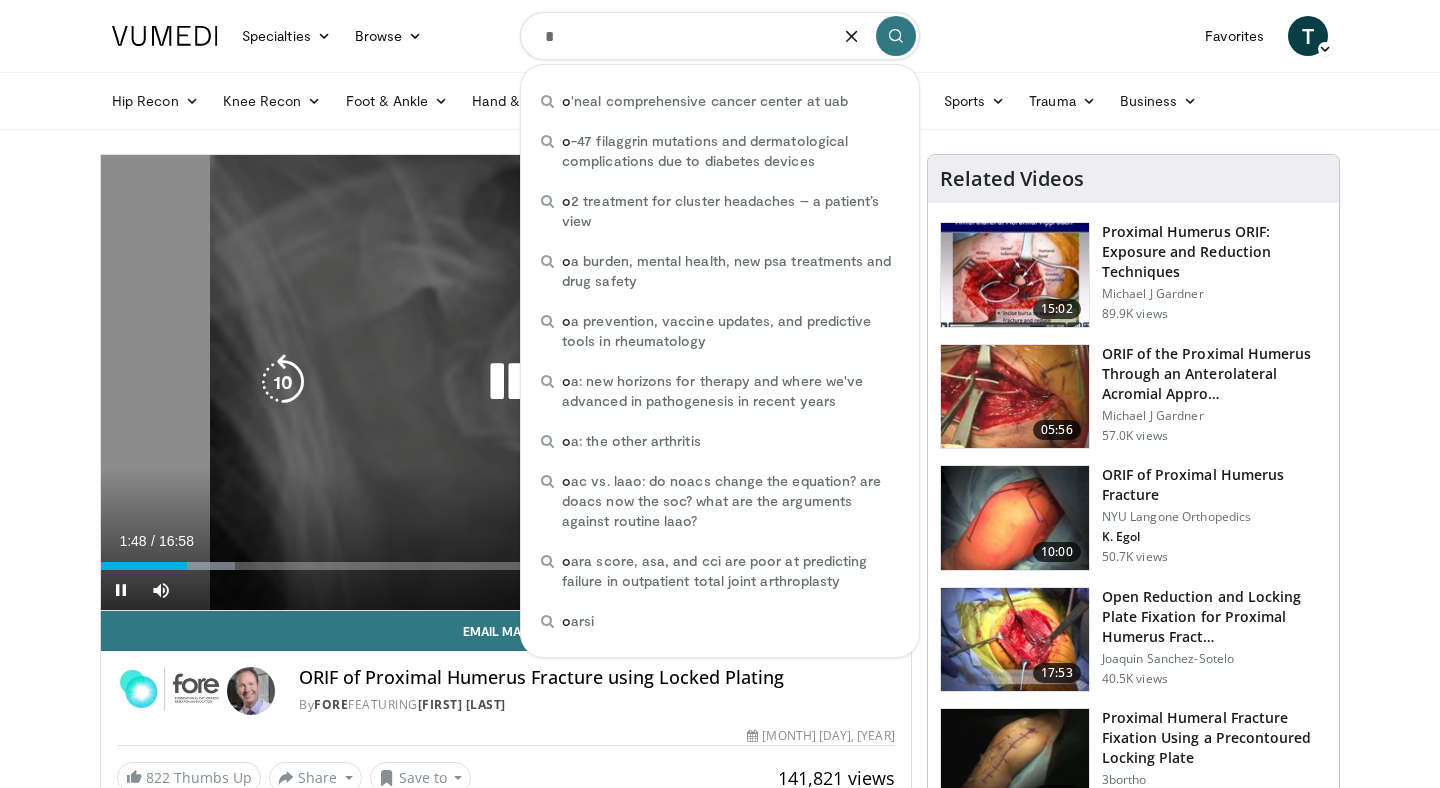 click on "10 seconds
Tap to unmute" at bounding box center (506, 382) 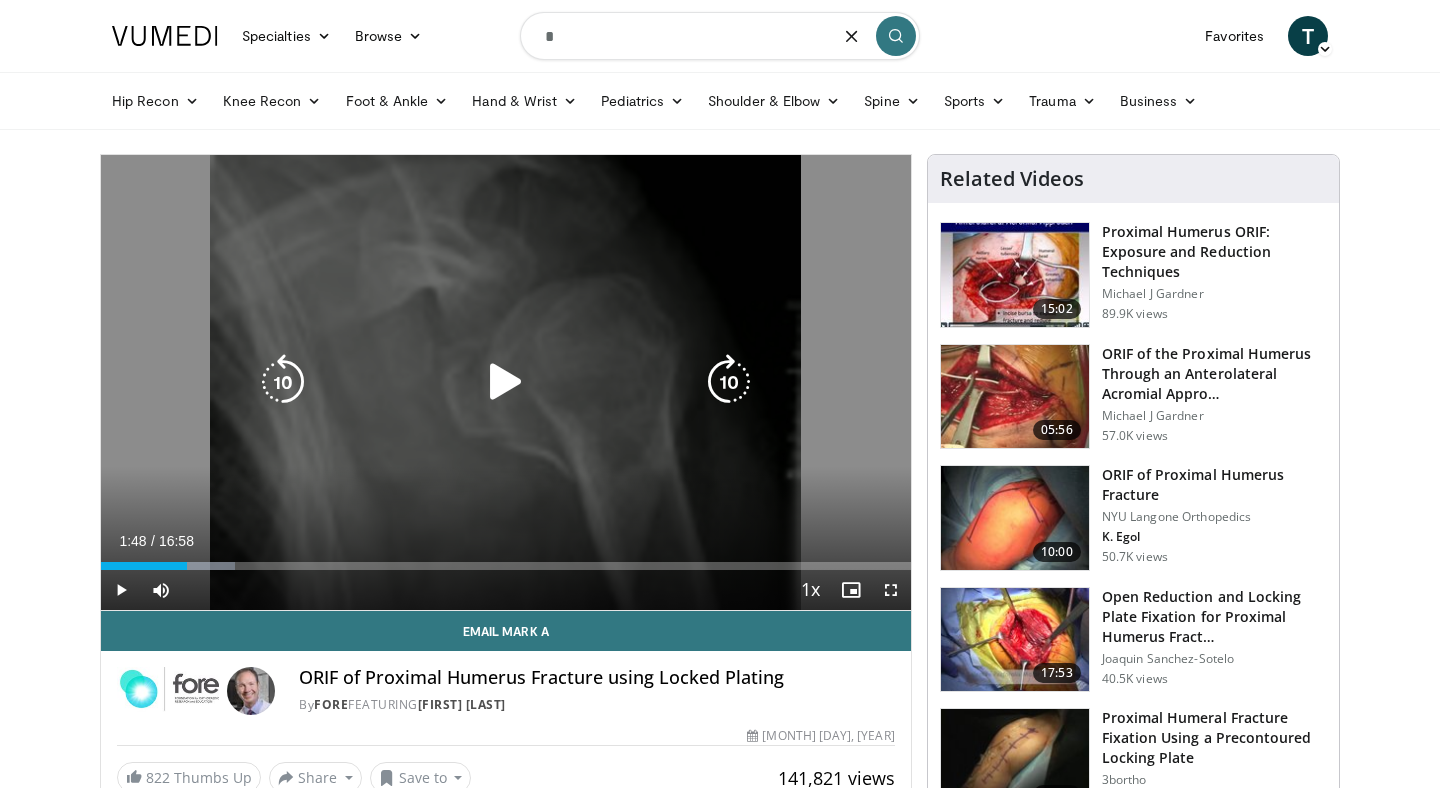 click on "10 seconds
Tap to unmute" at bounding box center (506, 382) 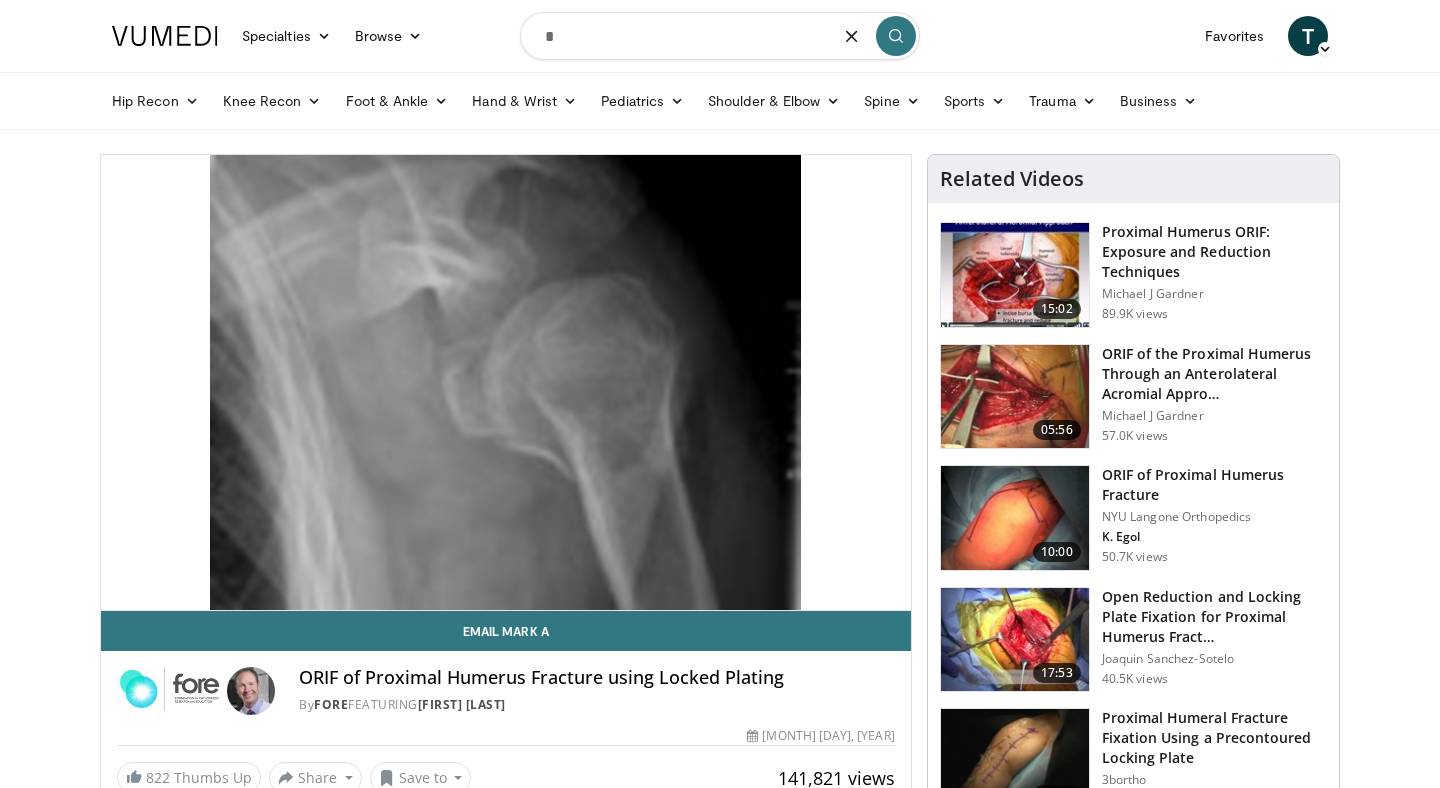 click on "*" at bounding box center (720, 36) 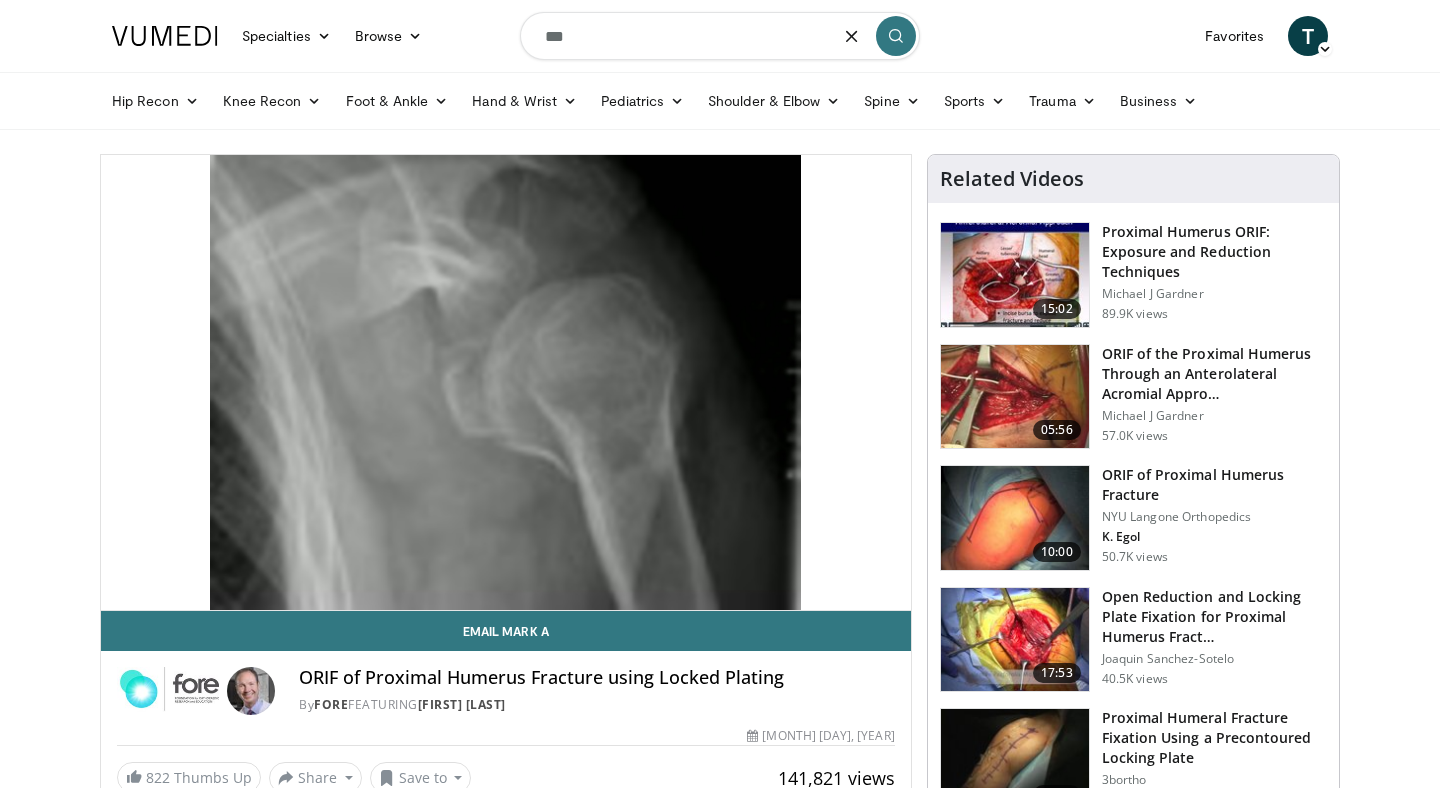 type on "****" 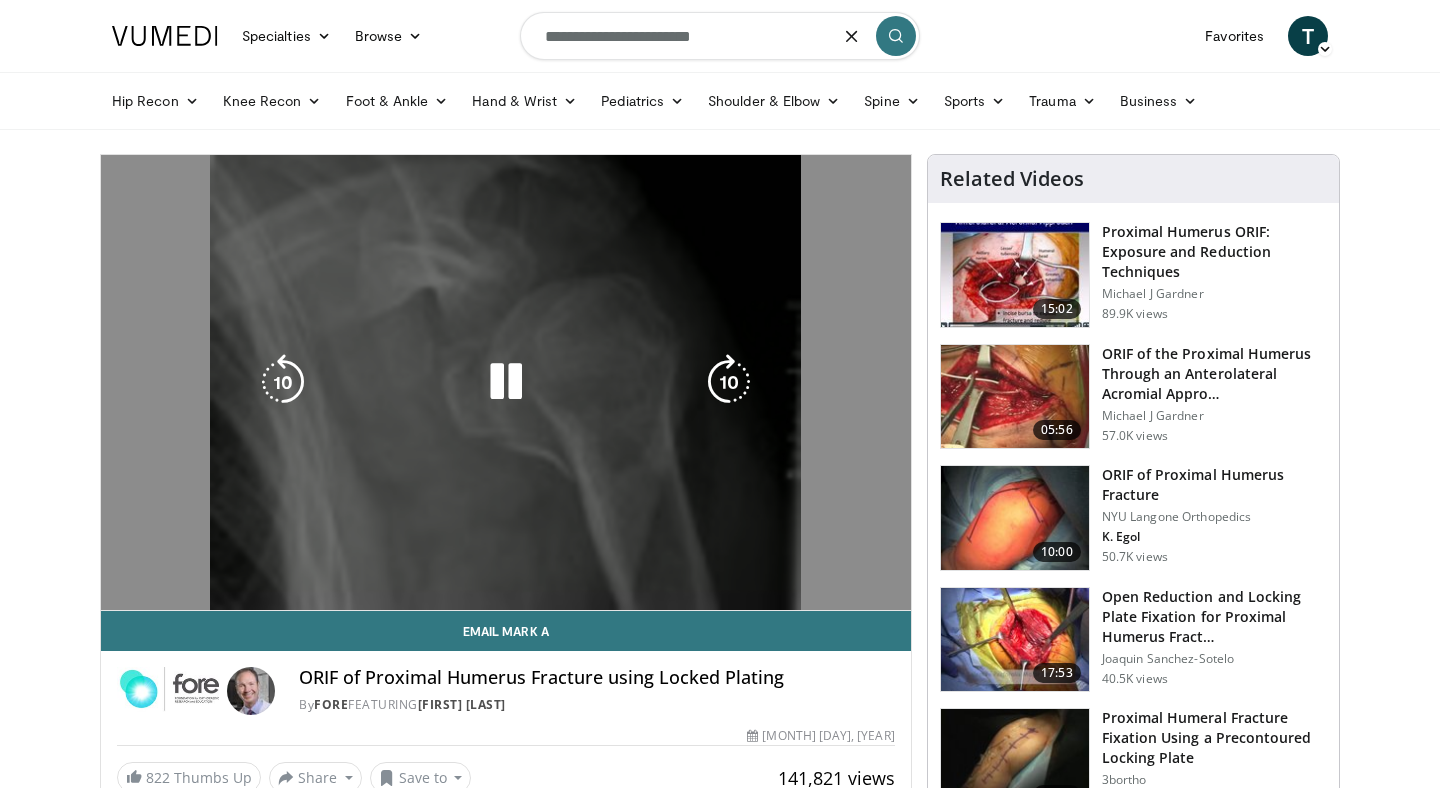 type on "**********" 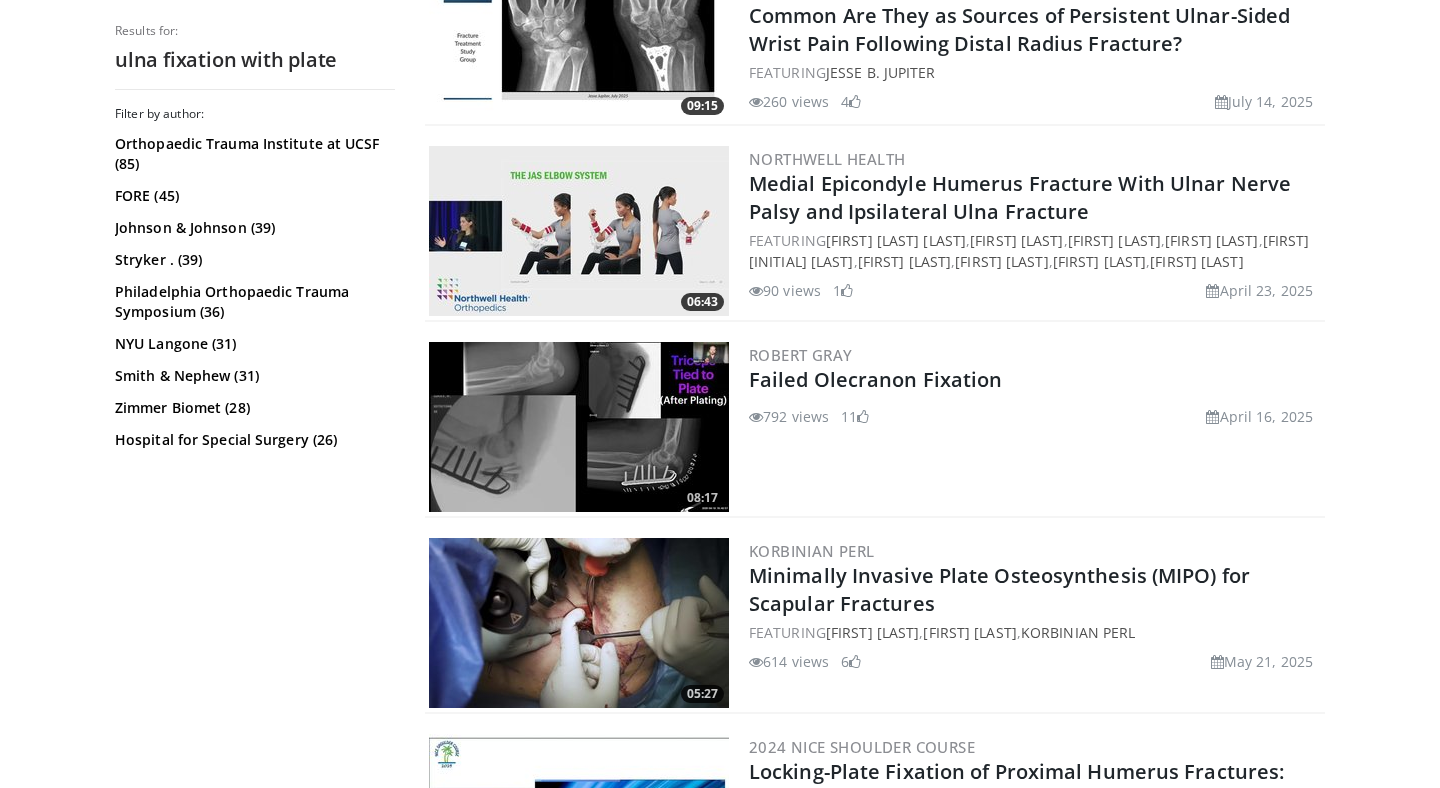 scroll, scrollTop: 1065, scrollLeft: 0, axis: vertical 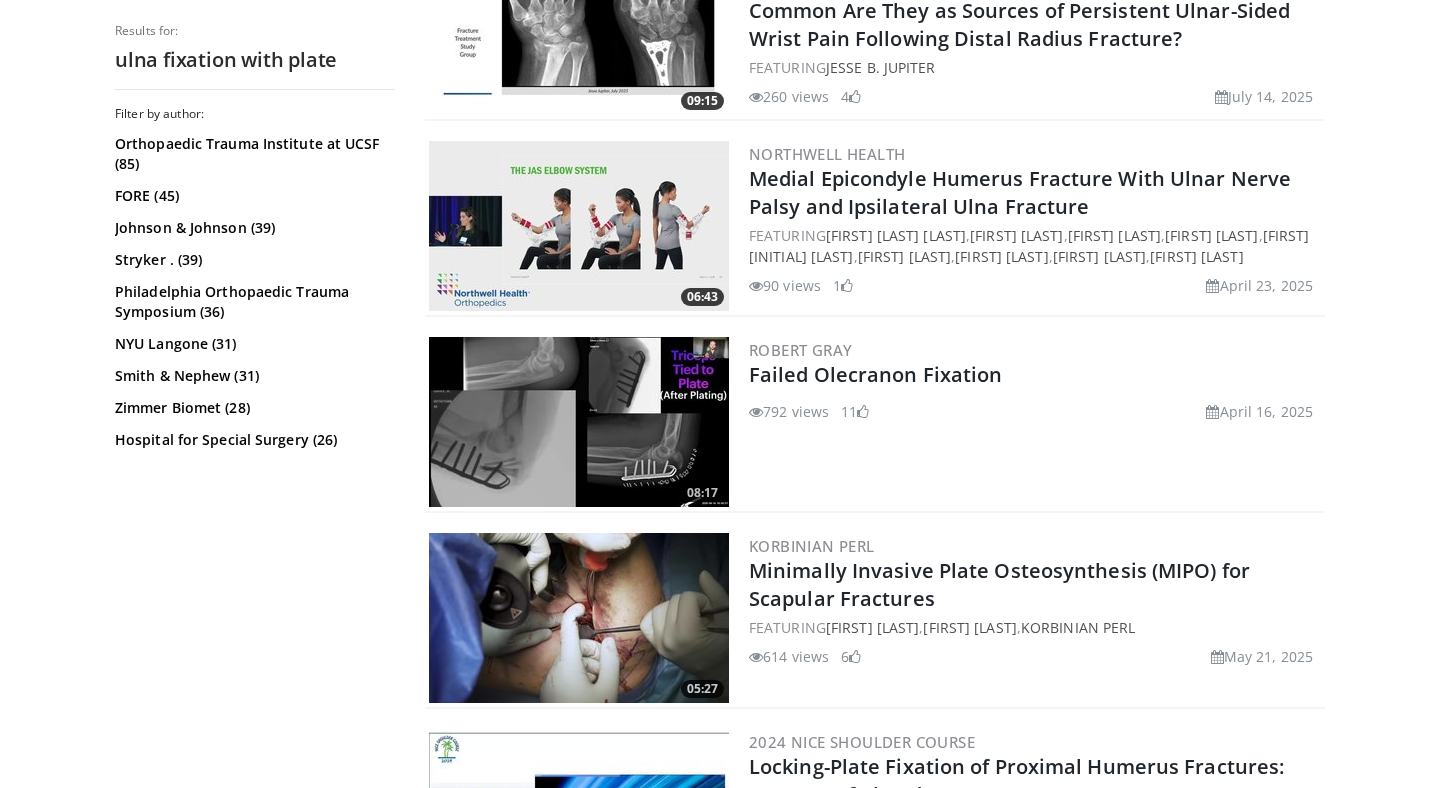 click at bounding box center [579, 422] 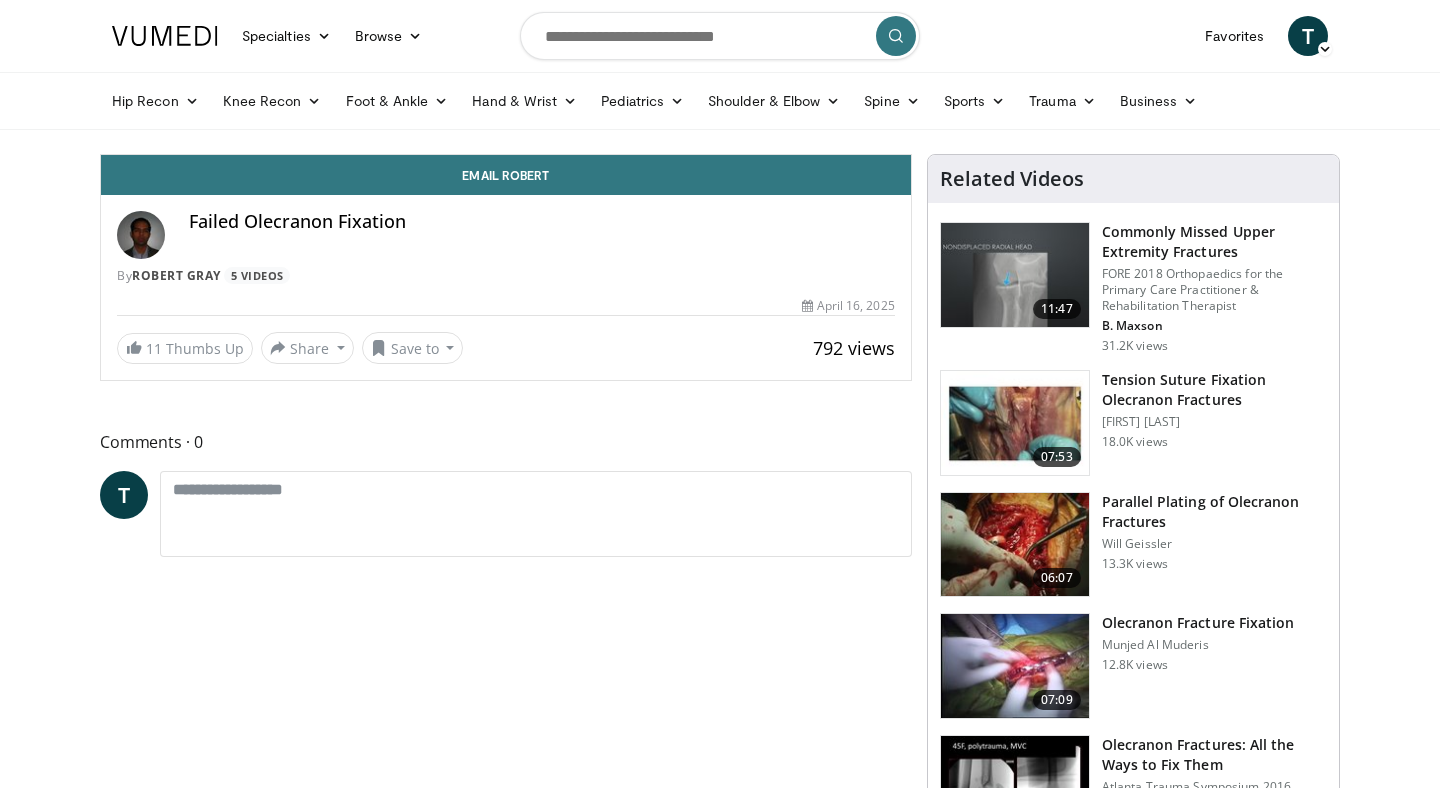 scroll, scrollTop: 0, scrollLeft: 0, axis: both 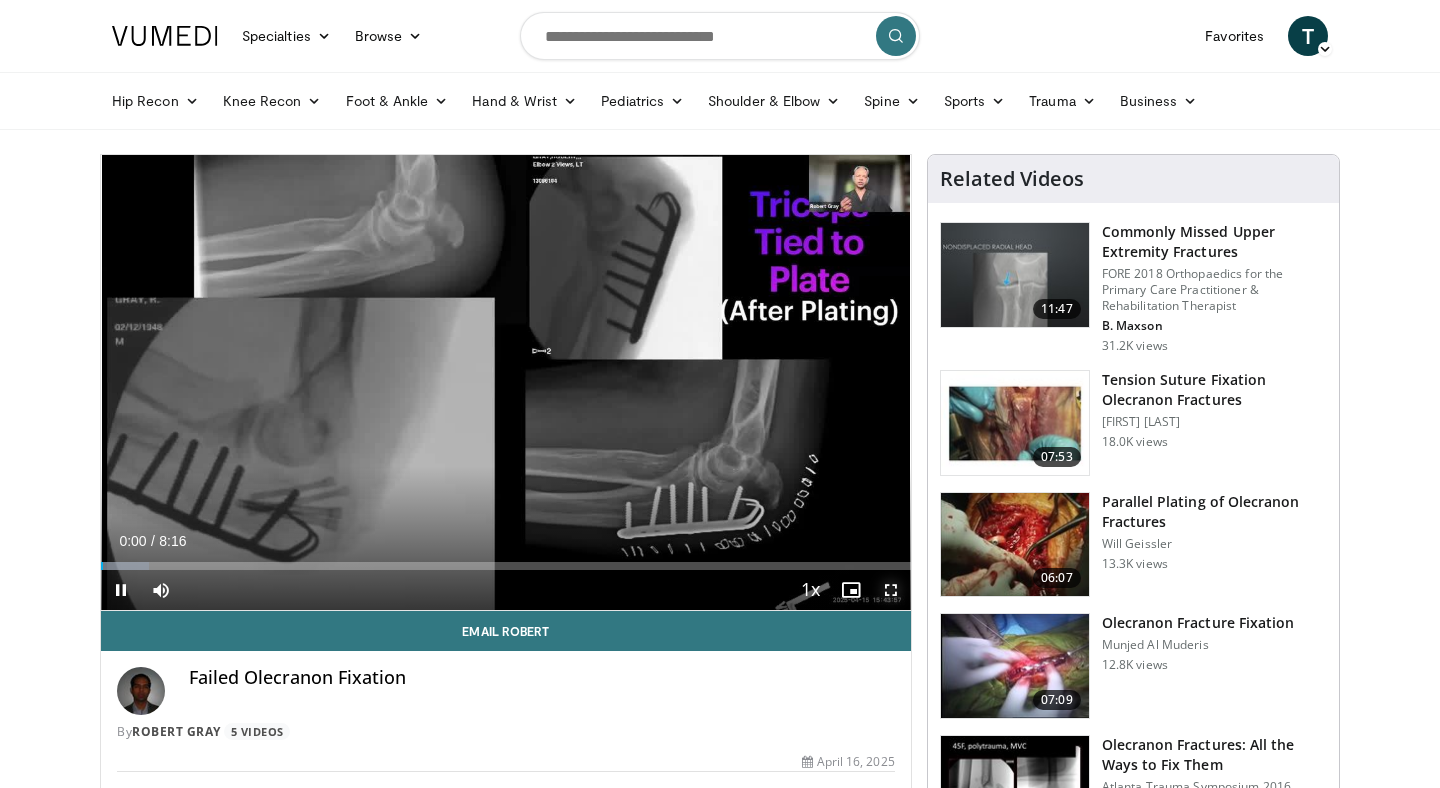 click at bounding box center (891, 590) 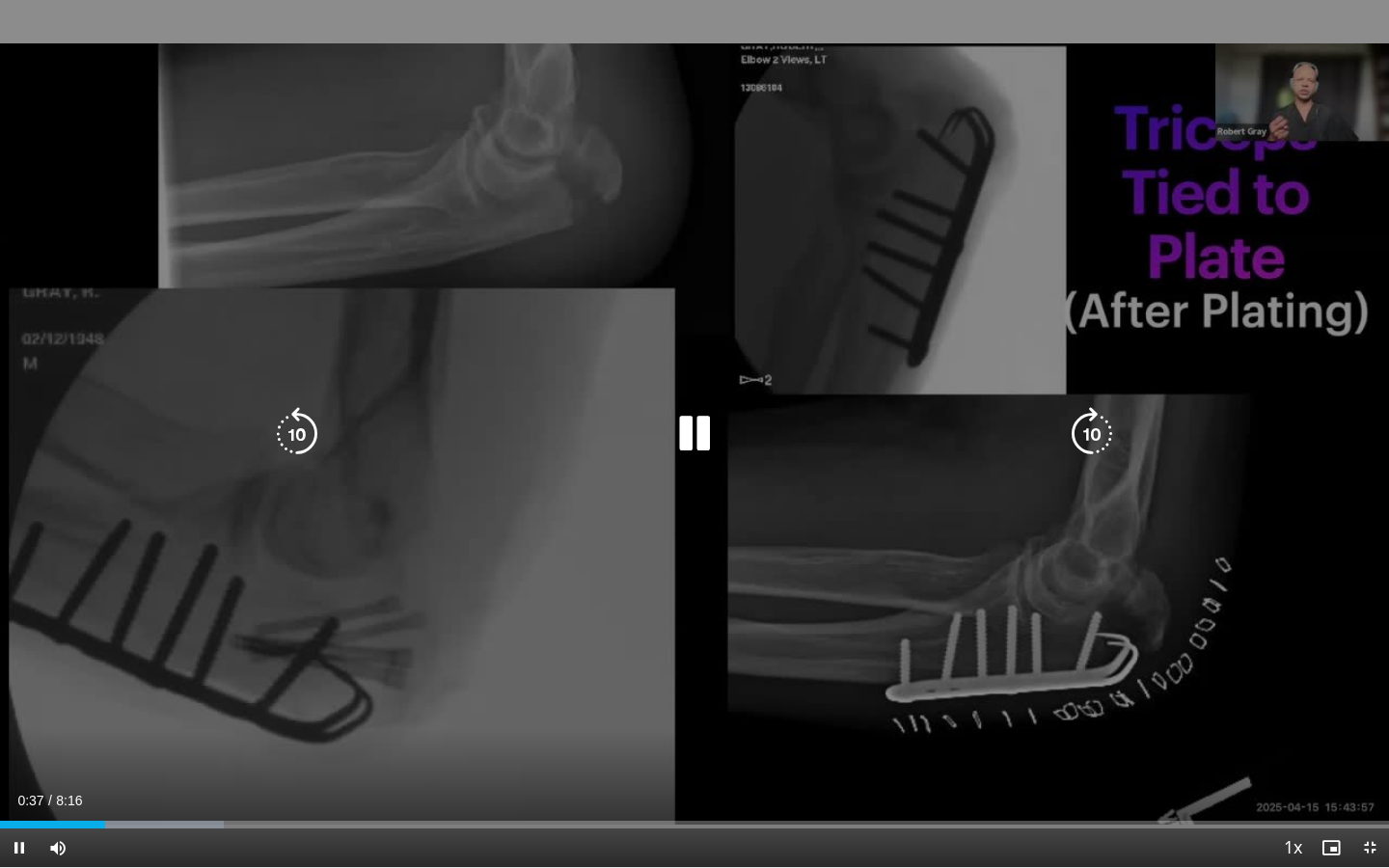 click on "30 seconds
Tap to unmute" at bounding box center [694, 433] 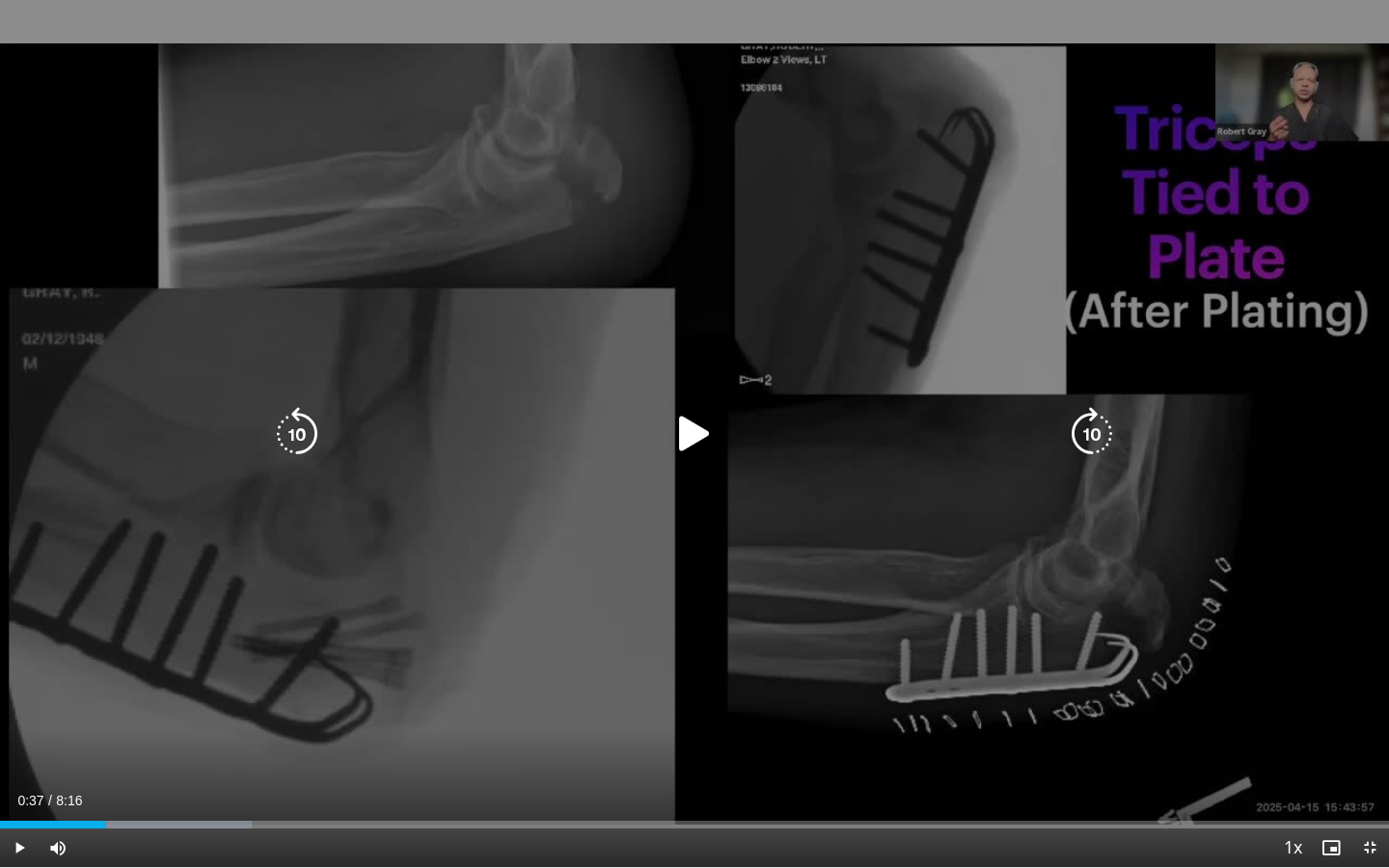click on "30 seconds
Tap to unmute" at bounding box center [694, 433] 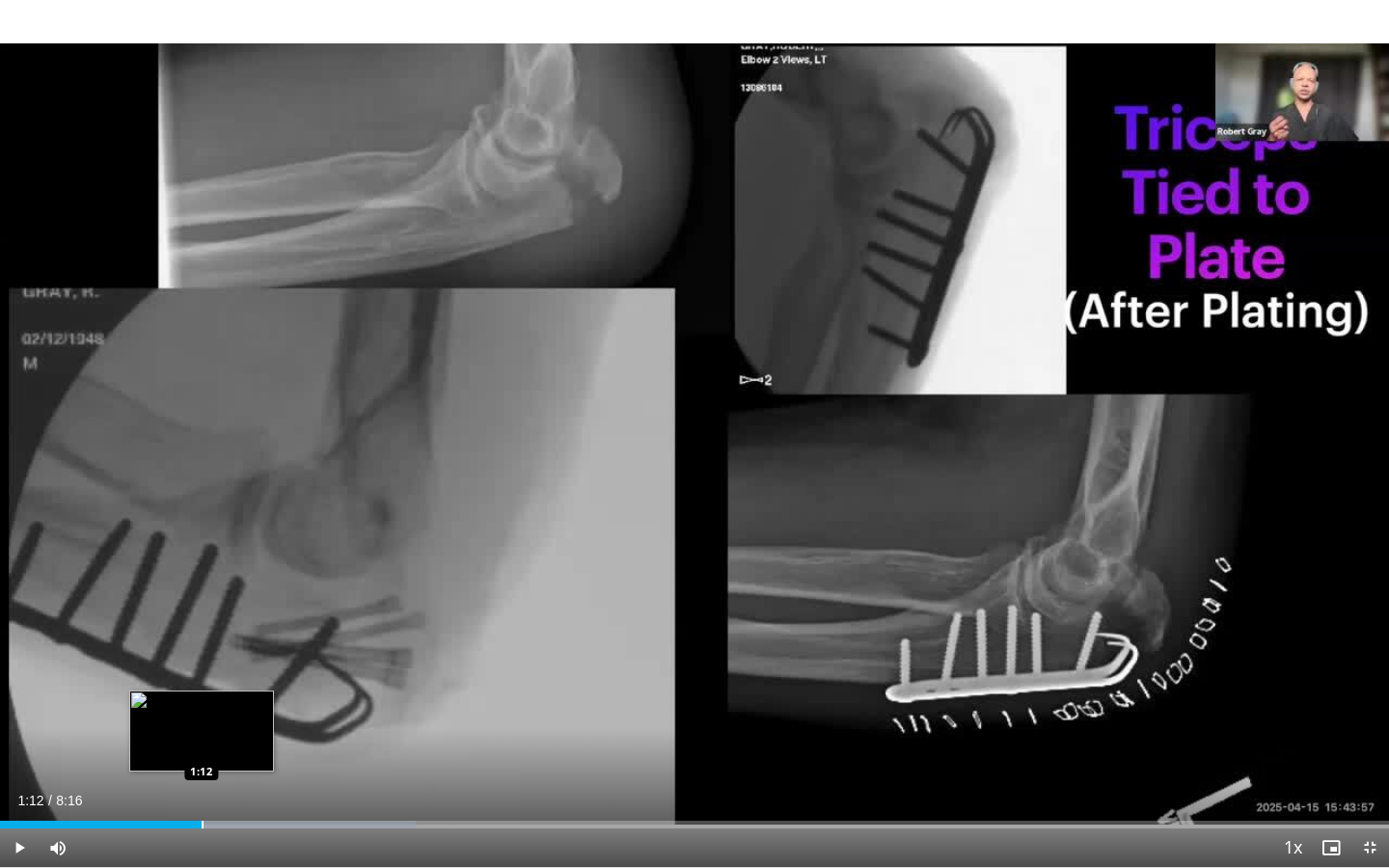 click at bounding box center (203, 825) 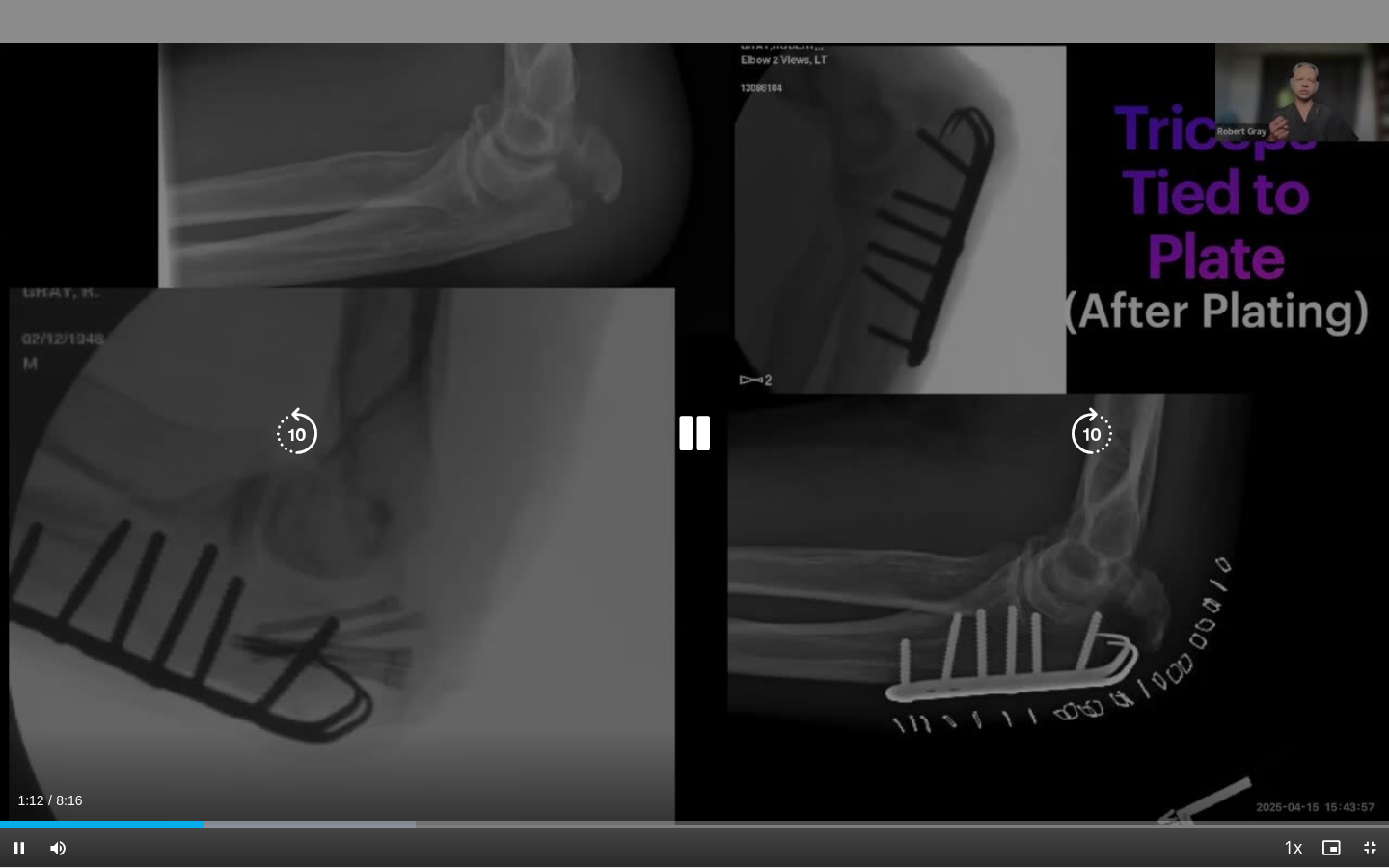 click on "20 seconds
Tap to unmute" at bounding box center (694, 433) 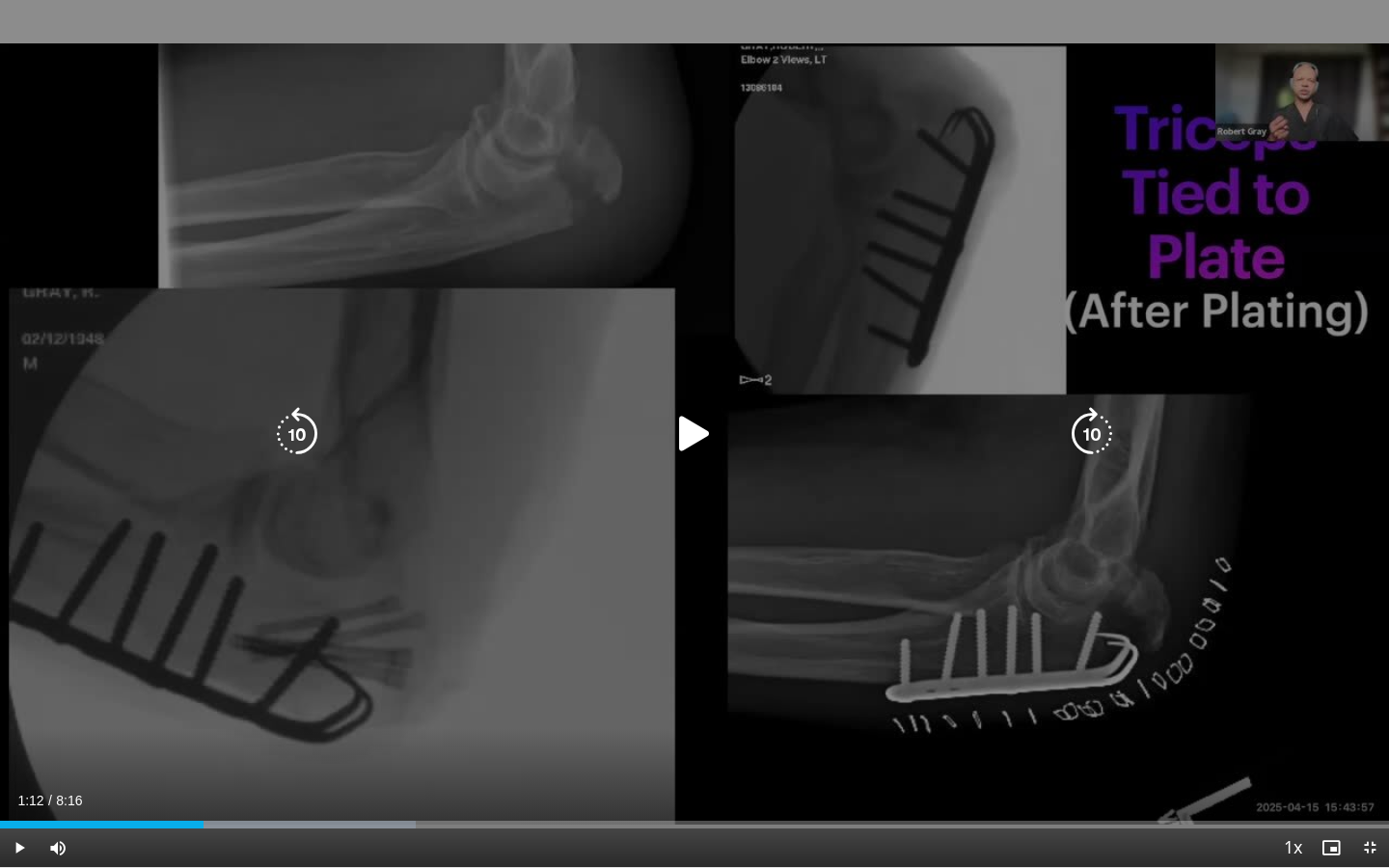 click at bounding box center (694, 434) 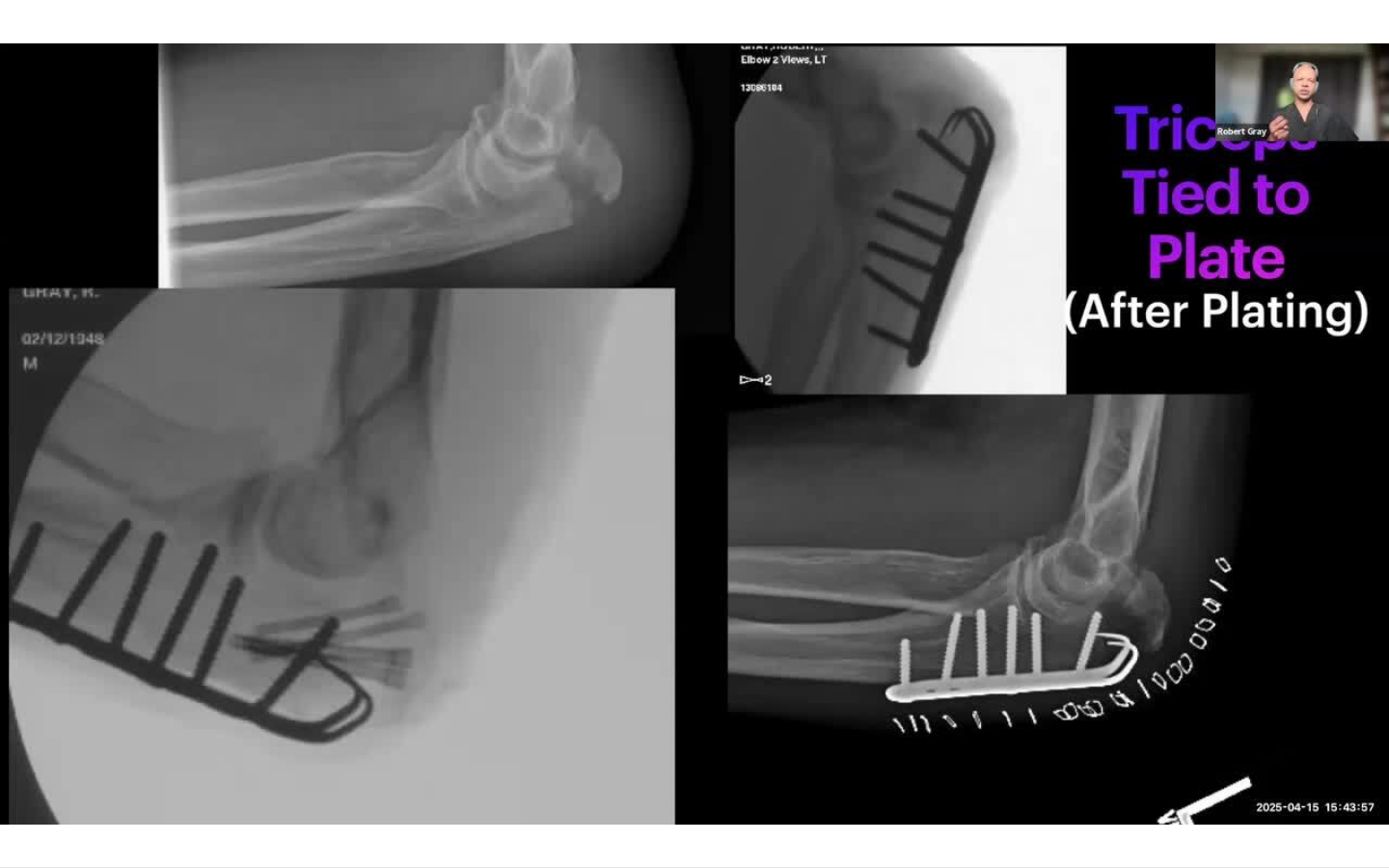 type 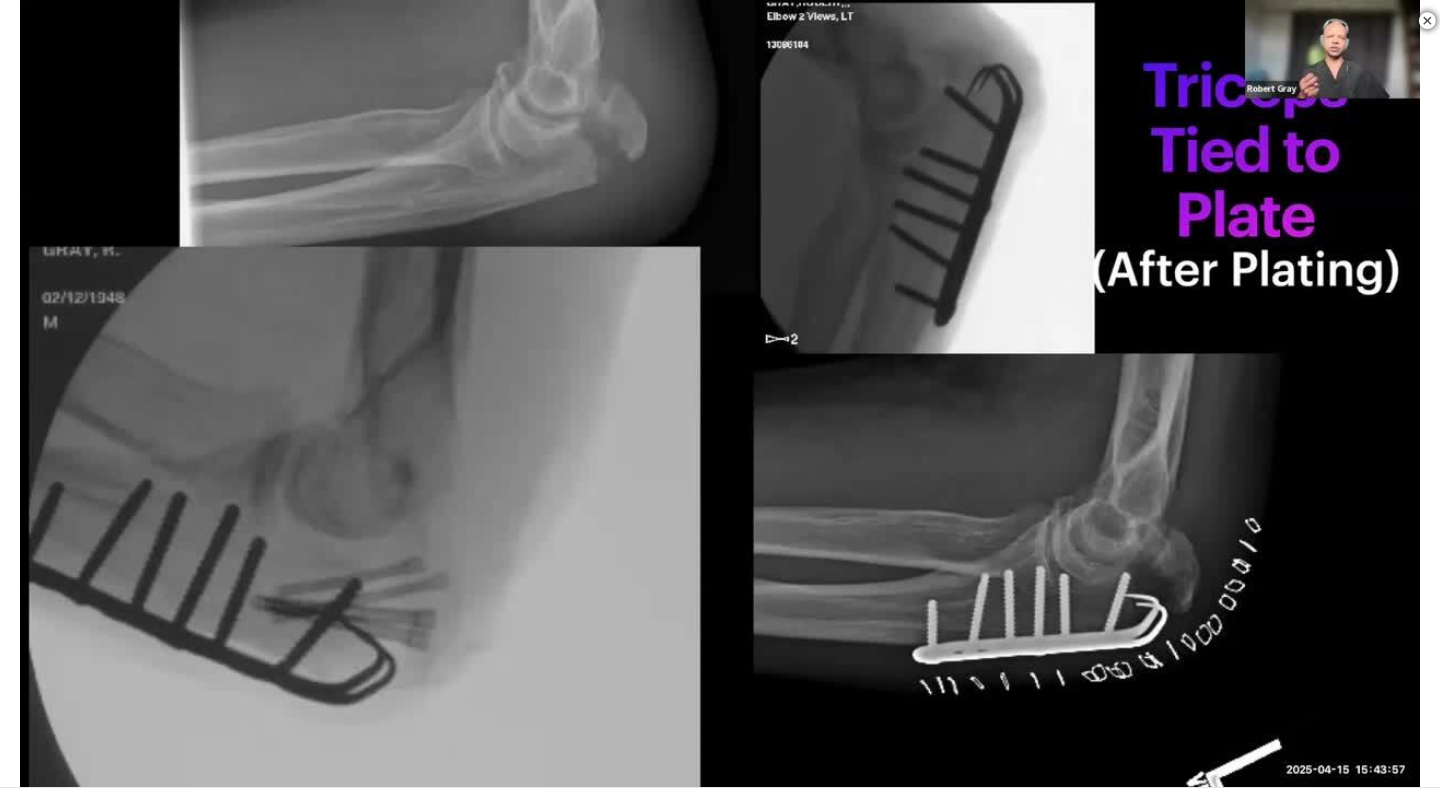 scroll, scrollTop: 423, scrollLeft: 0, axis: vertical 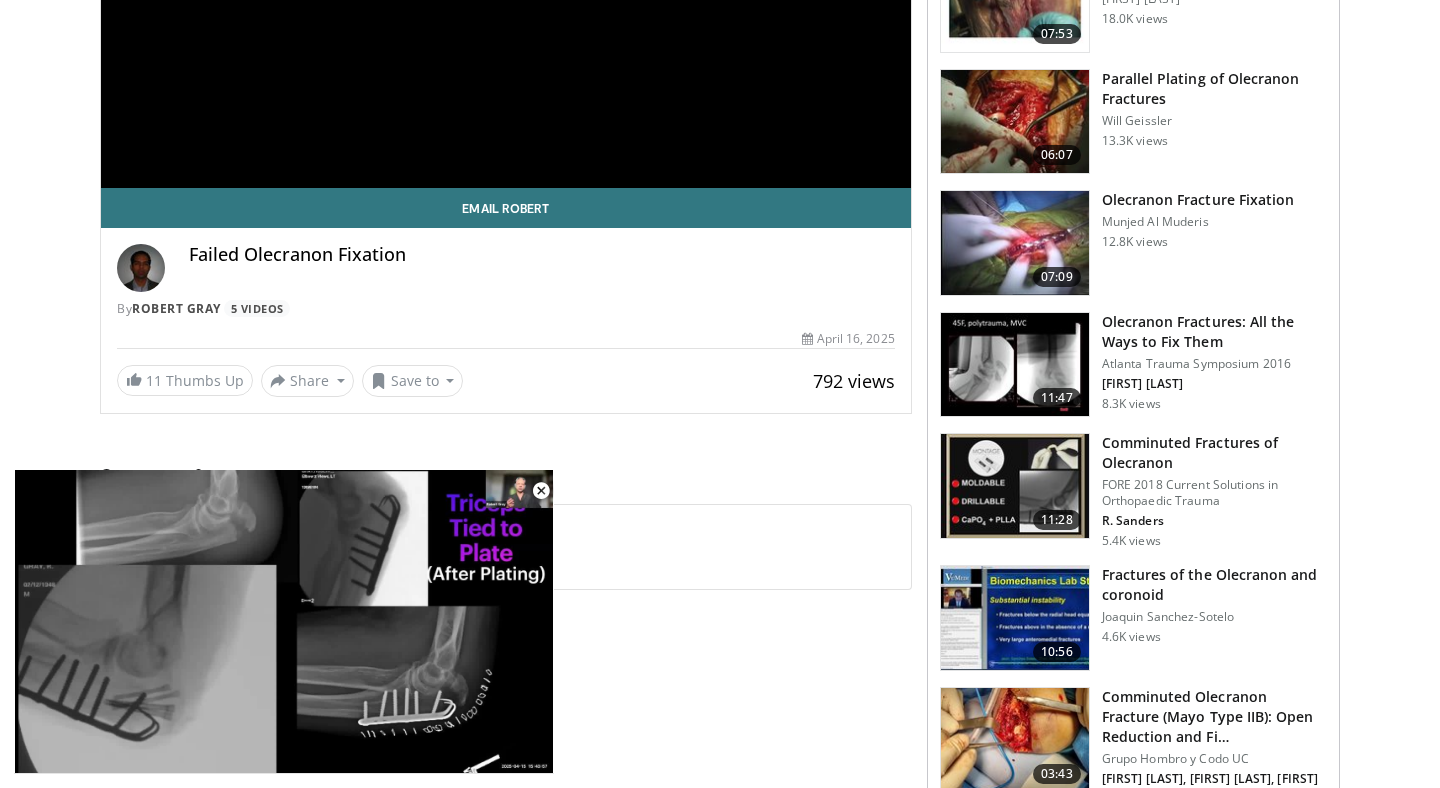 click on "Olecranon Fractures: All the Ways to Fix Them" at bounding box center (1214, 332) 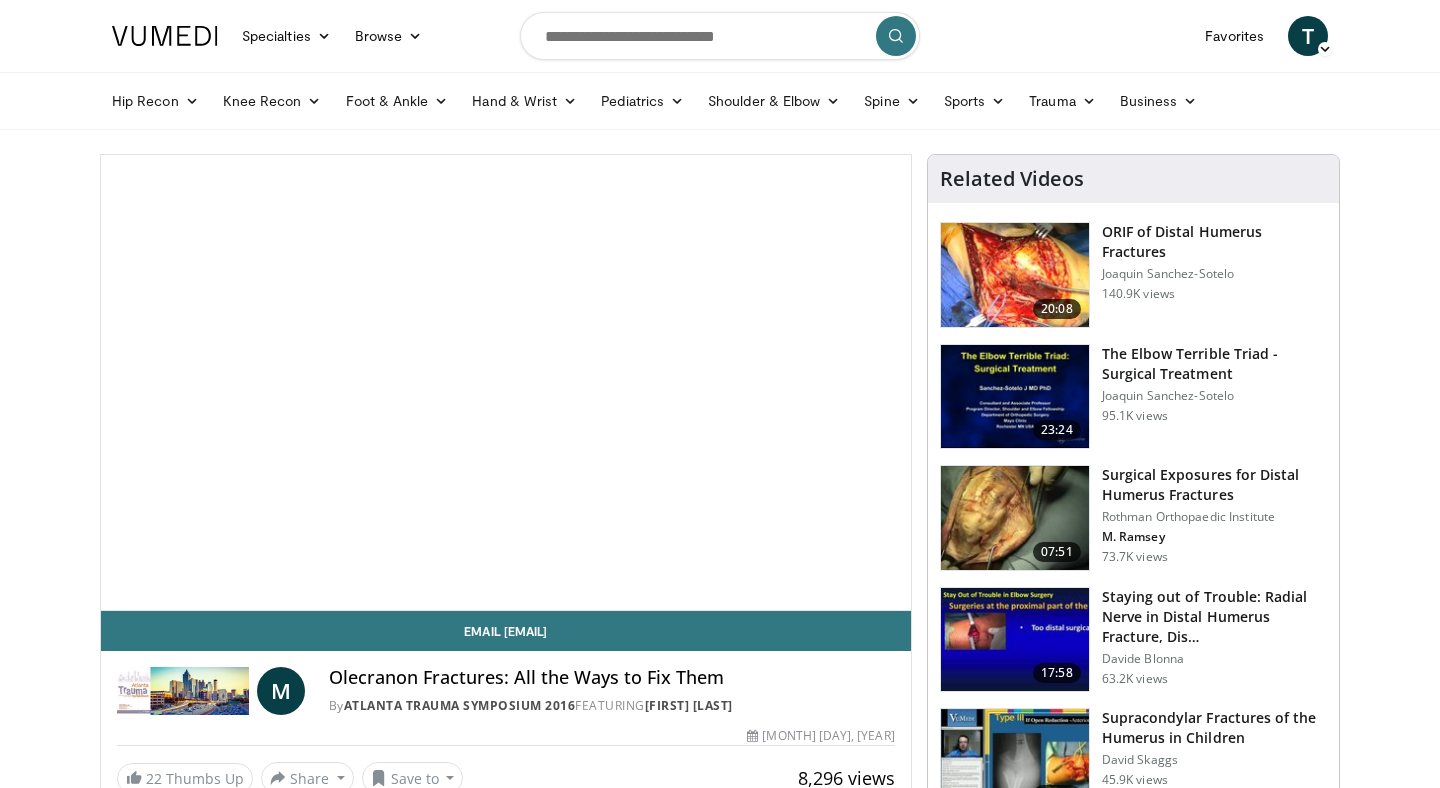 scroll, scrollTop: 0, scrollLeft: 0, axis: both 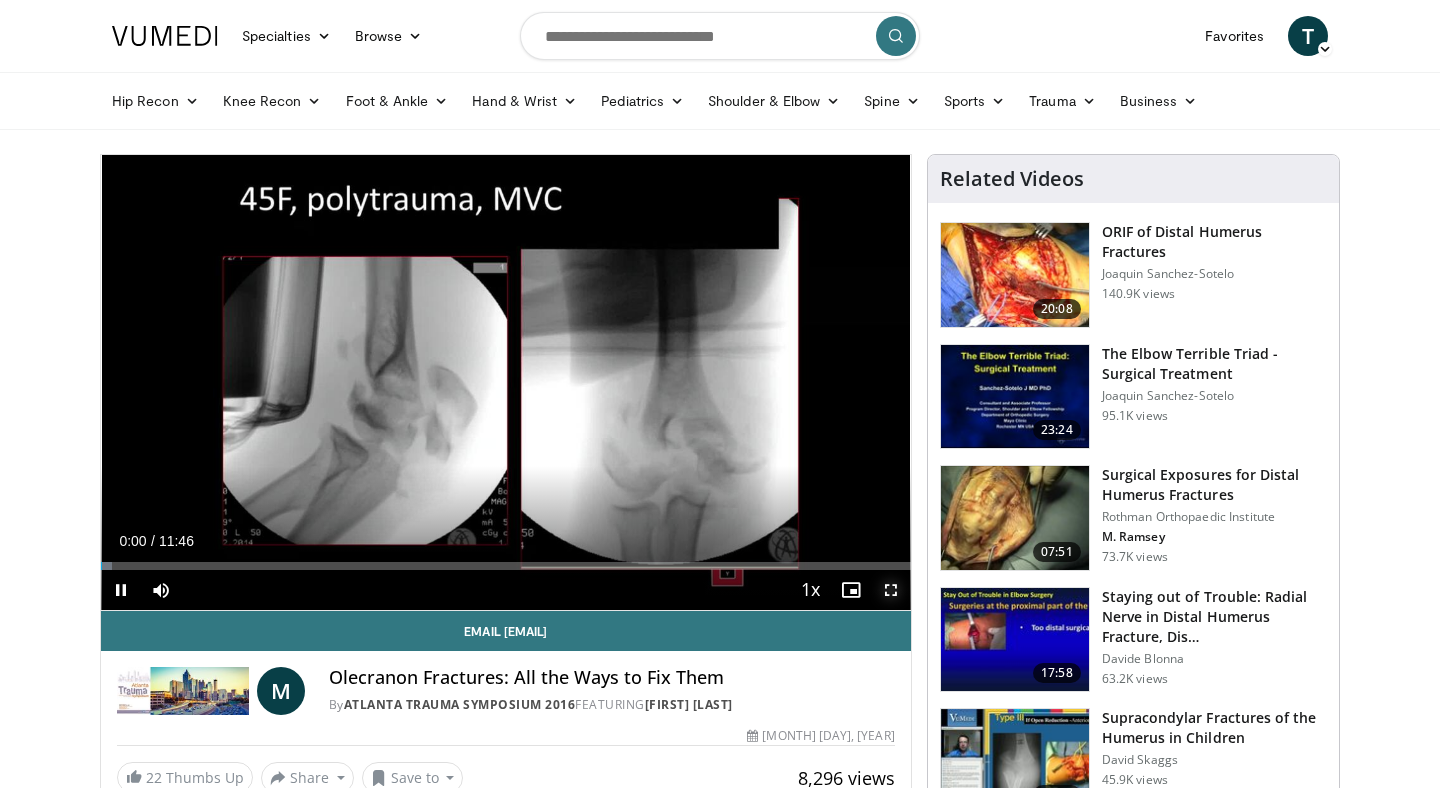 click at bounding box center [891, 590] 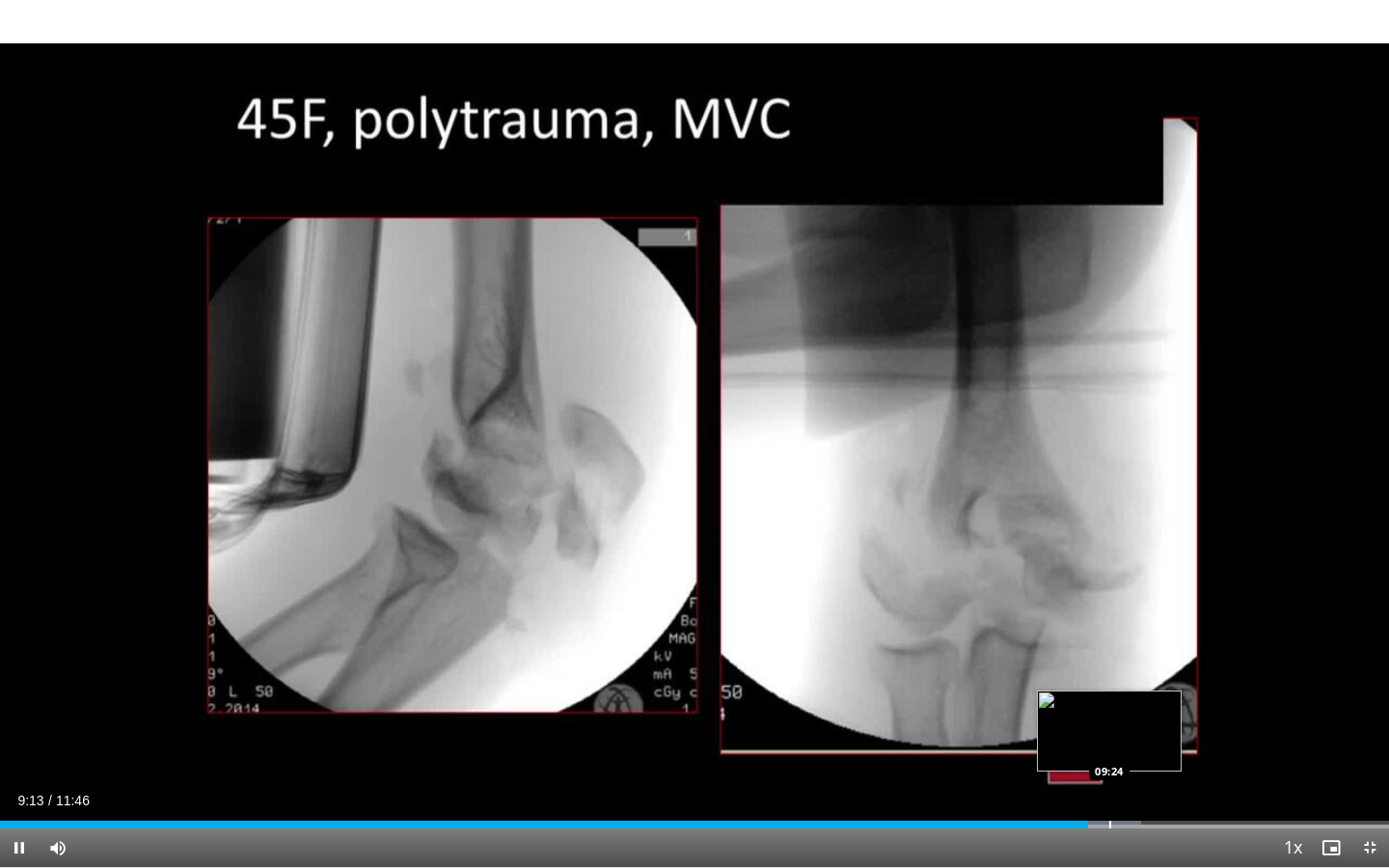 click on "Loaded :  82.15% 09:13 09:24" at bounding box center (694, 819) 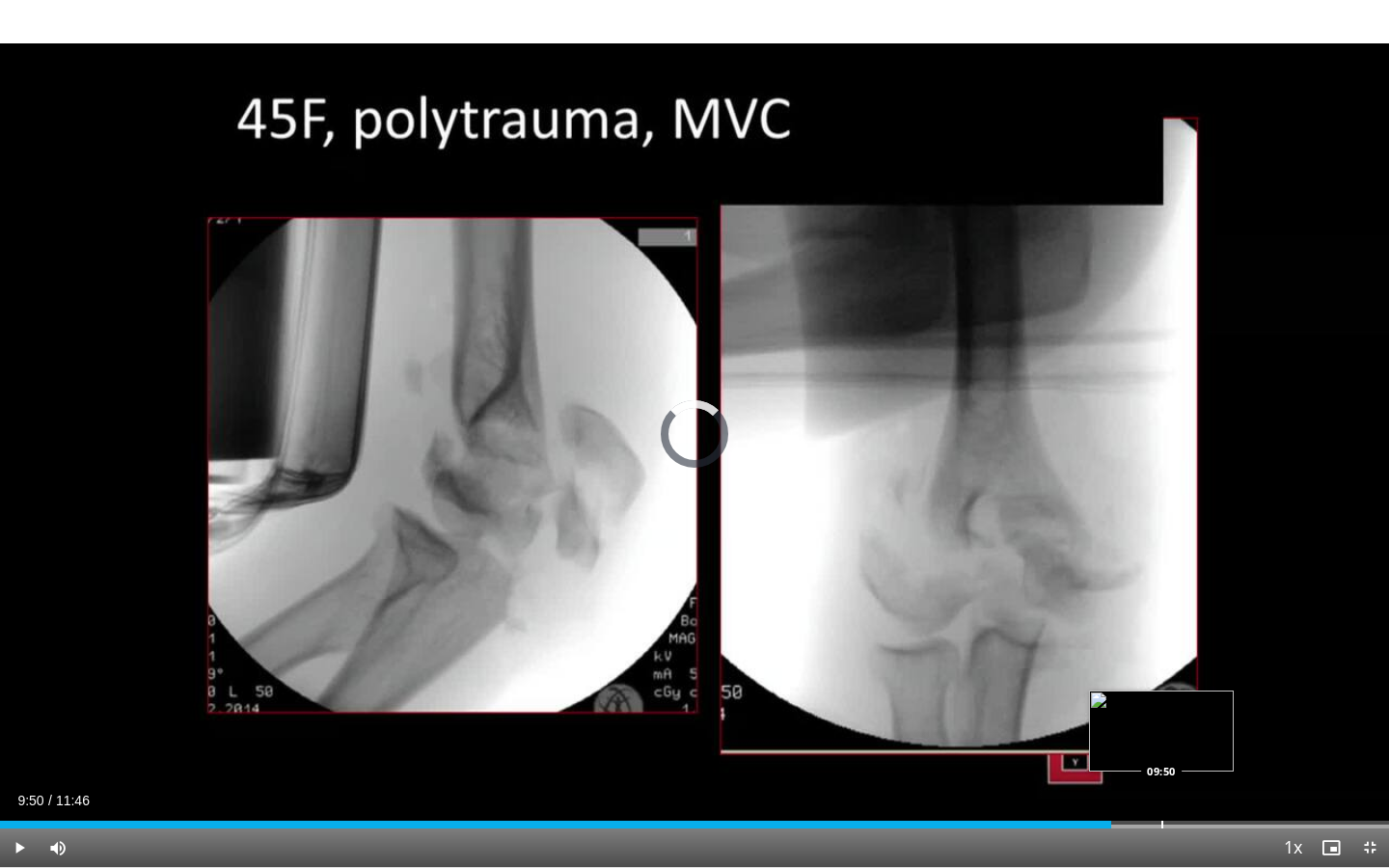 click at bounding box center (1162, 825) 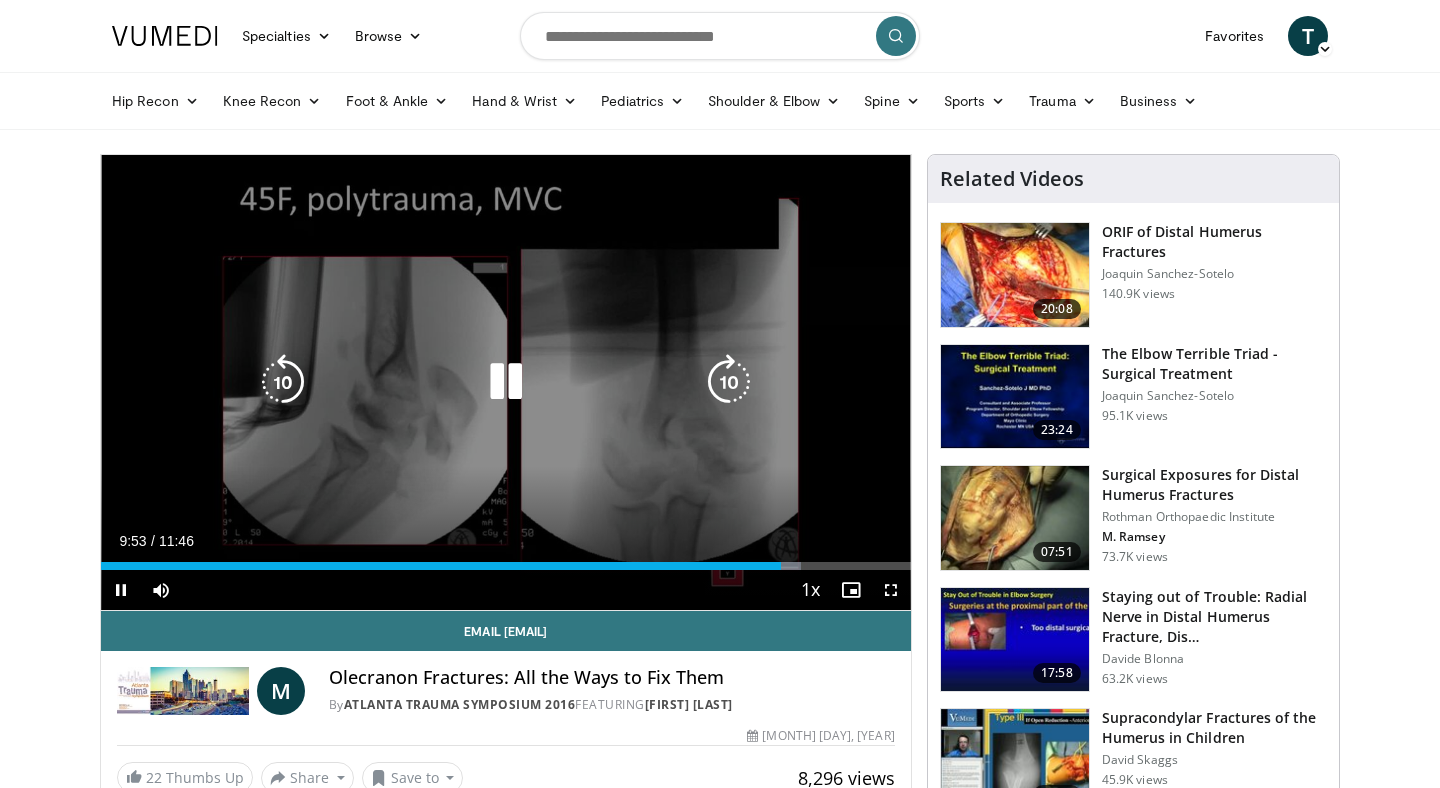 click on "80 seconds
Tap to unmute" at bounding box center (506, 382) 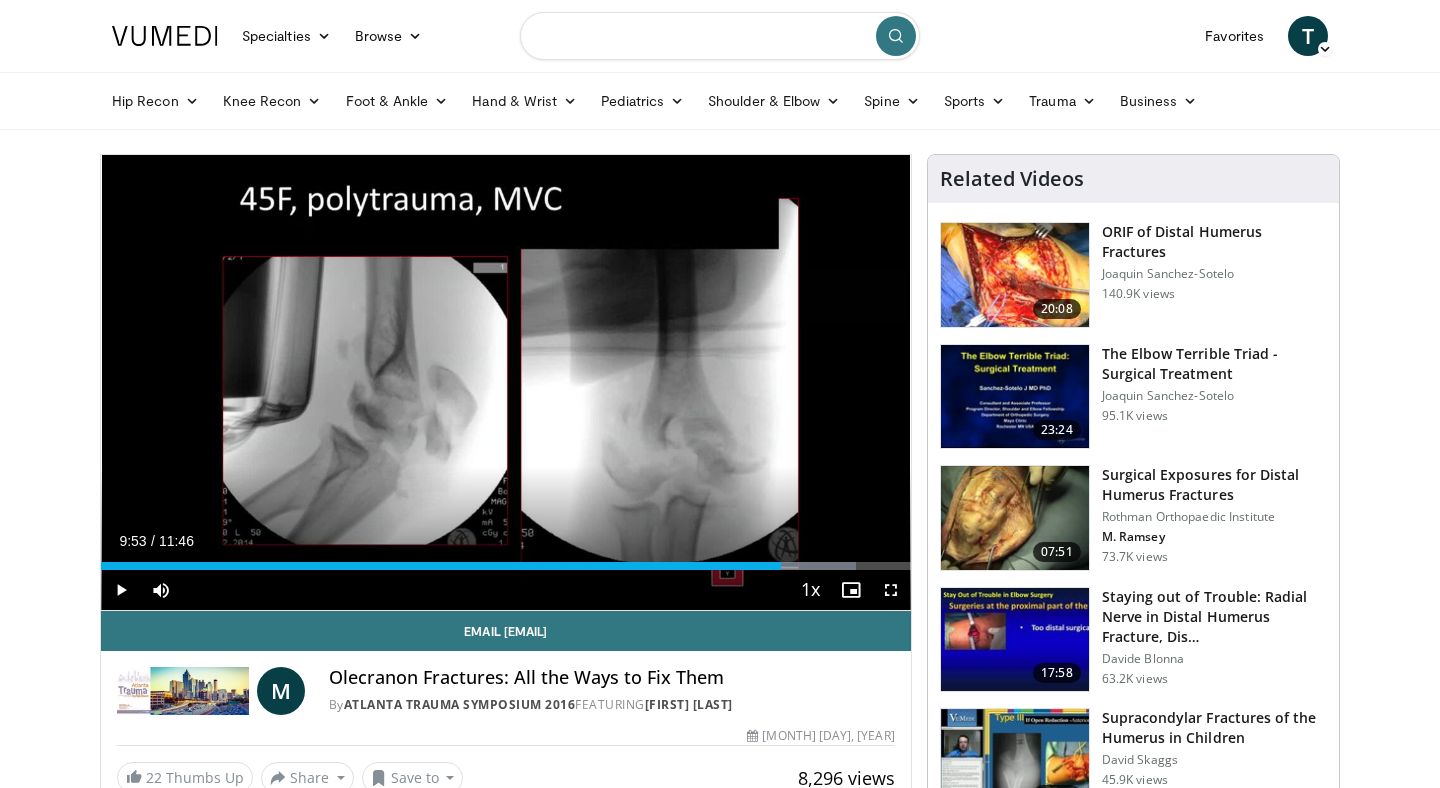 click at bounding box center (720, 36) 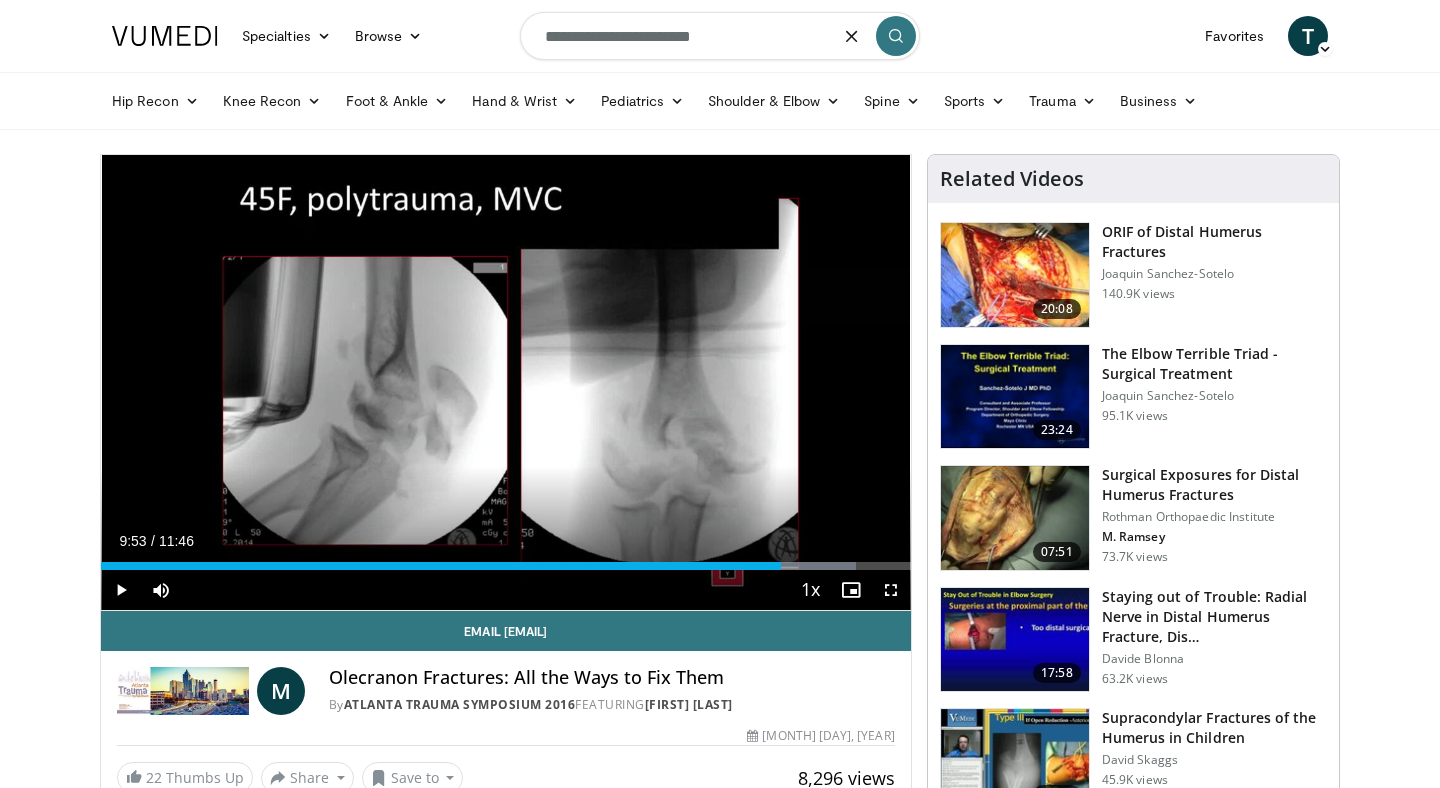 type on "**********" 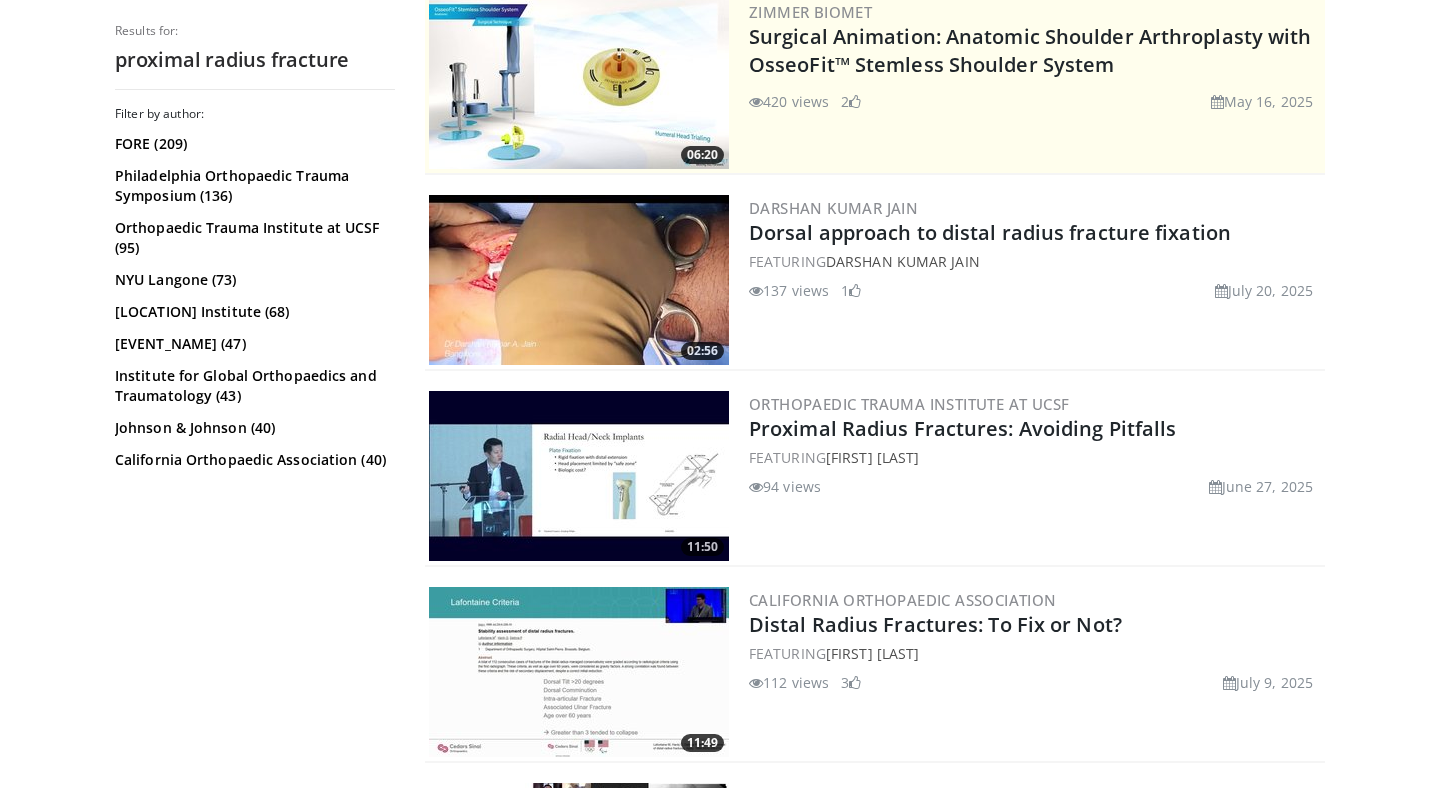 scroll, scrollTop: 430, scrollLeft: 0, axis: vertical 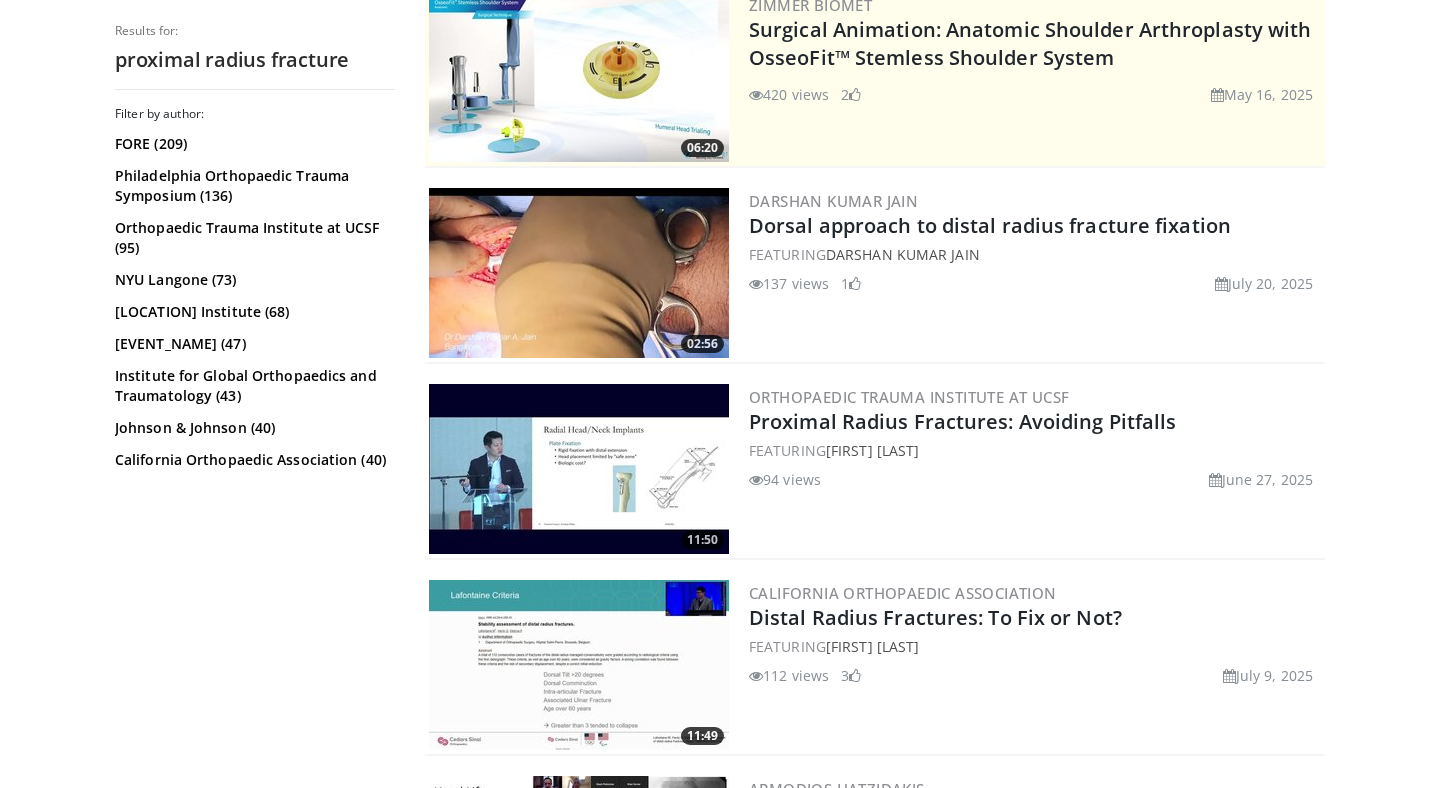 click at bounding box center [579, 469] 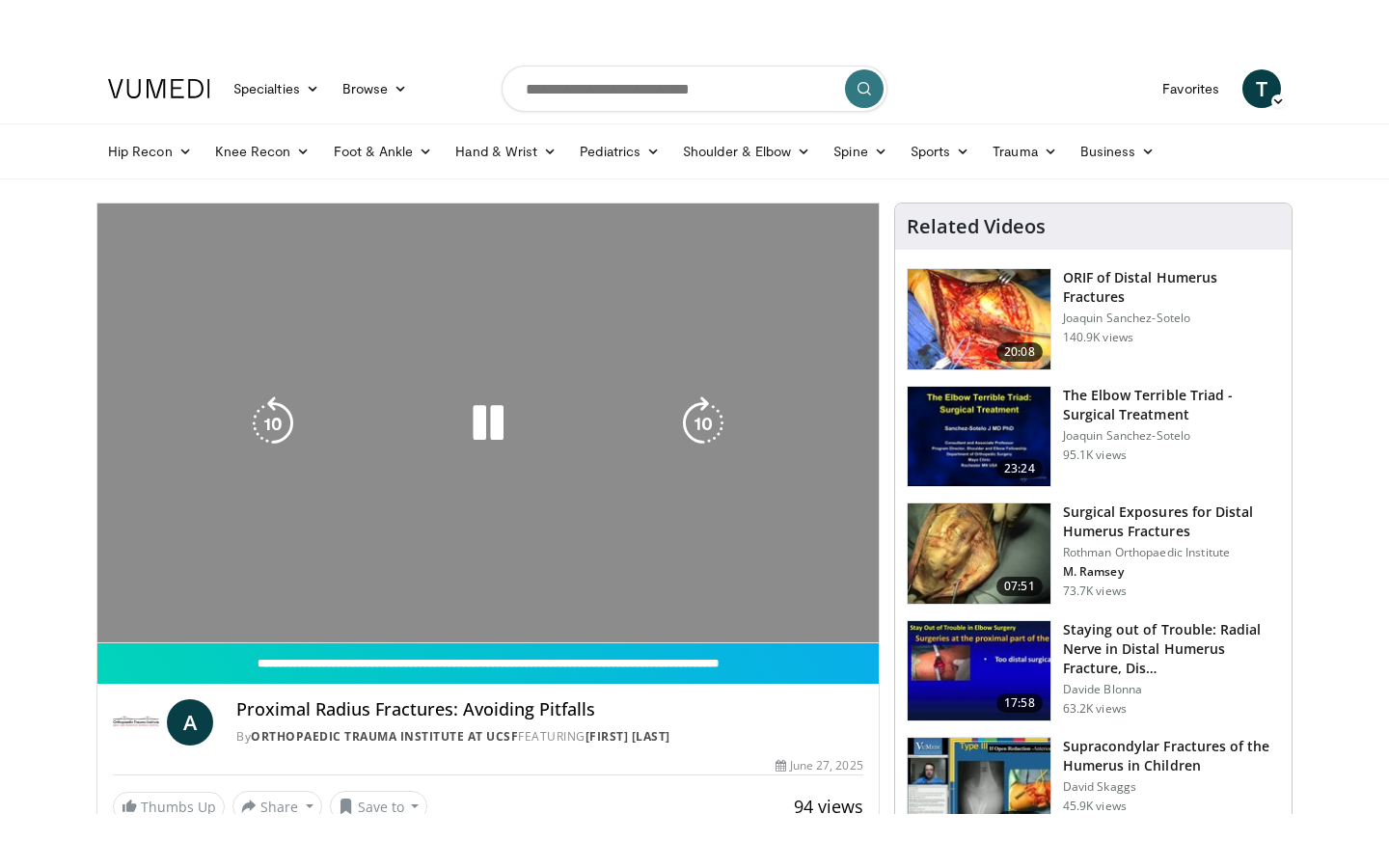 scroll, scrollTop: 0, scrollLeft: 0, axis: both 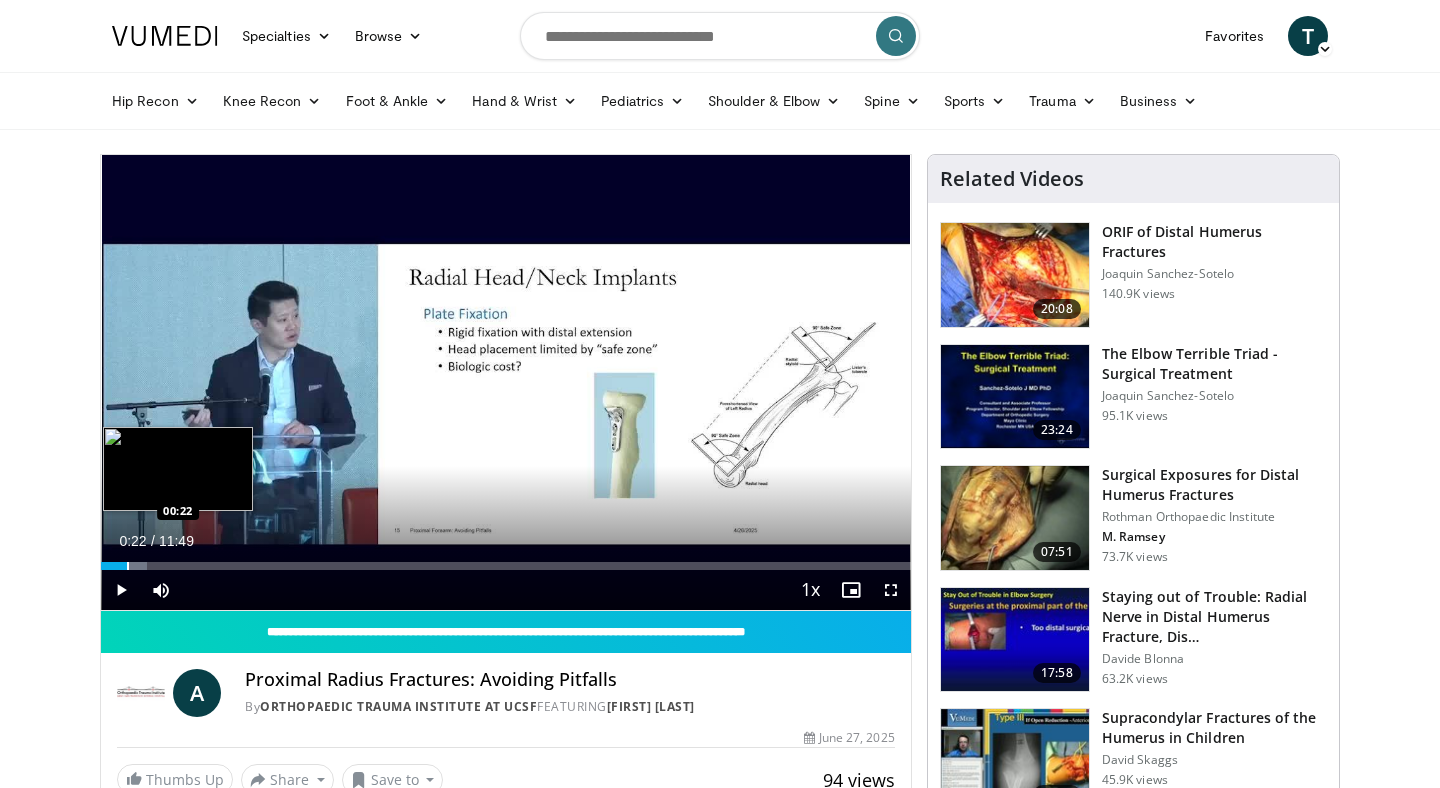 click on "Loaded :  5.62% 00:22 00:22" at bounding box center [506, 560] 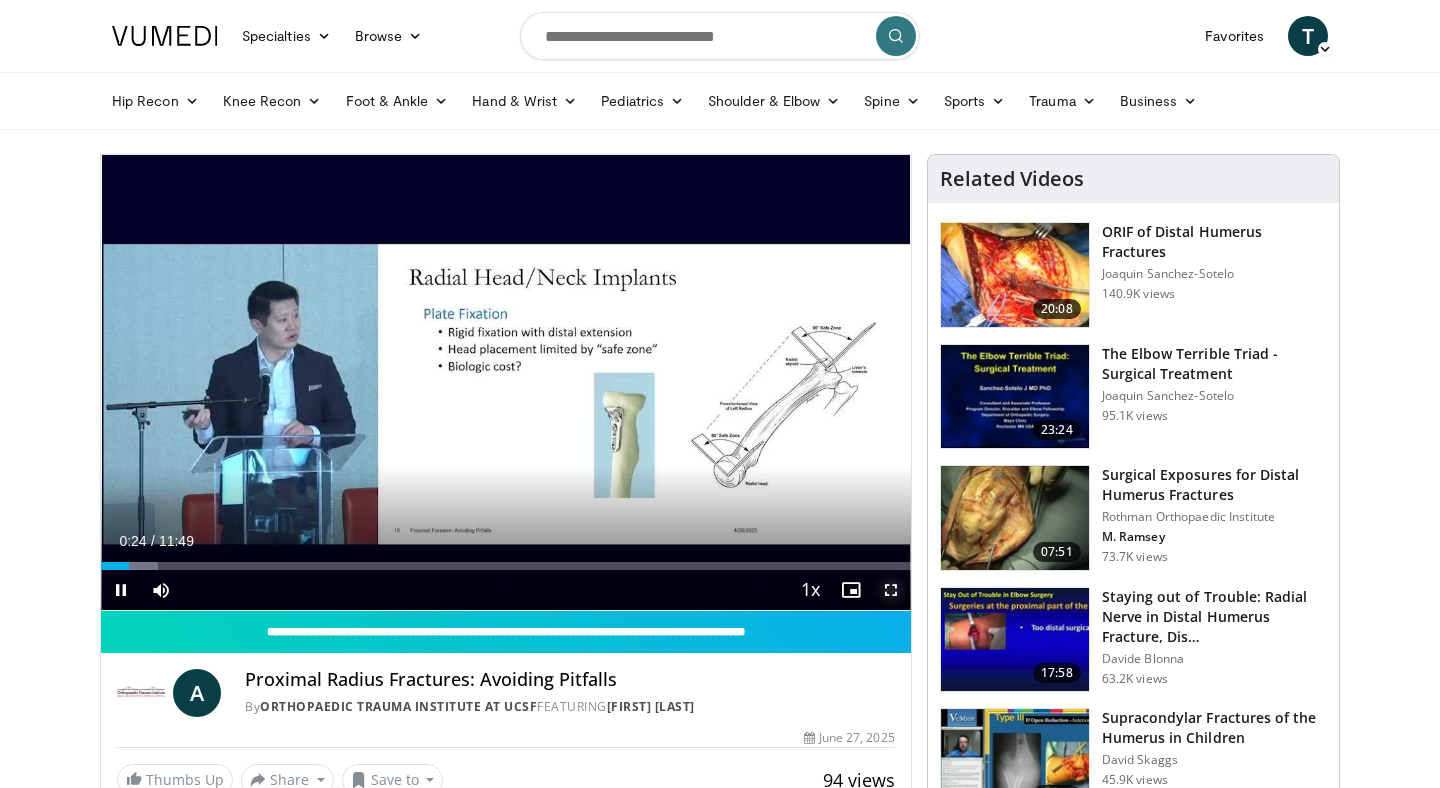 click at bounding box center [891, 590] 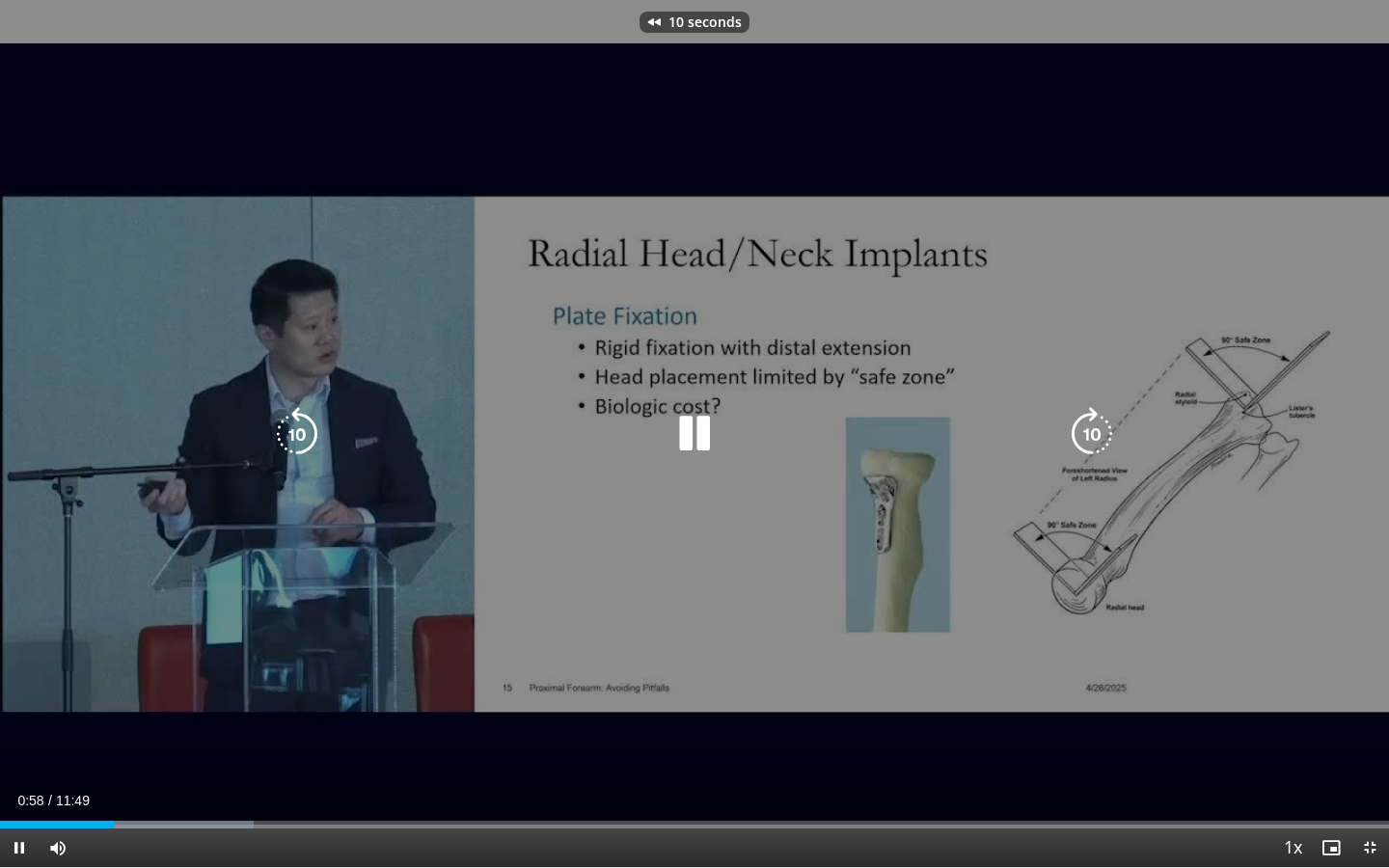 click on "10 seconds
Tap to unmute" at bounding box center (694, 433) 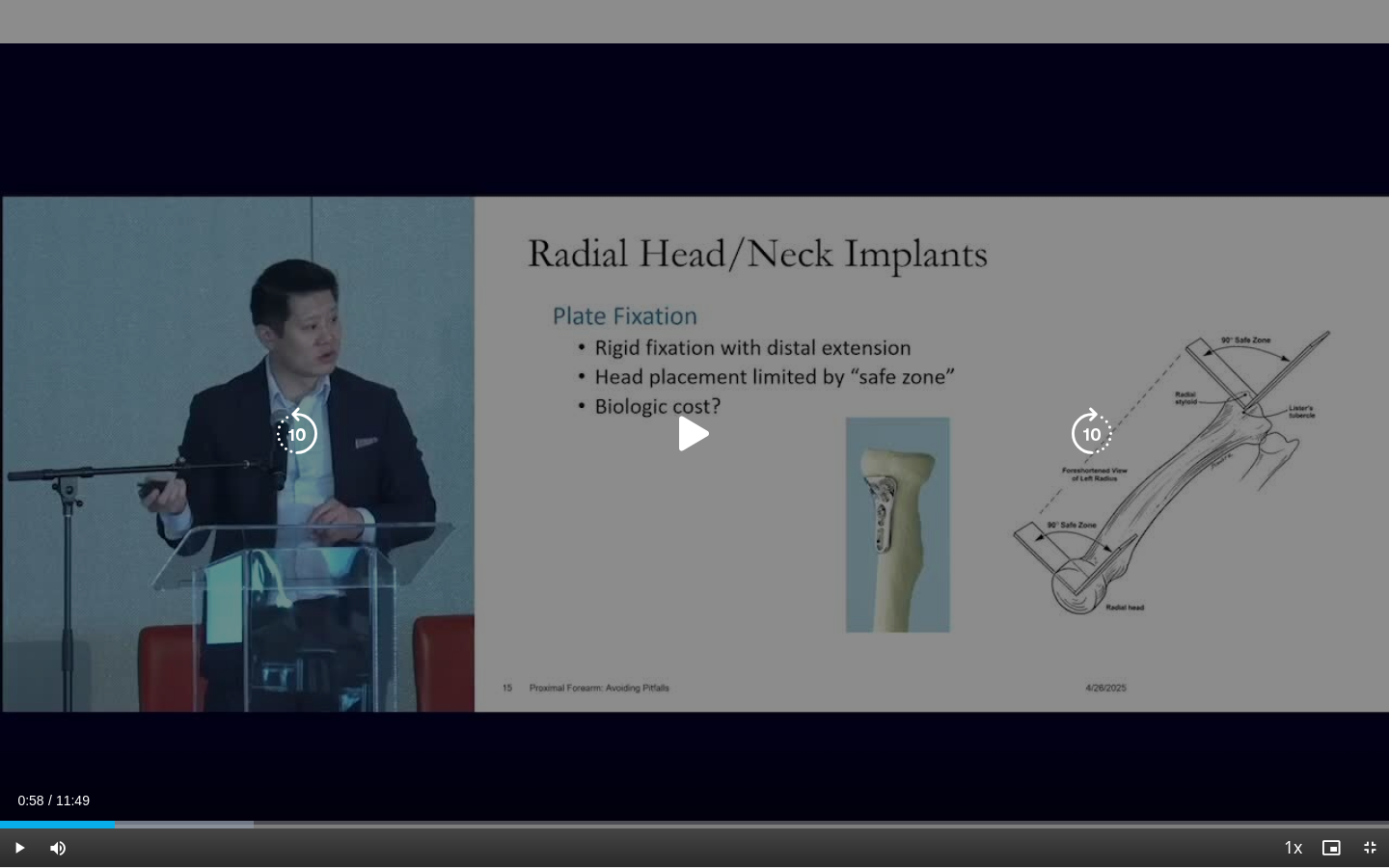 click on "10 seconds
Tap to unmute" at bounding box center [694, 433] 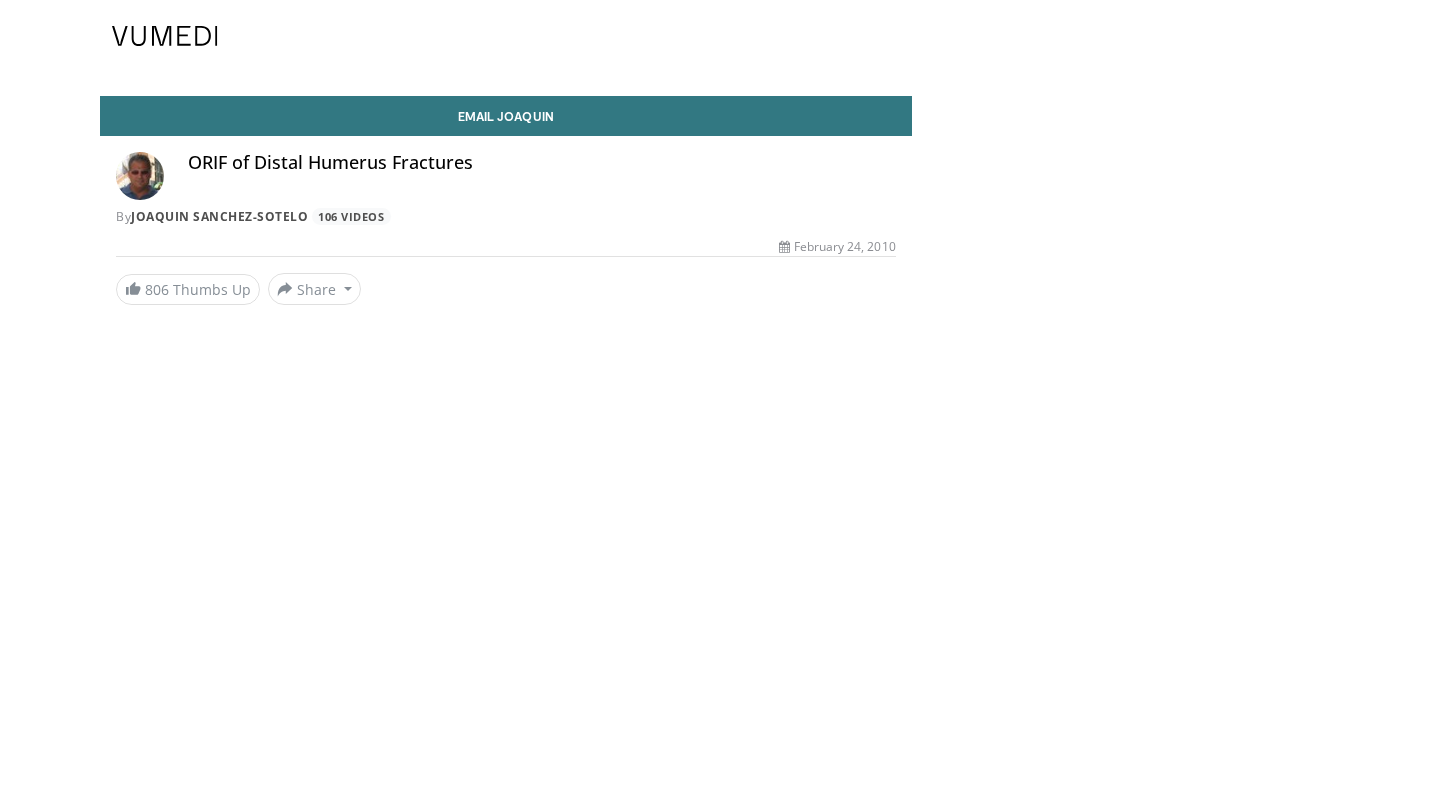 scroll, scrollTop: 0, scrollLeft: 0, axis: both 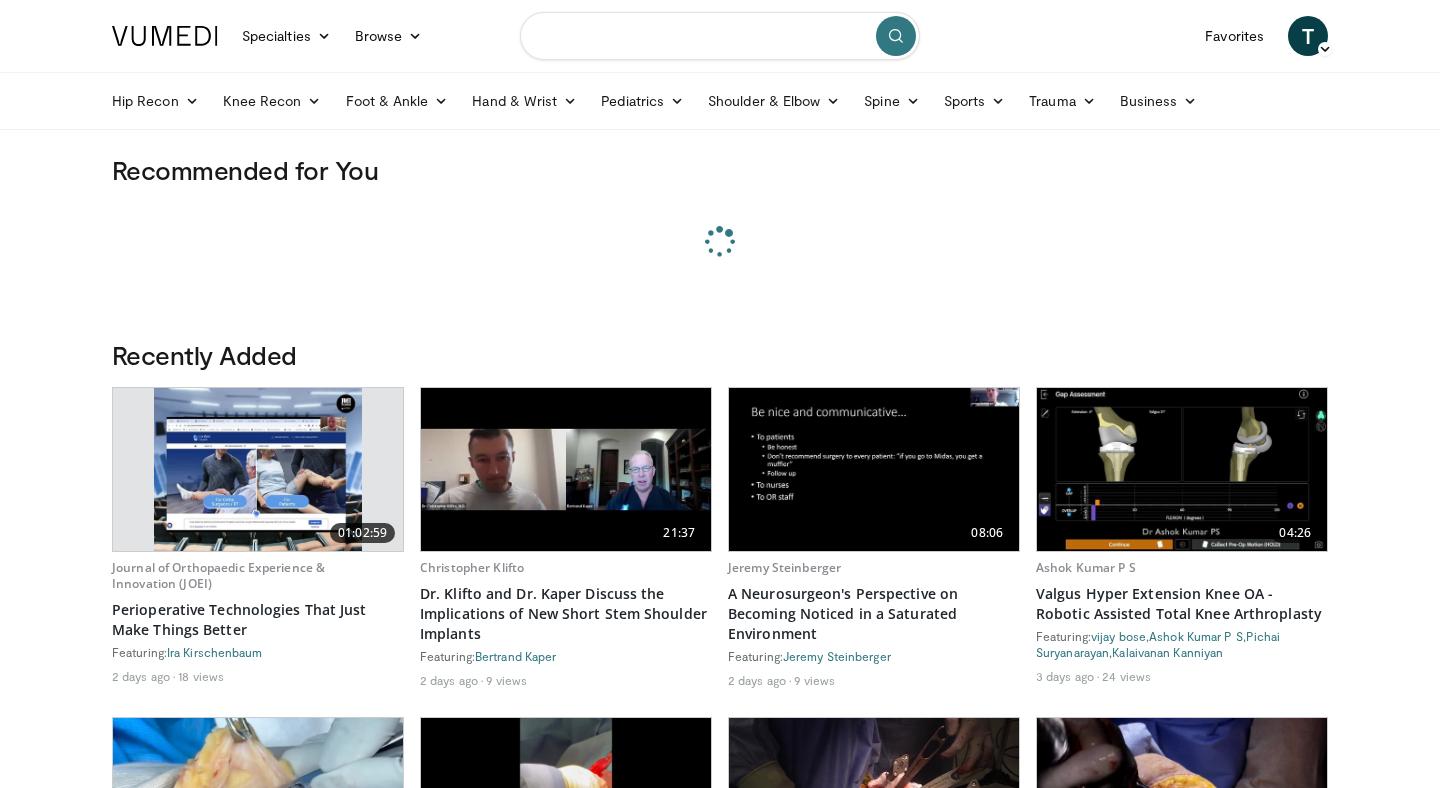 click at bounding box center (720, 36) 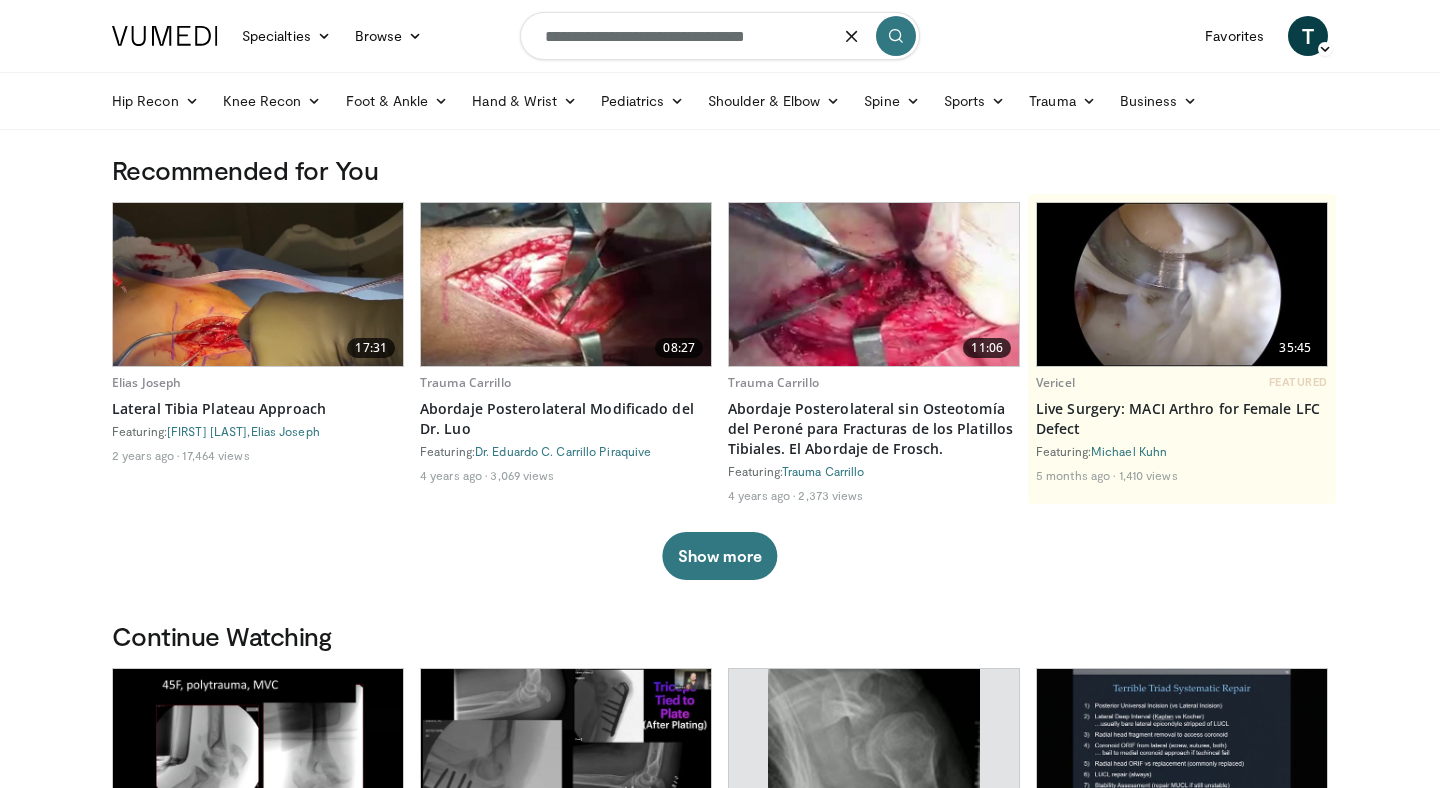 type on "**********" 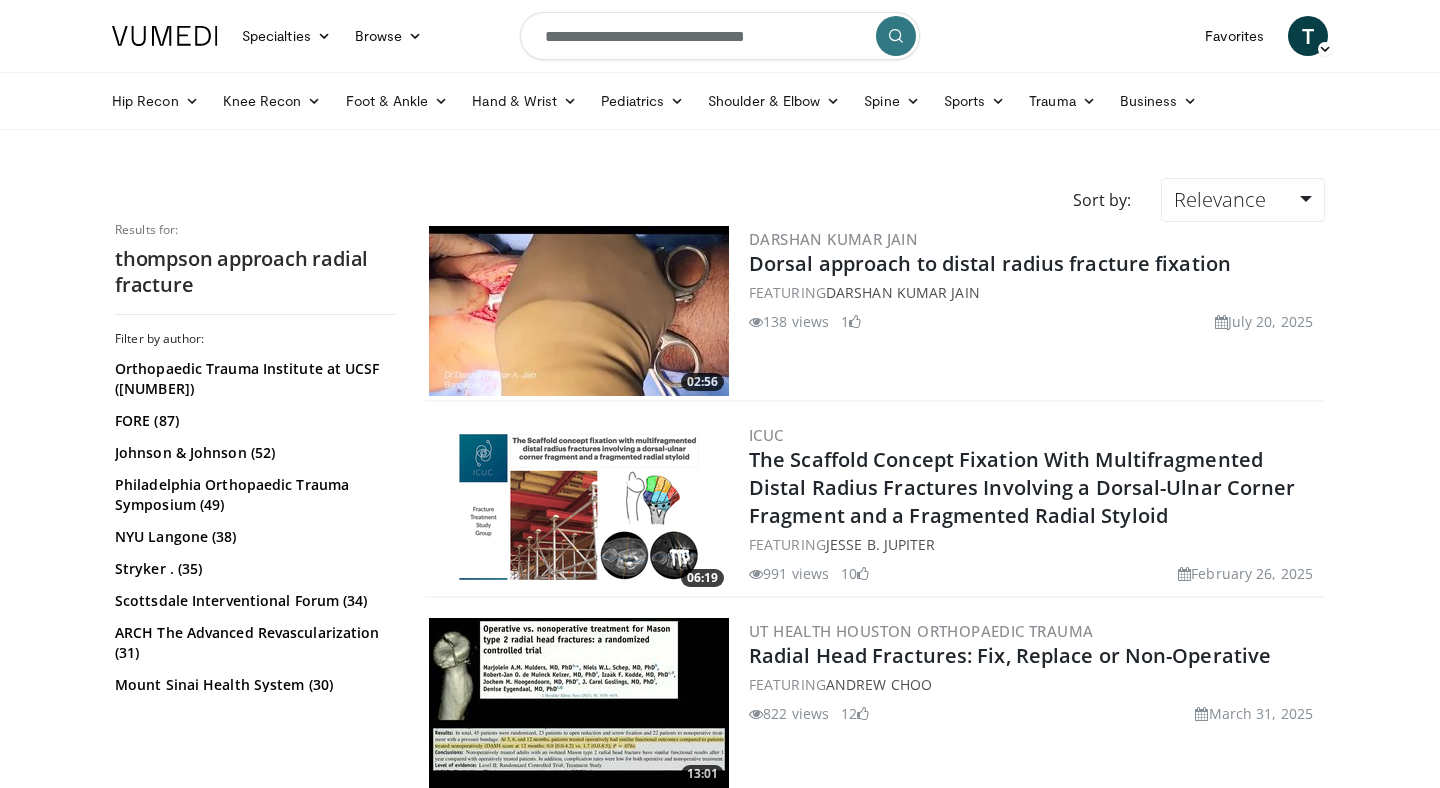 scroll, scrollTop: 62, scrollLeft: 0, axis: vertical 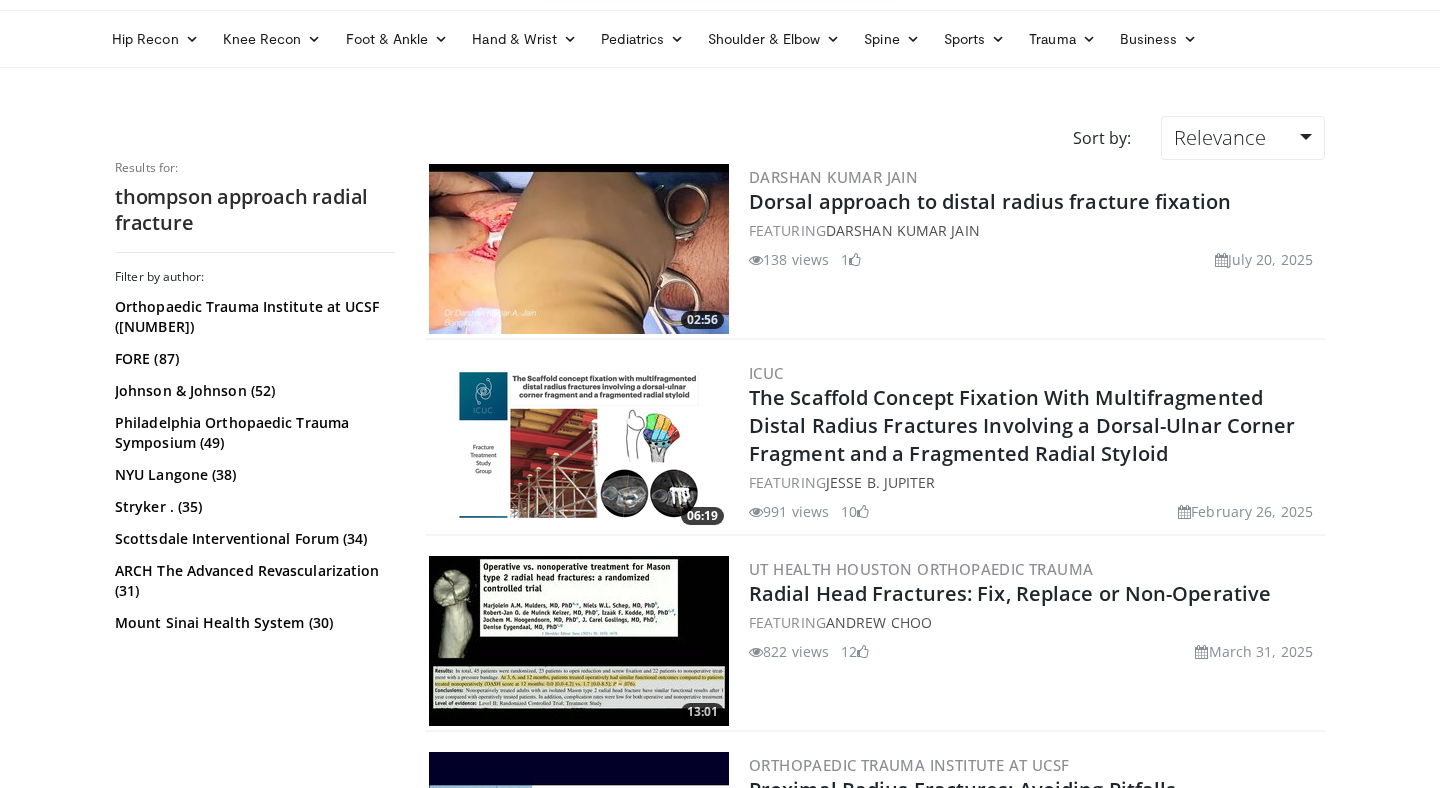 click at bounding box center [579, 249] 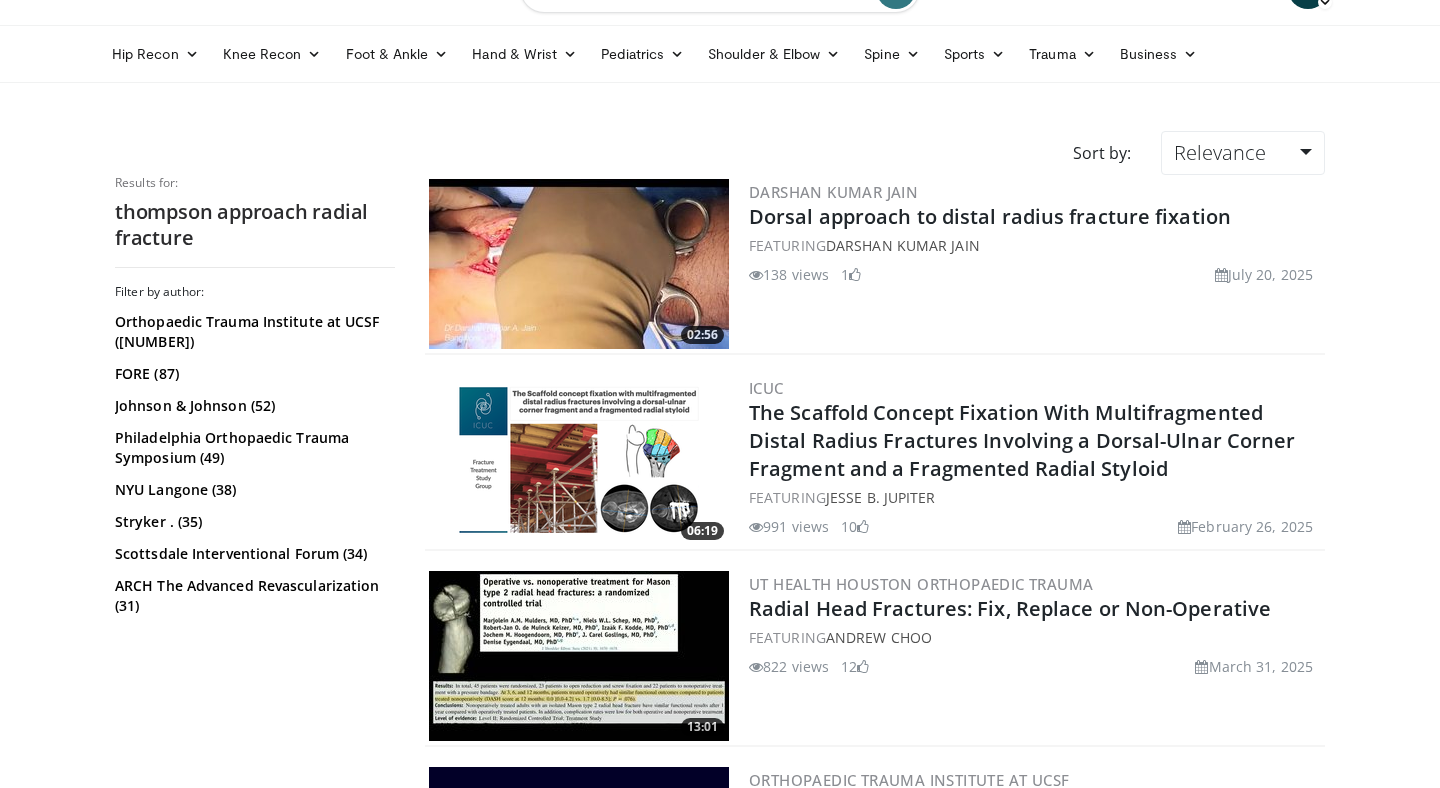scroll, scrollTop: 0, scrollLeft: 0, axis: both 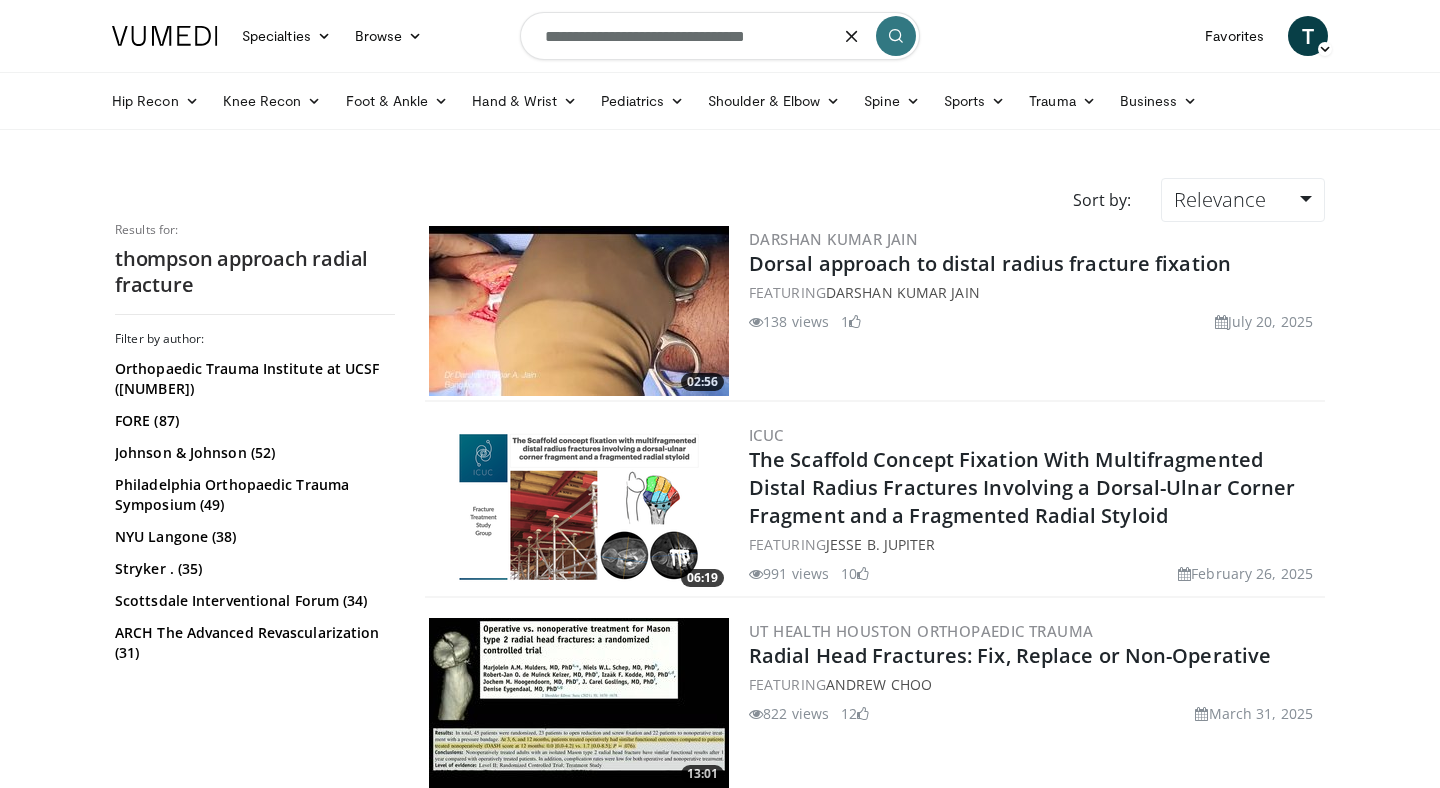 click on "**********" at bounding box center (720, 36) 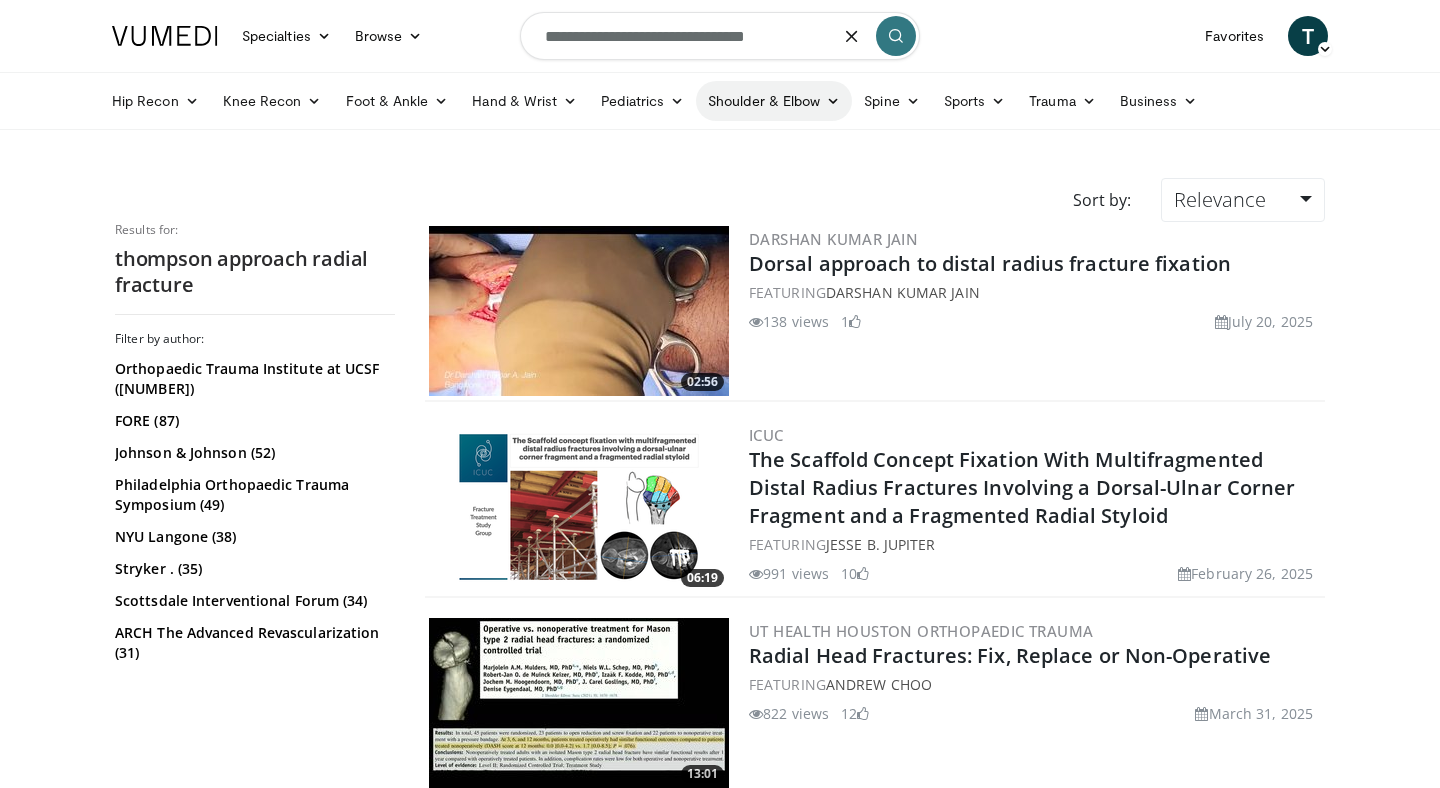type on "**********" 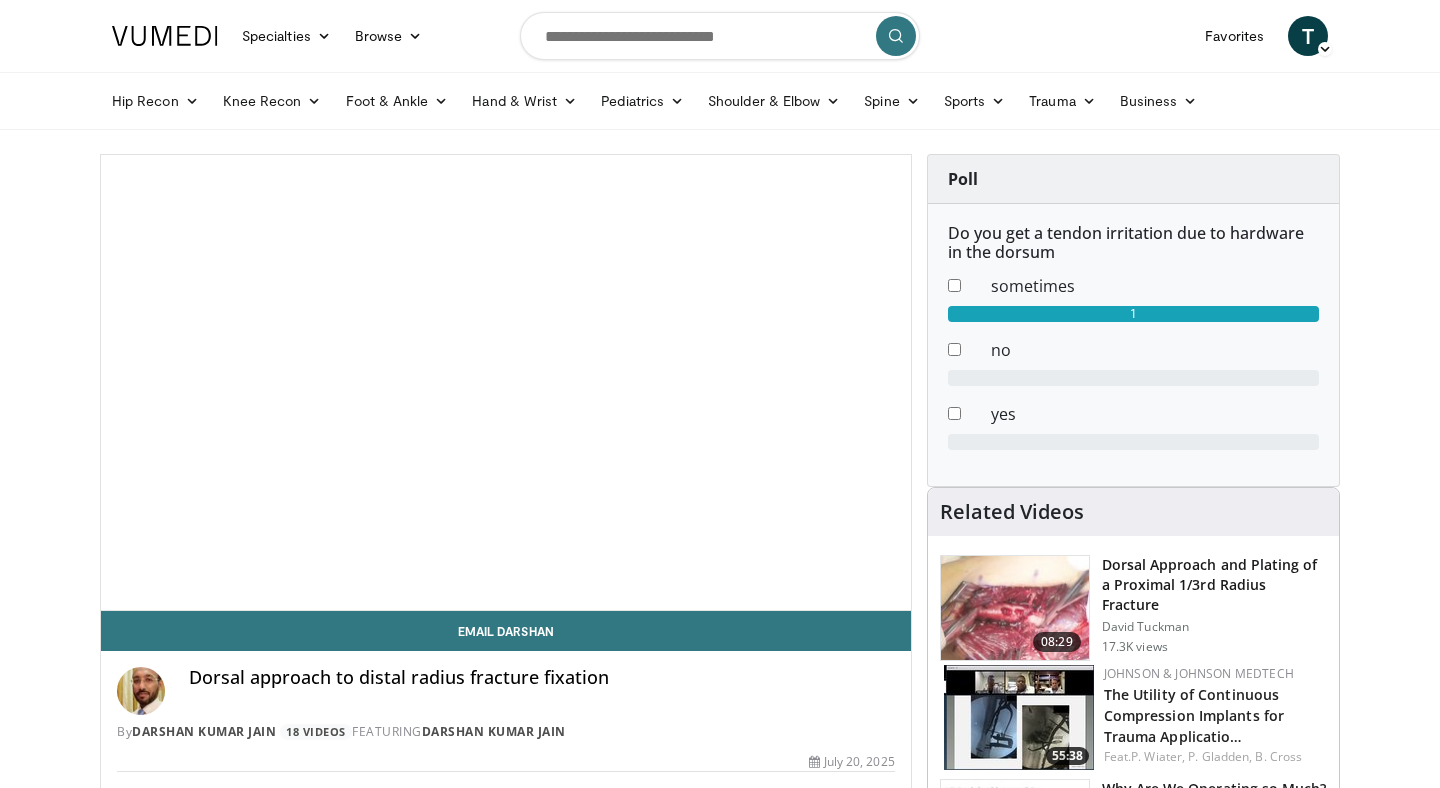 scroll, scrollTop: 0, scrollLeft: 0, axis: both 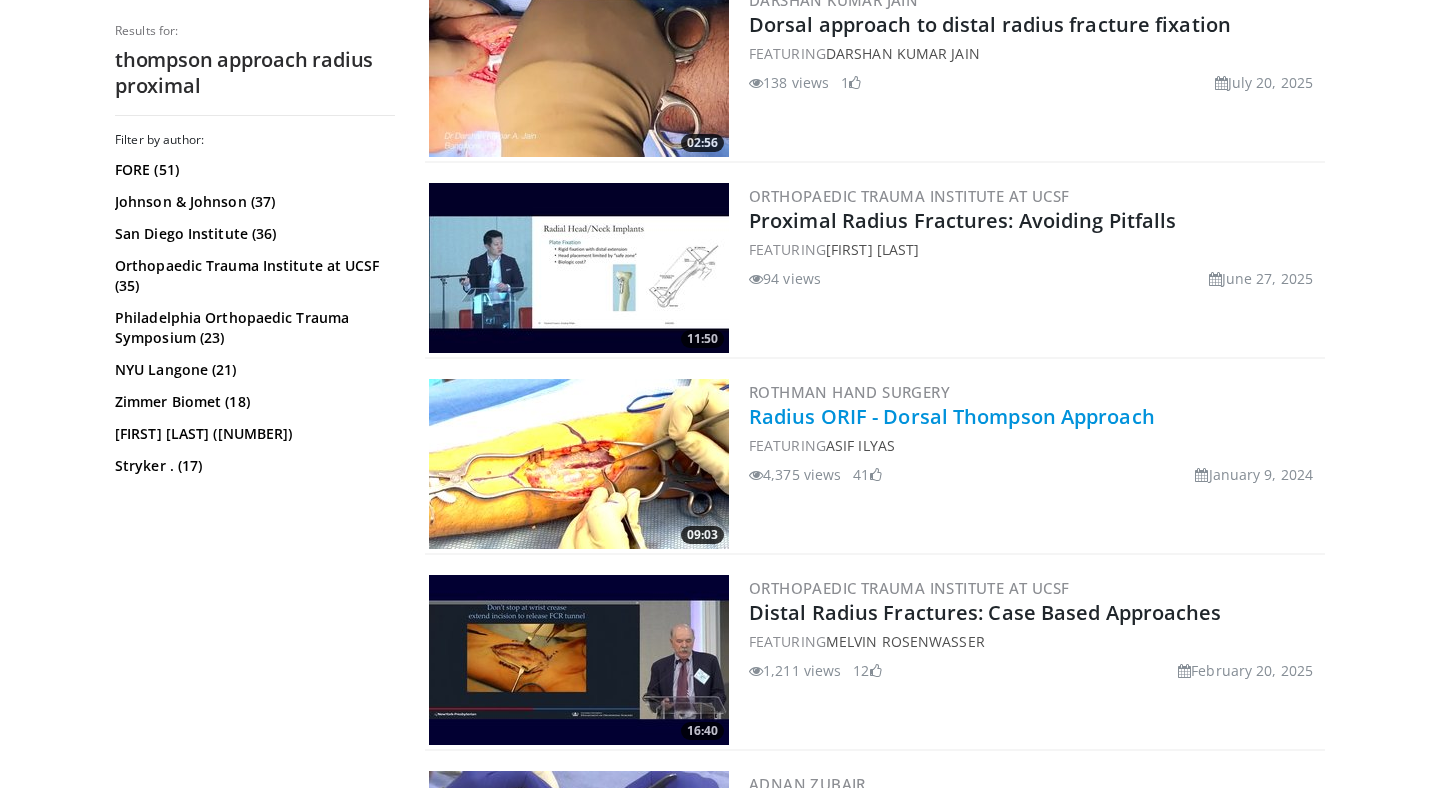 click on "Radius ORIF - Dorsal Thompson Approach" at bounding box center [952, 416] 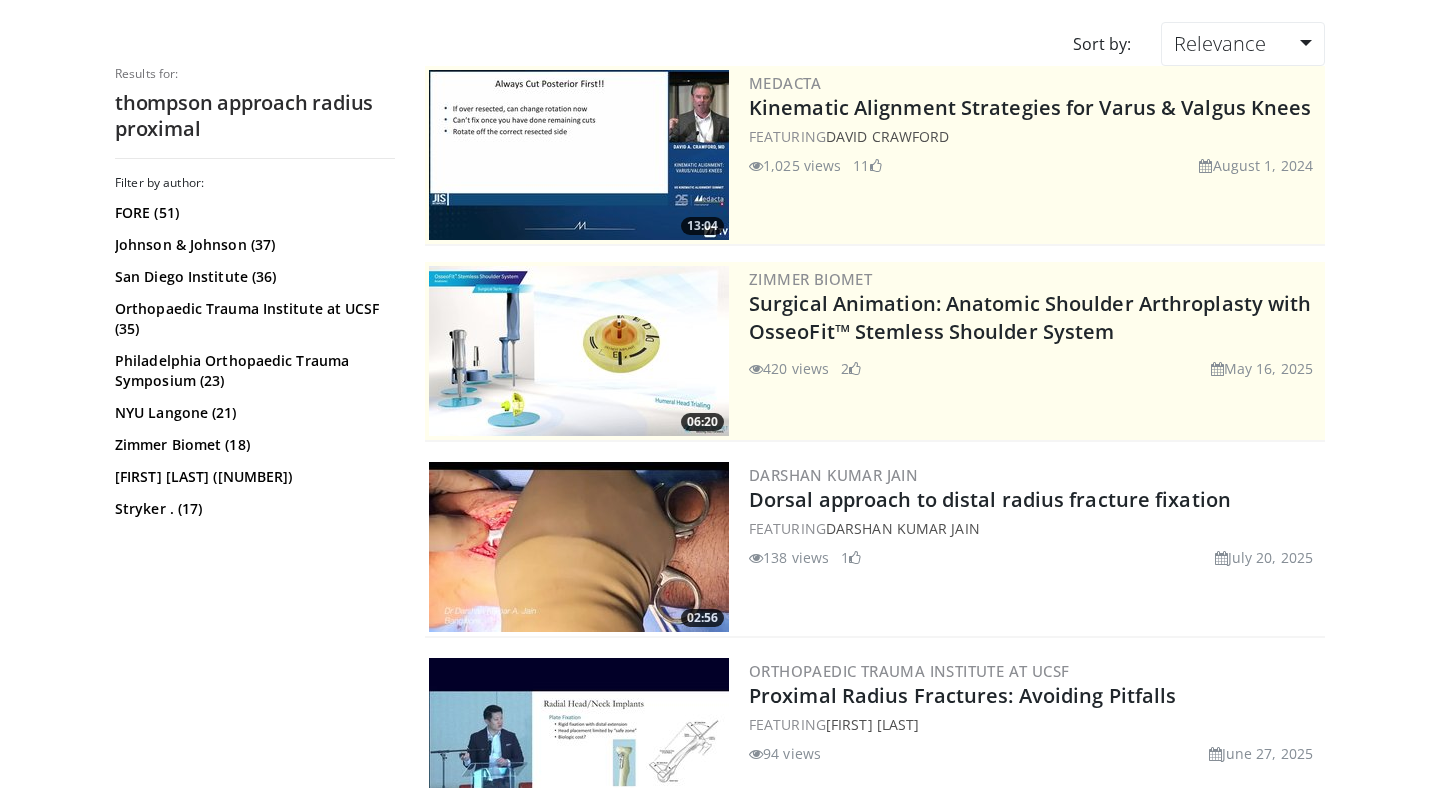 scroll, scrollTop: 0, scrollLeft: 0, axis: both 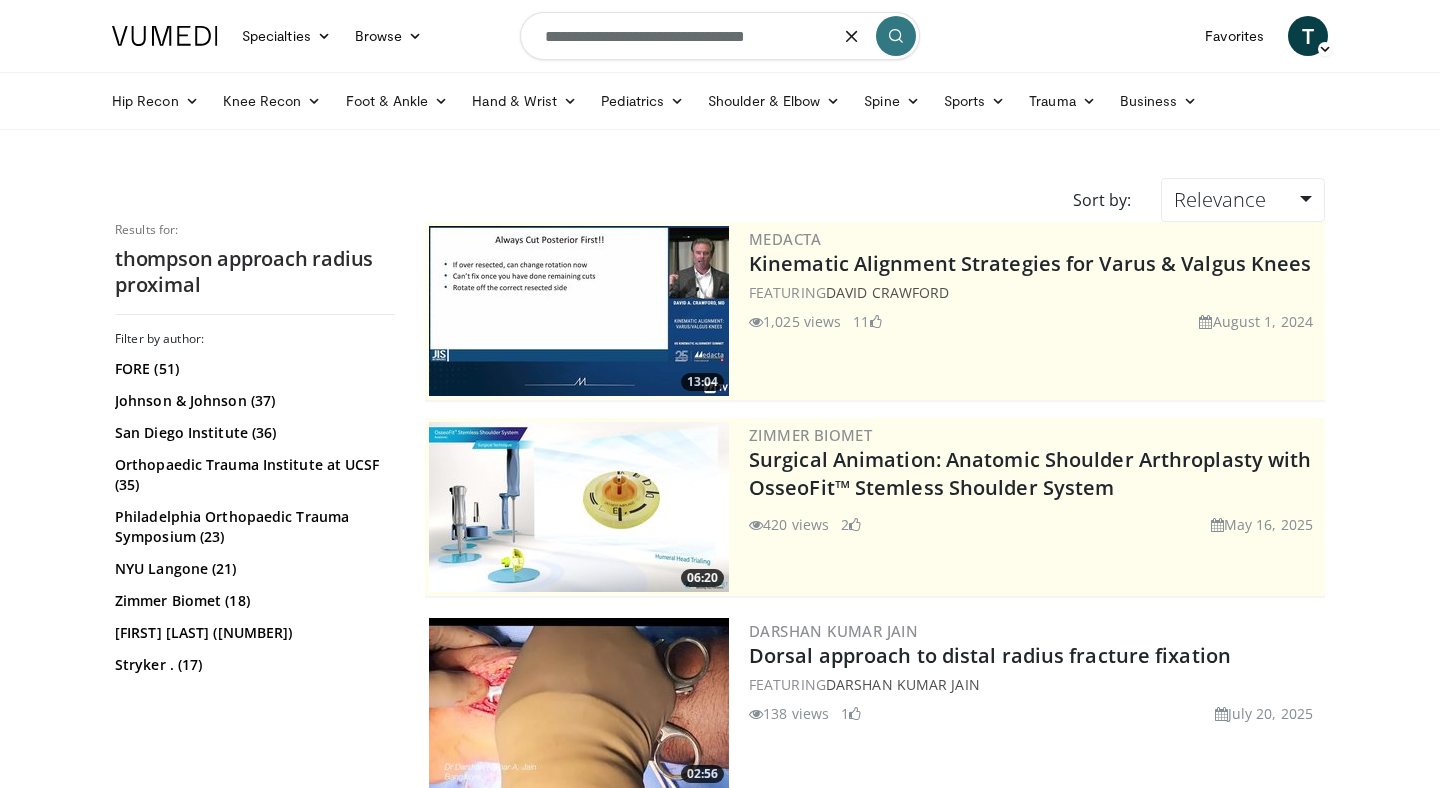 click on "**********" at bounding box center [720, 36] 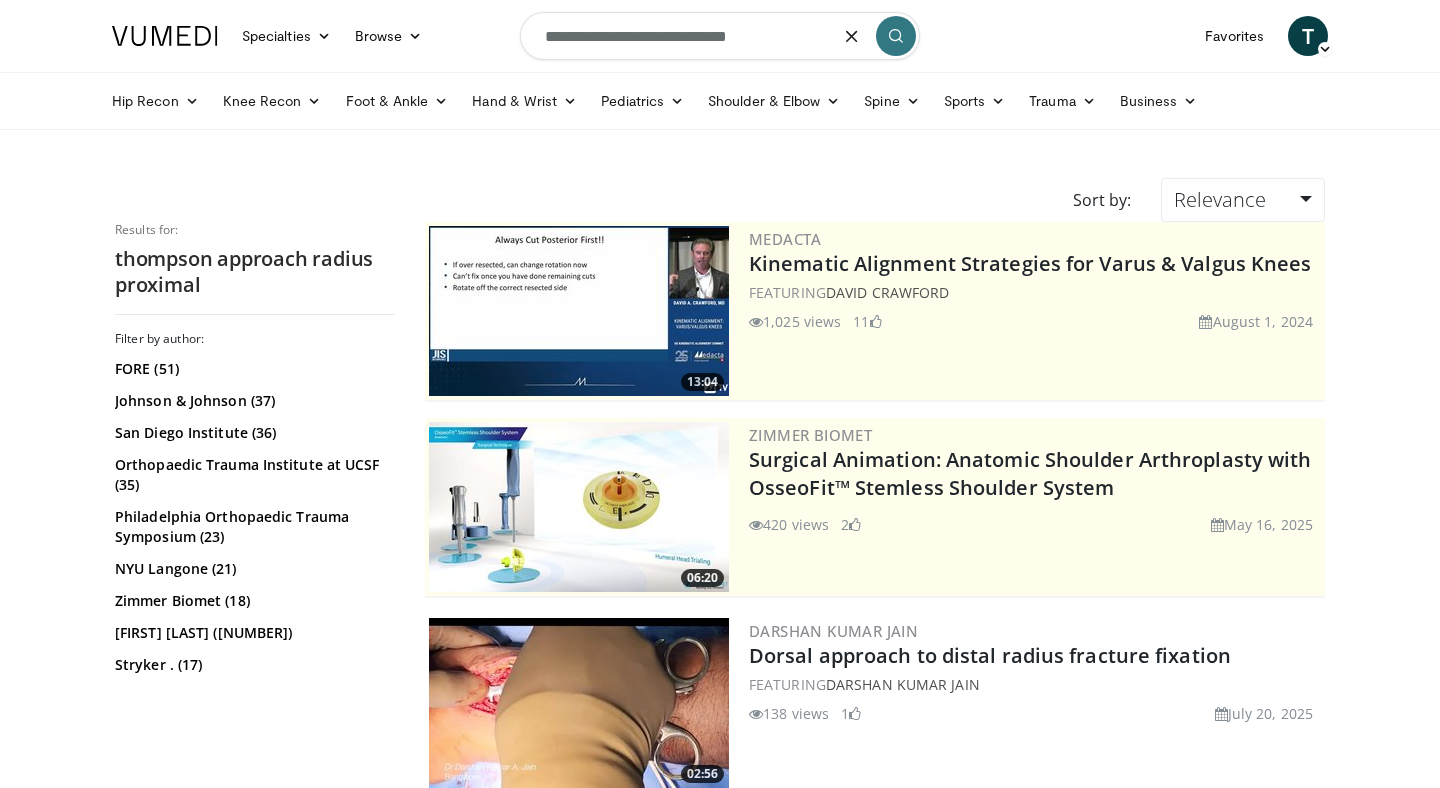 type on "**********" 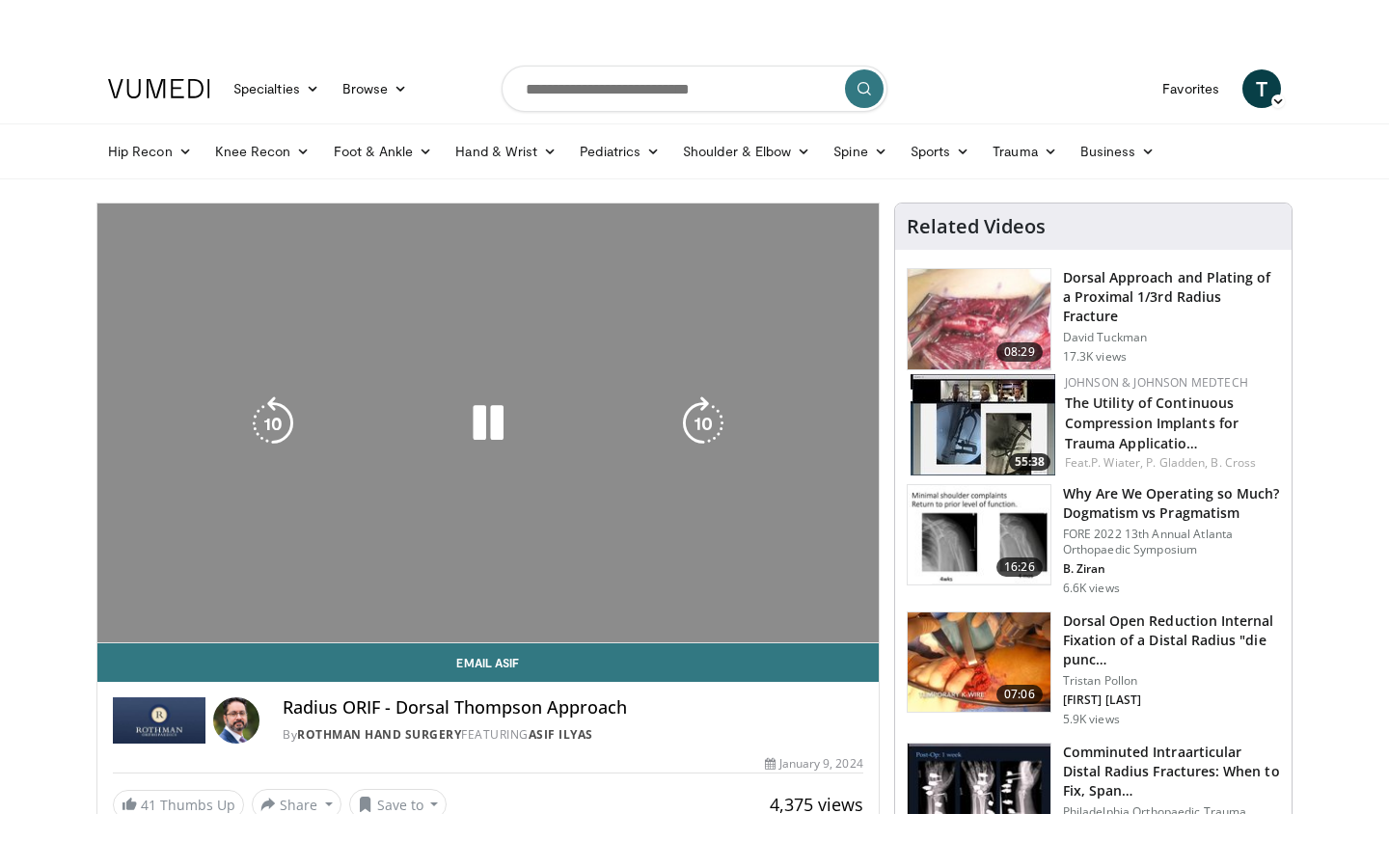 scroll, scrollTop: 0, scrollLeft: 0, axis: both 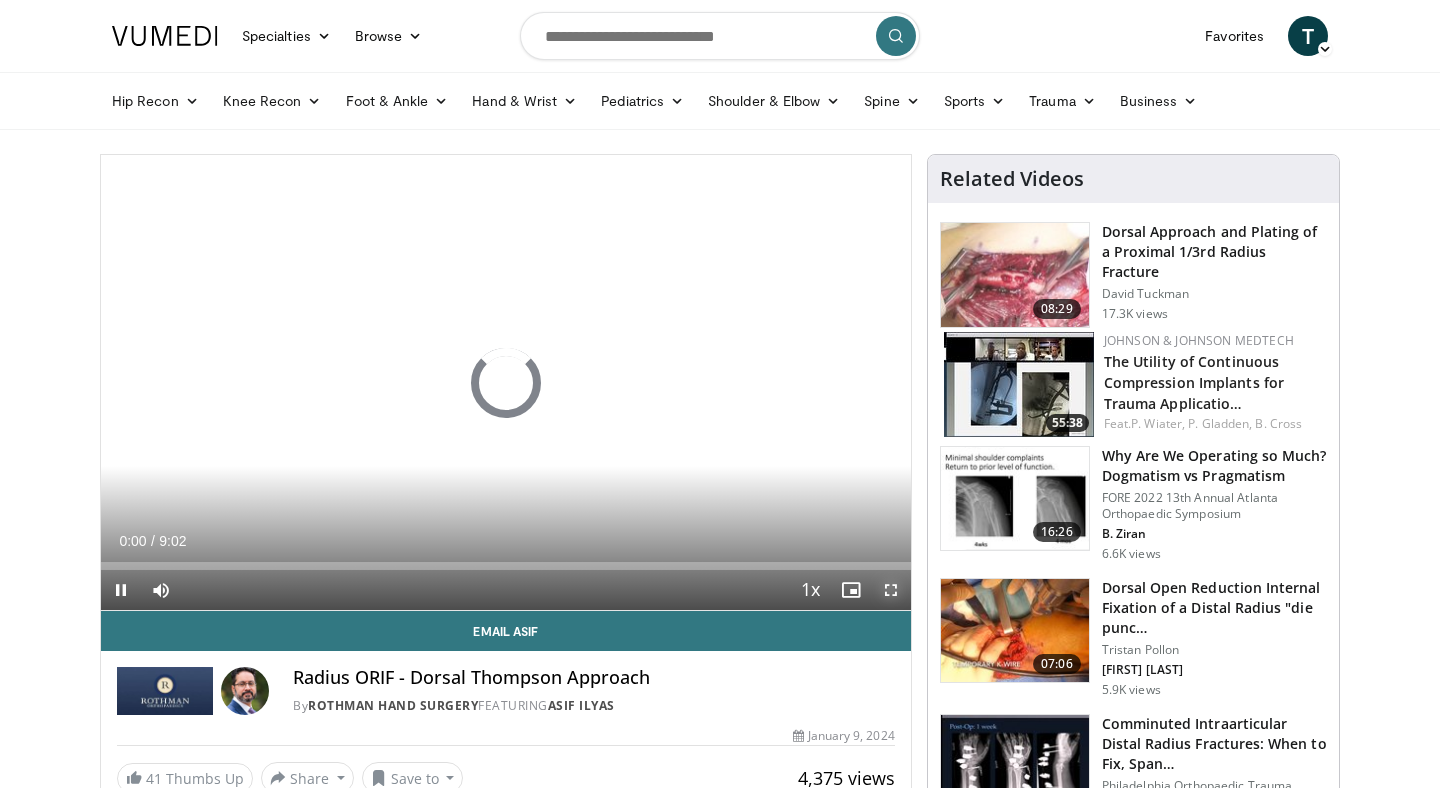 click at bounding box center (891, 590) 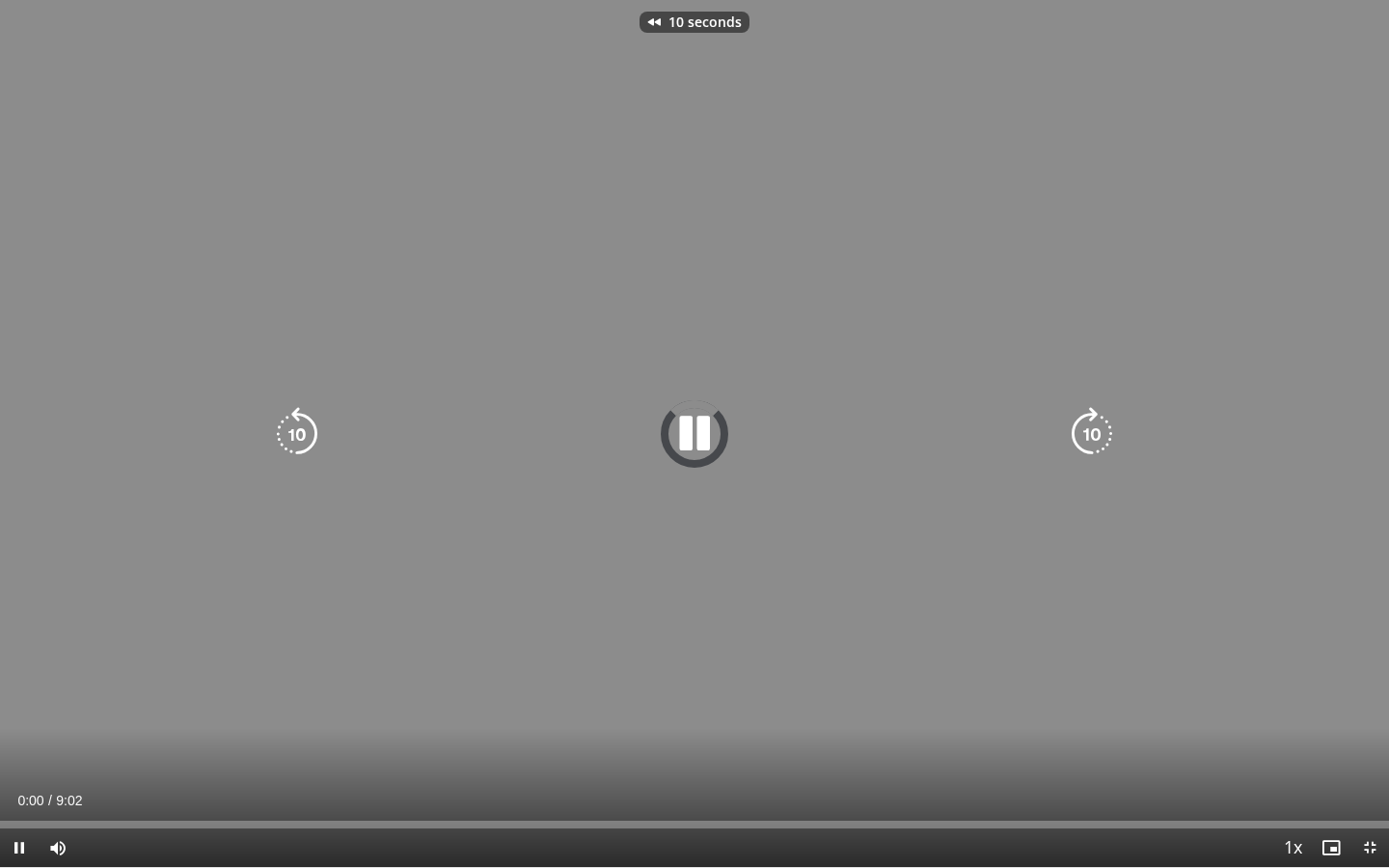 click on "10 seconds
Tap to unmute" at bounding box center (694, 433) 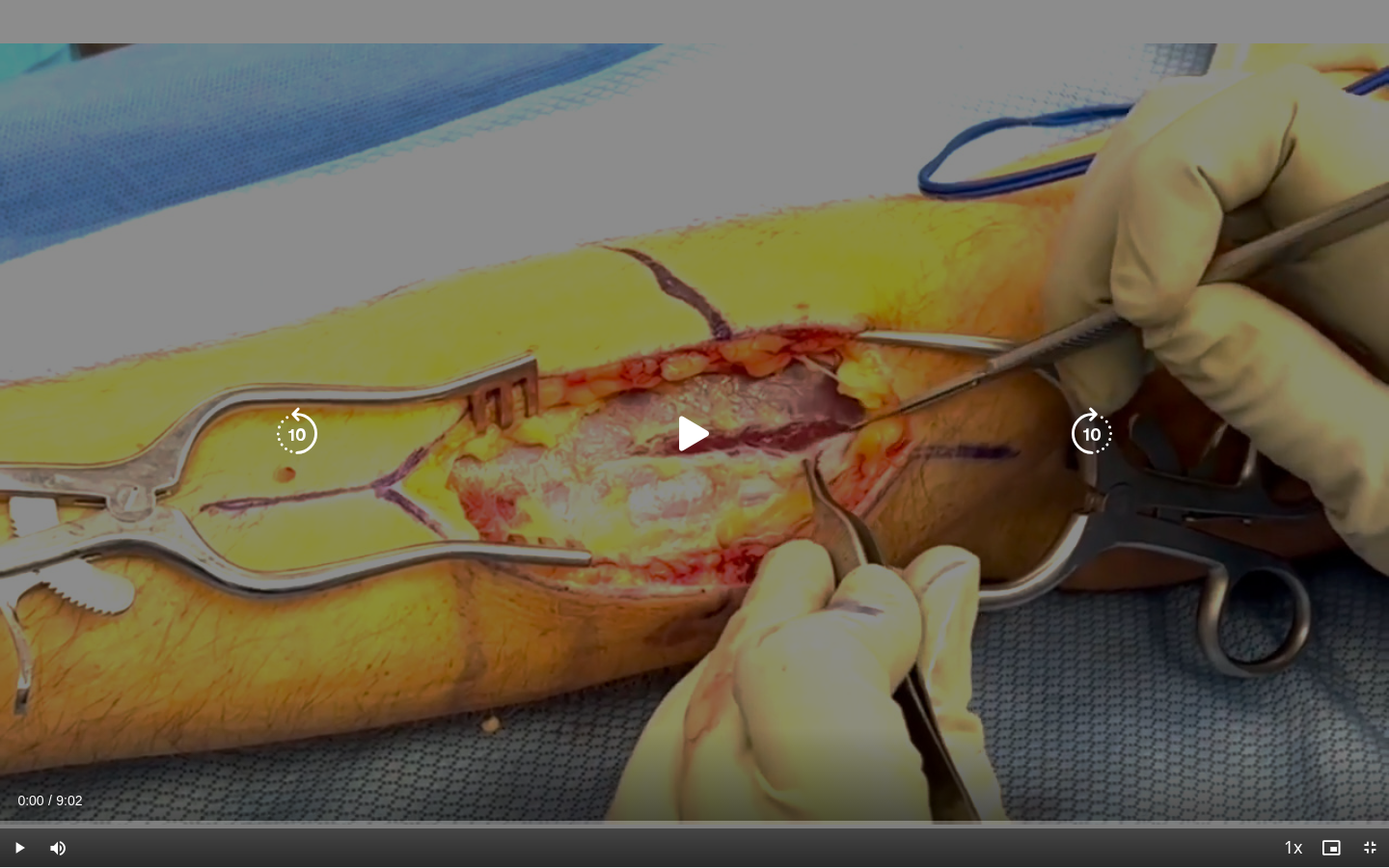 click on "10 seconds
Tap to unmute" at bounding box center (694, 433) 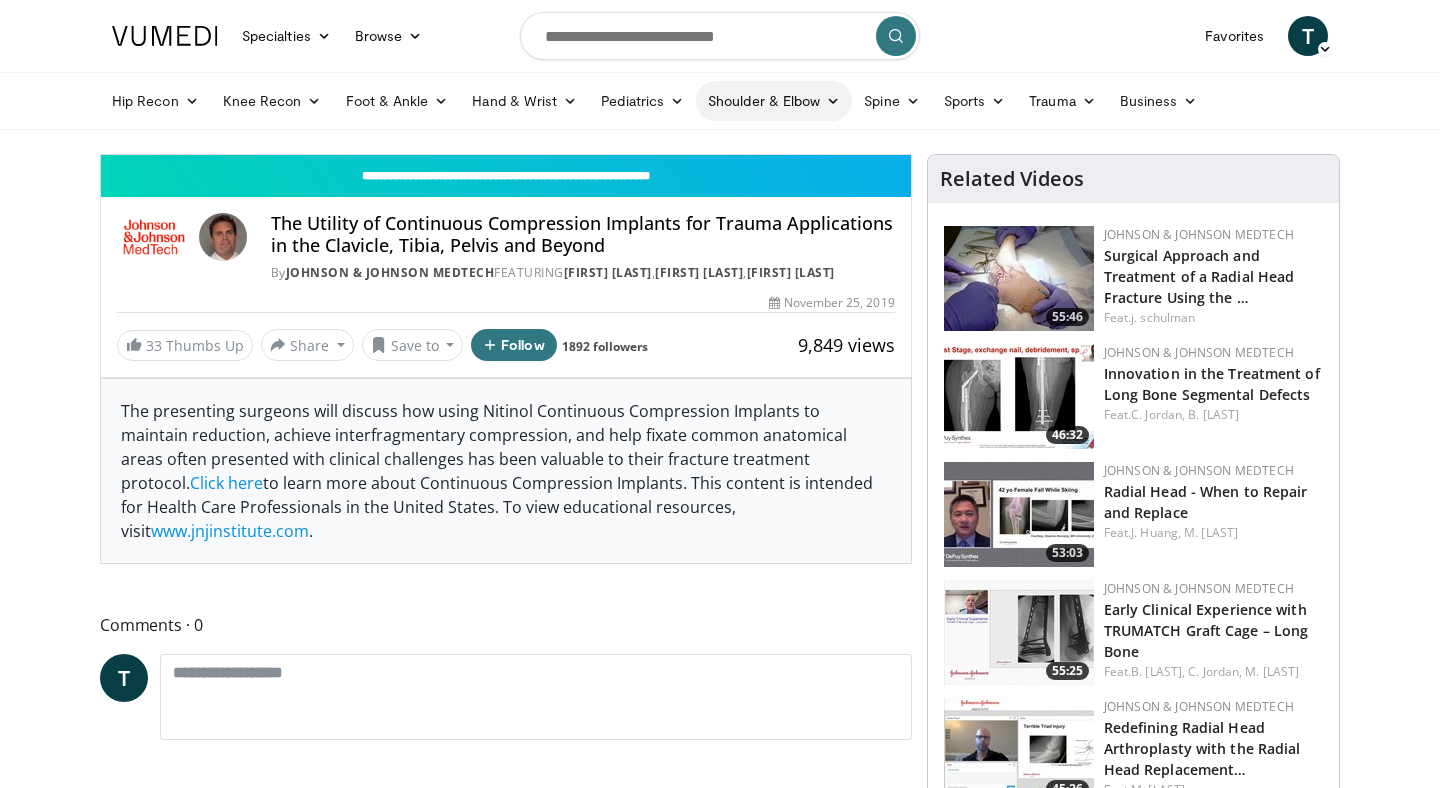 scroll, scrollTop: 0, scrollLeft: 0, axis: both 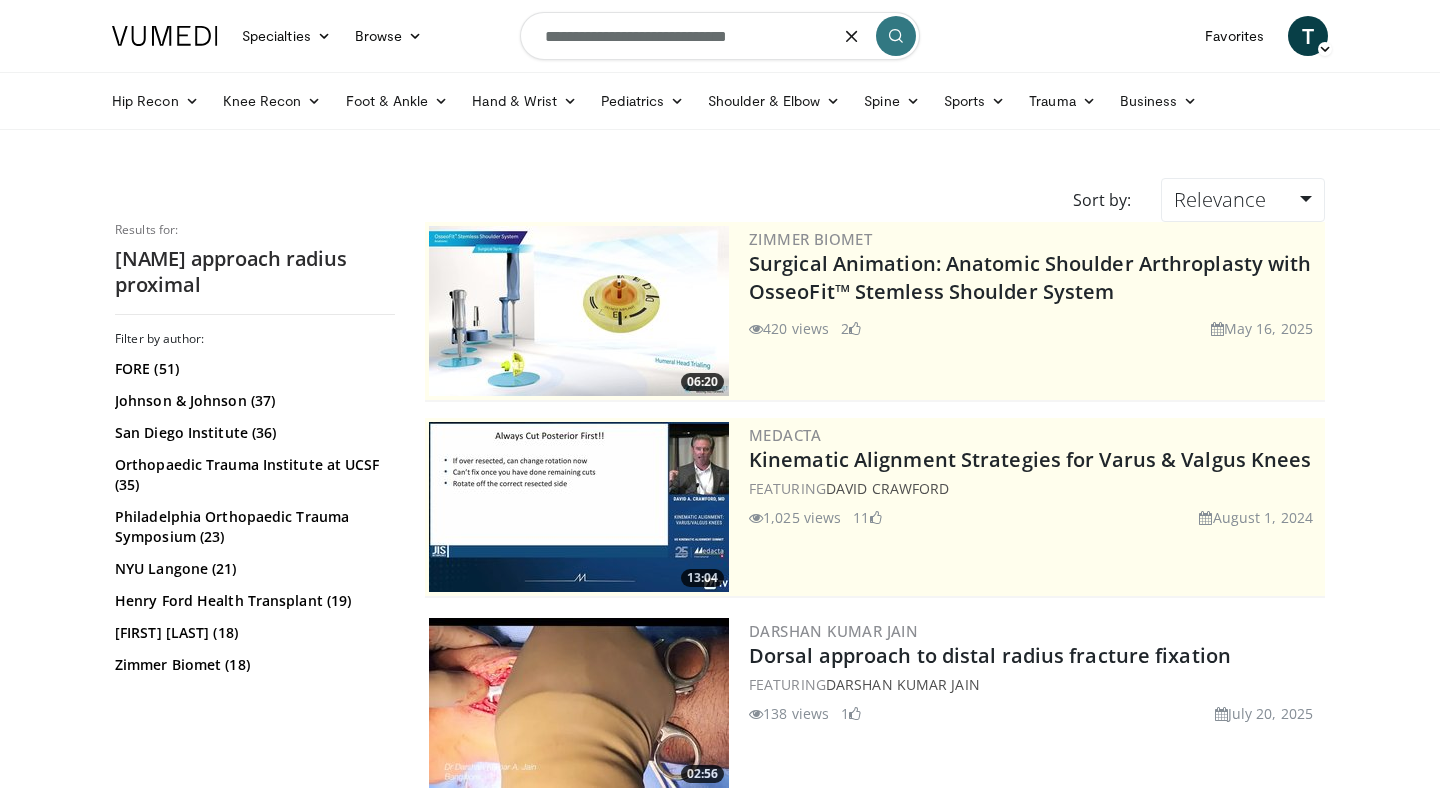 click on "**********" at bounding box center (720, 36) 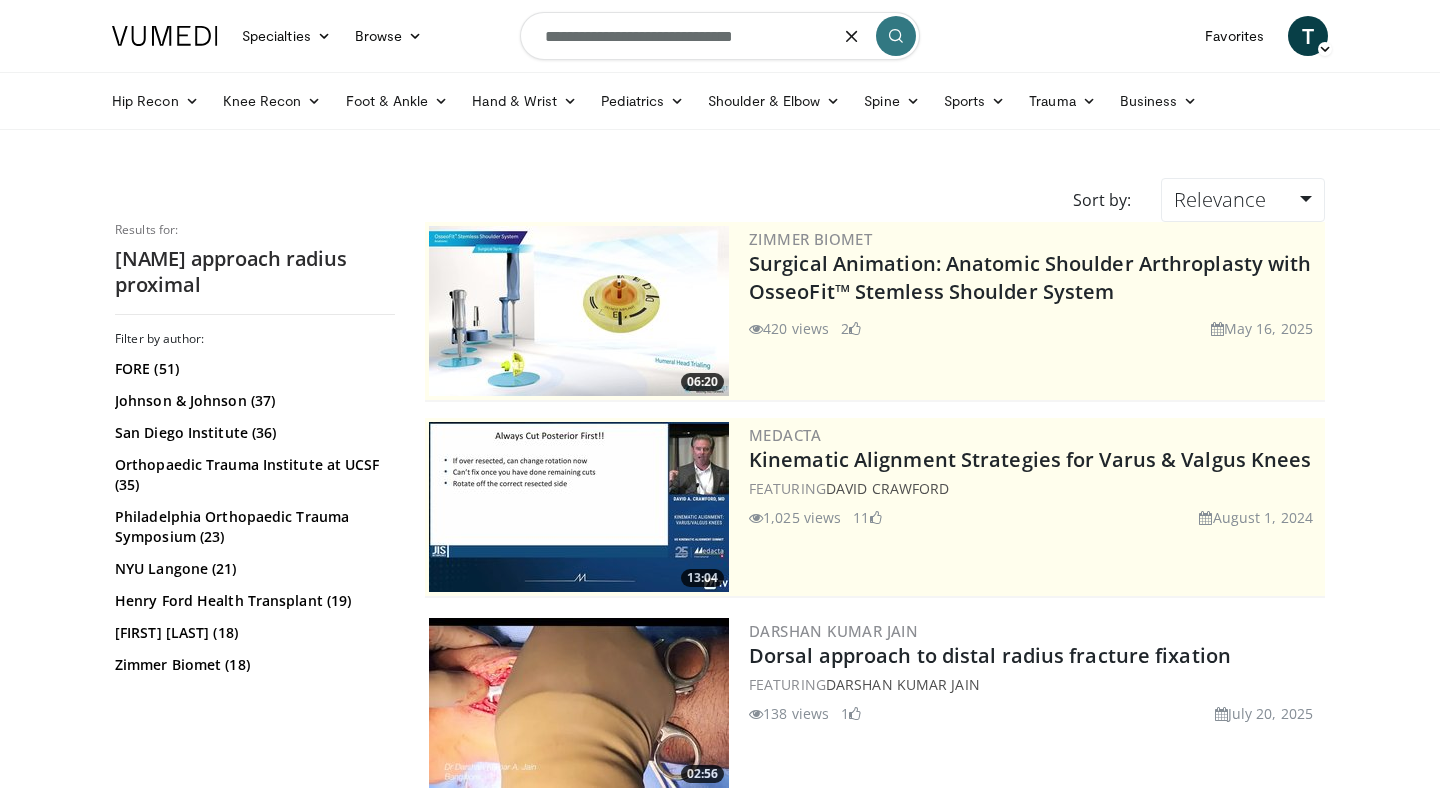 type on "**********" 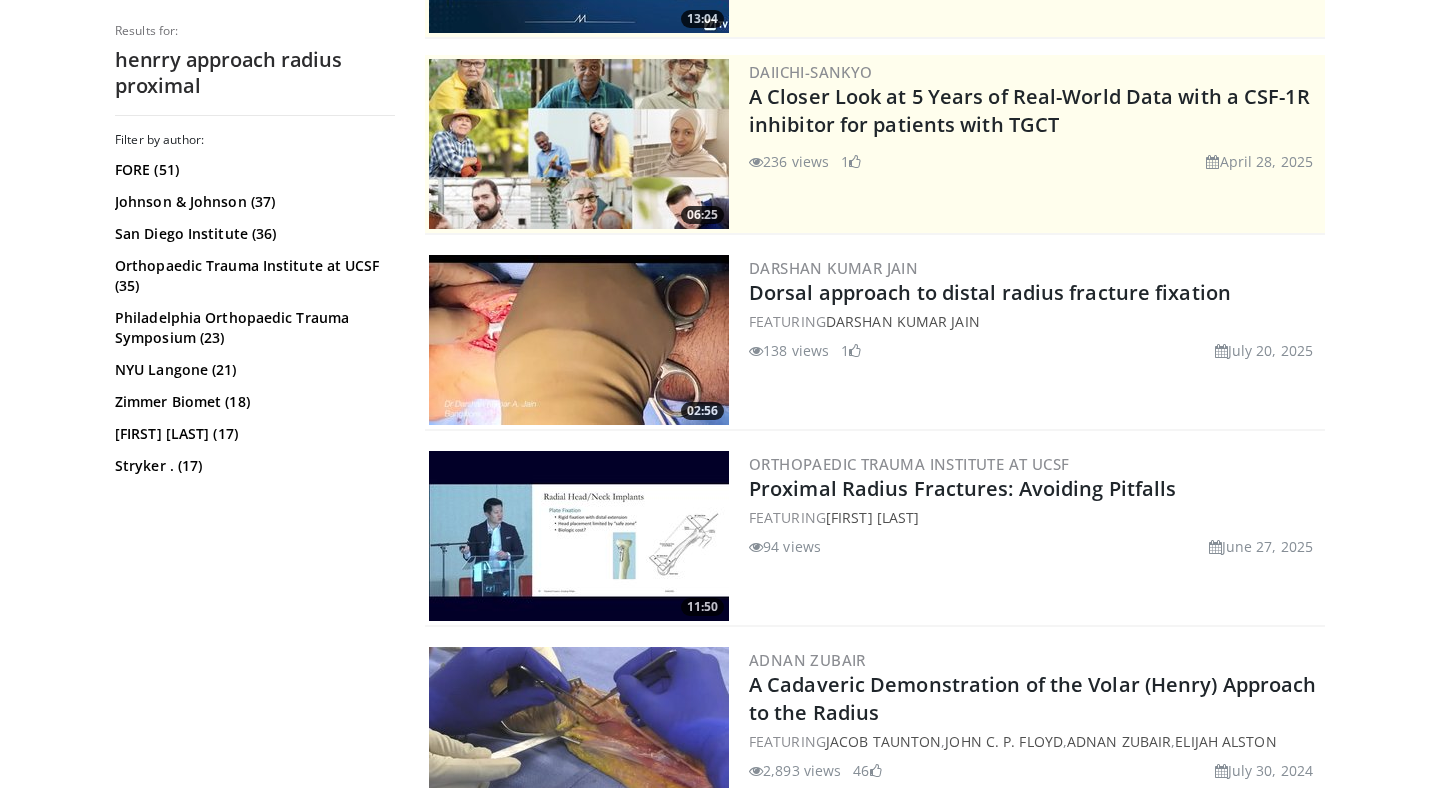 scroll, scrollTop: 0, scrollLeft: 0, axis: both 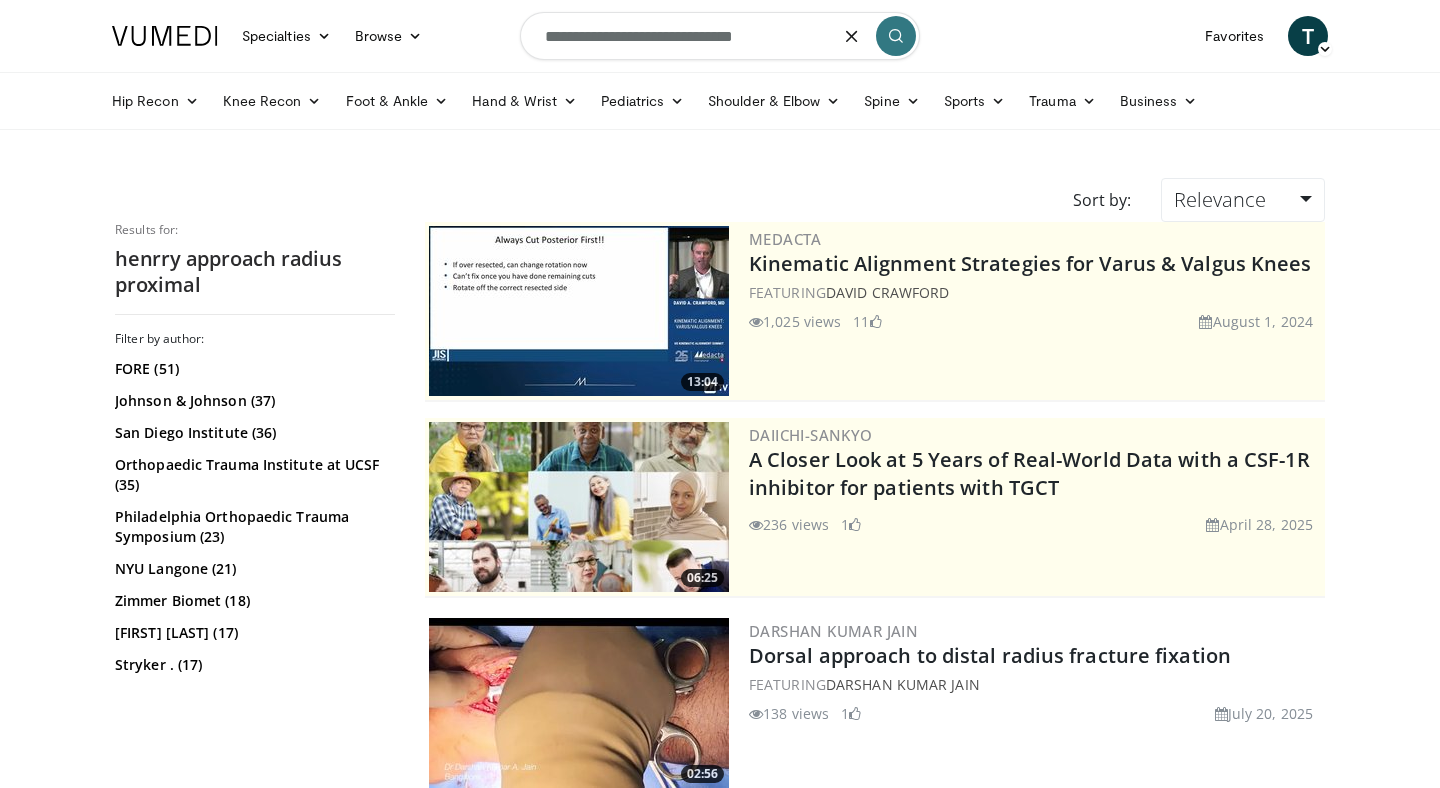 click on "**********" at bounding box center (720, 36) 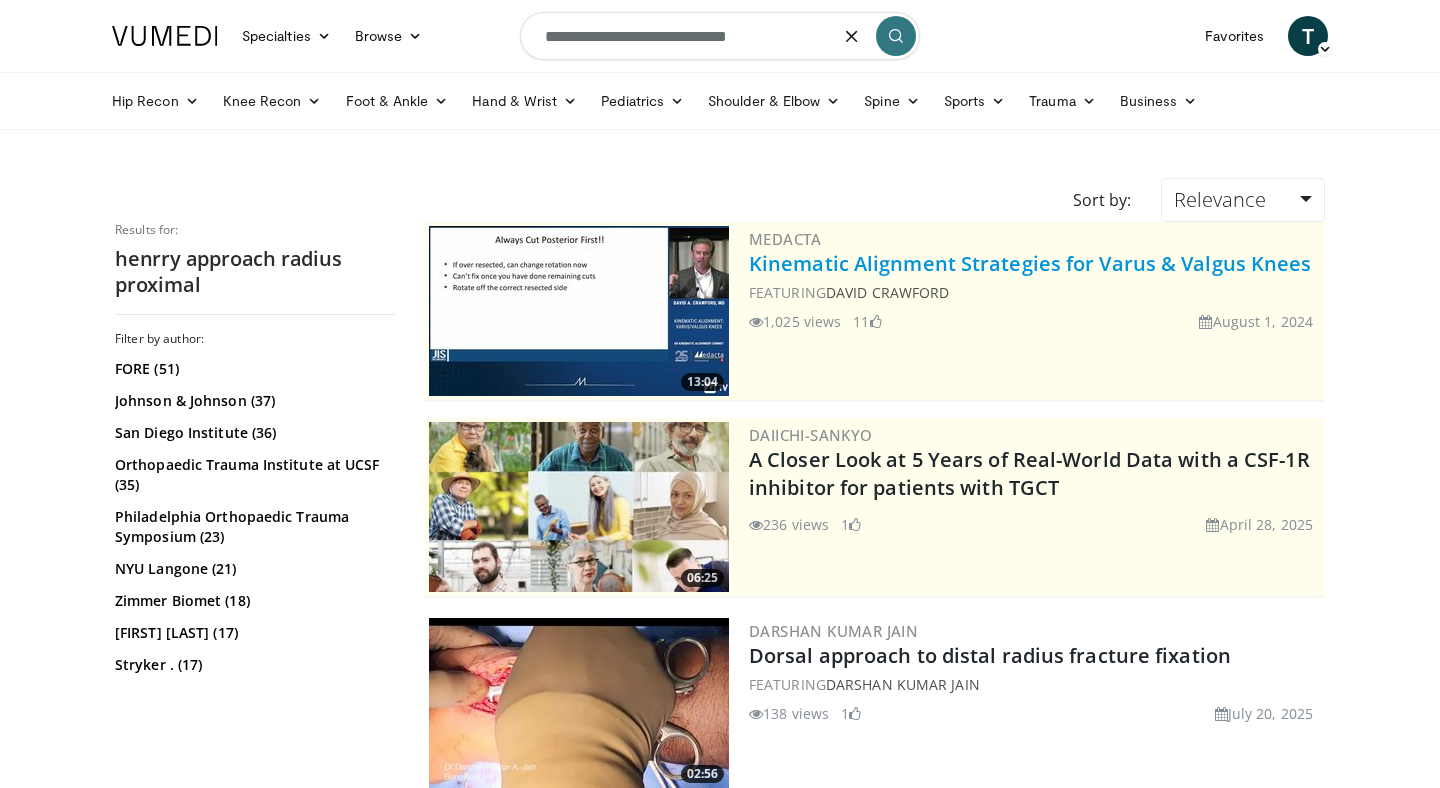 type on "**********" 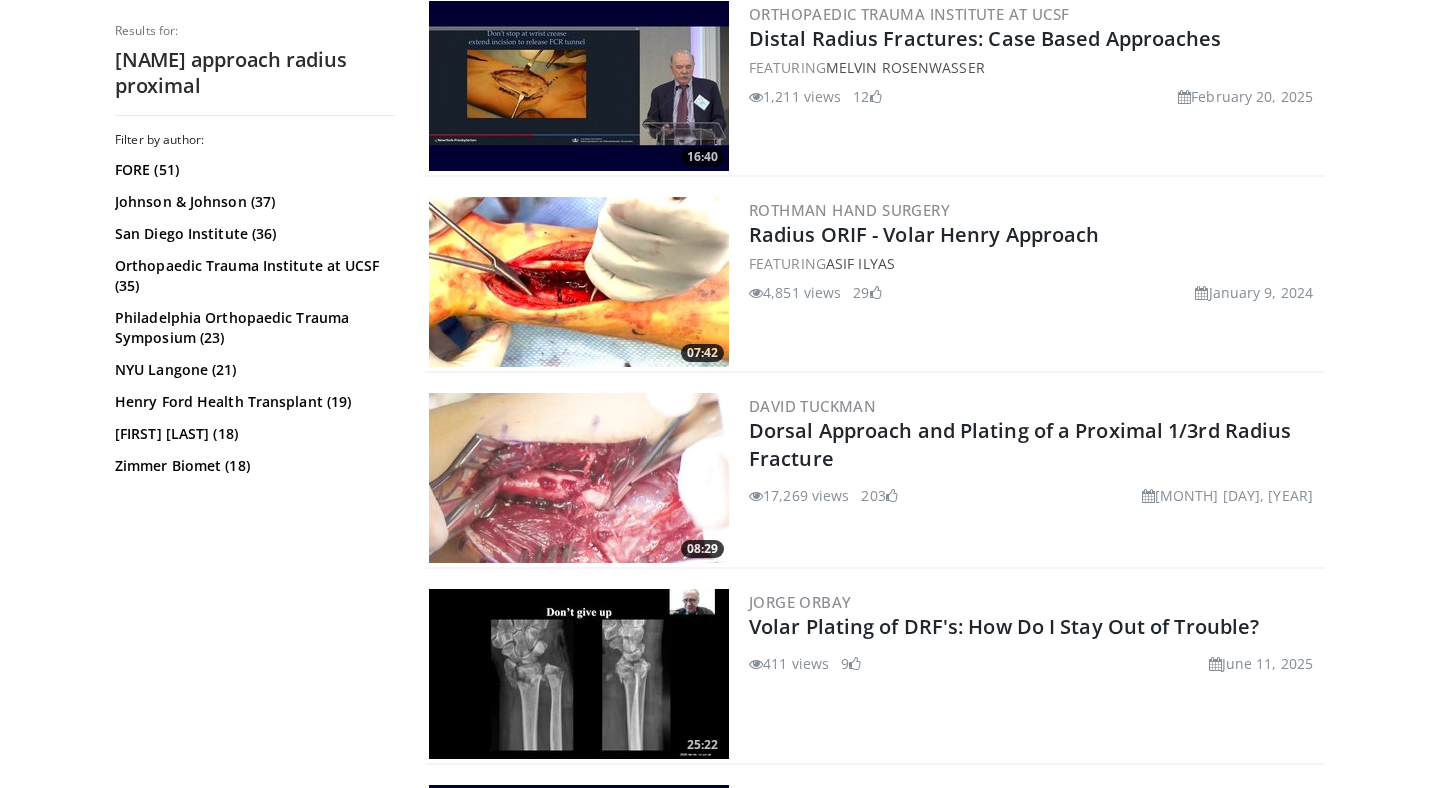 scroll, scrollTop: 1402, scrollLeft: 0, axis: vertical 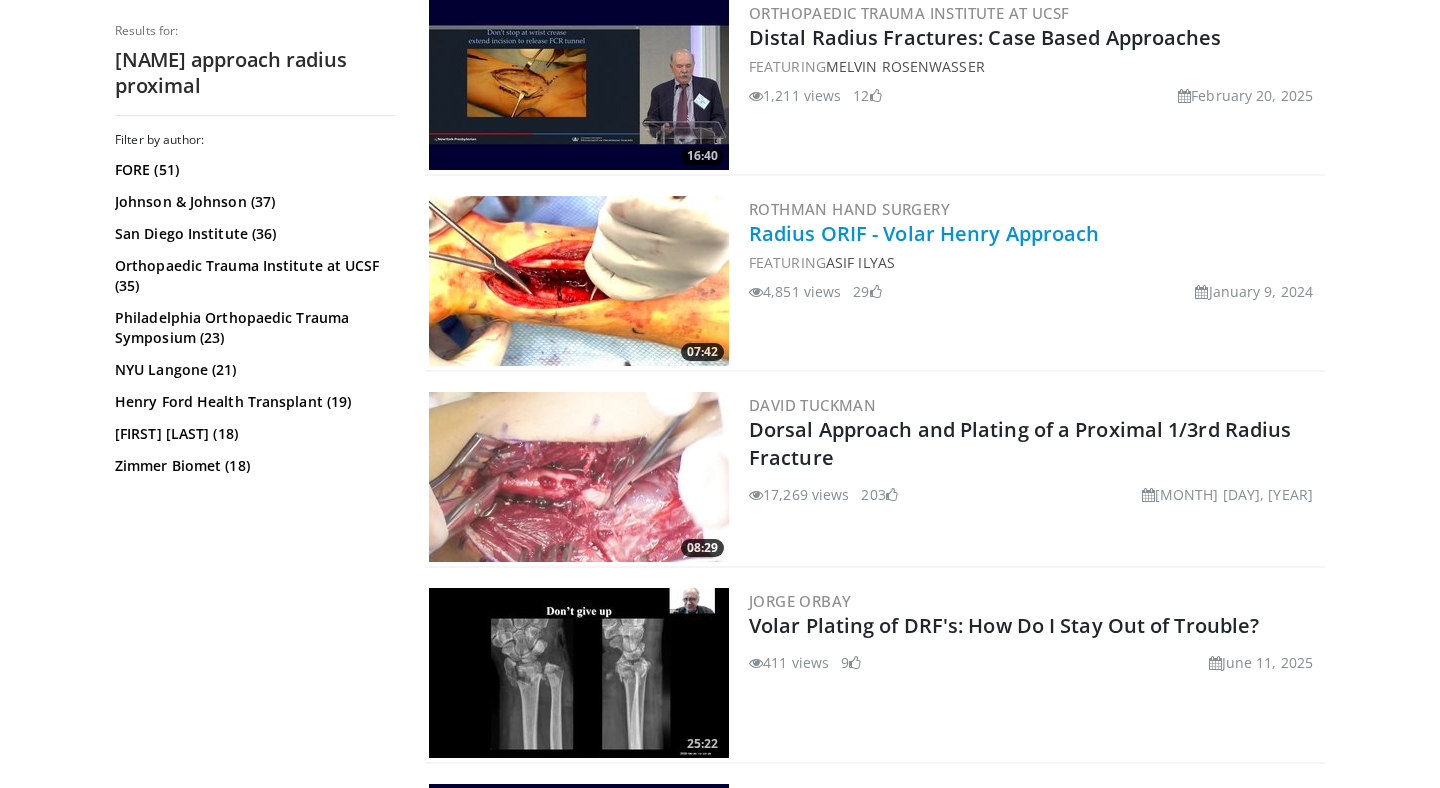 click on "Radius ORIF - Volar Henry Approach" at bounding box center [924, 233] 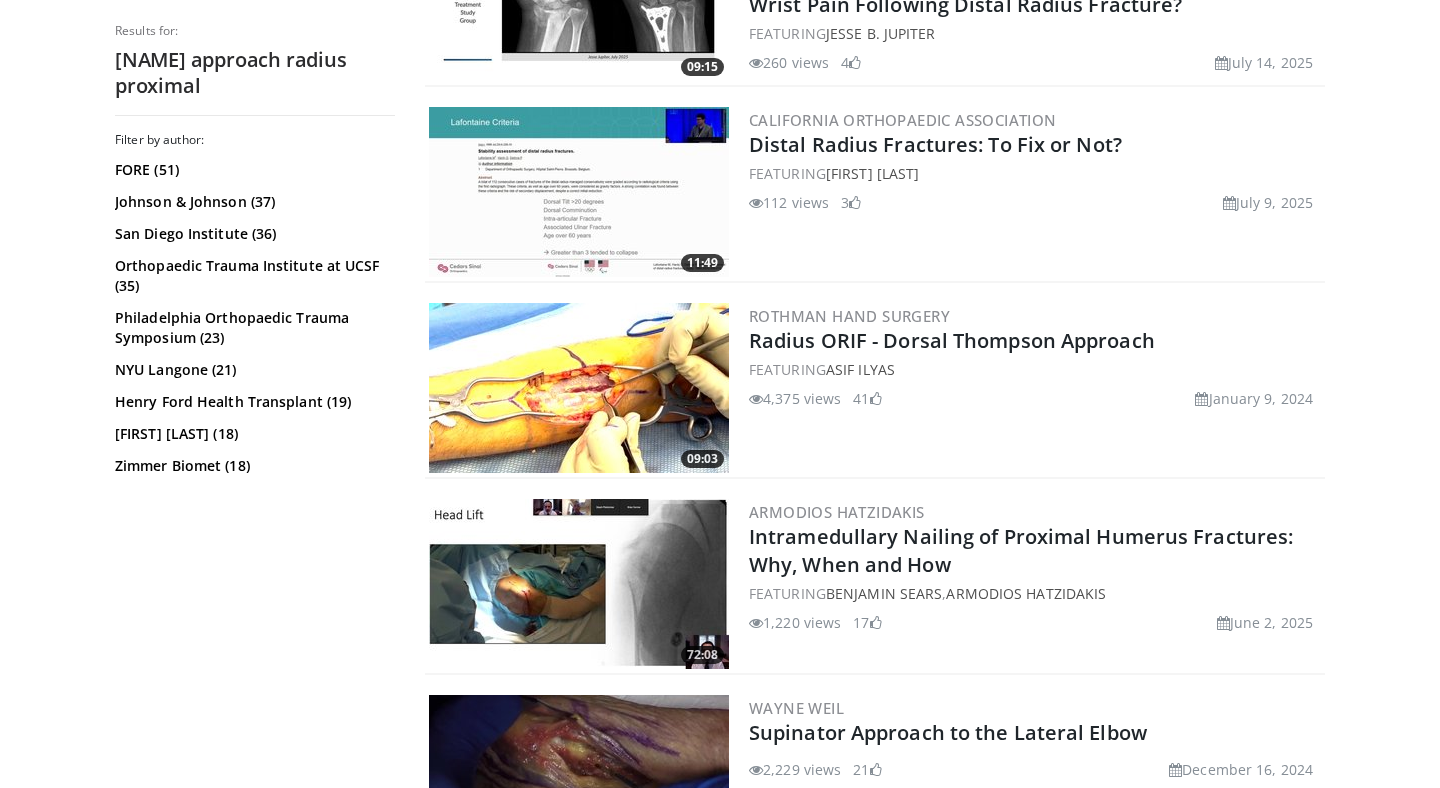 scroll, scrollTop: 3649, scrollLeft: 0, axis: vertical 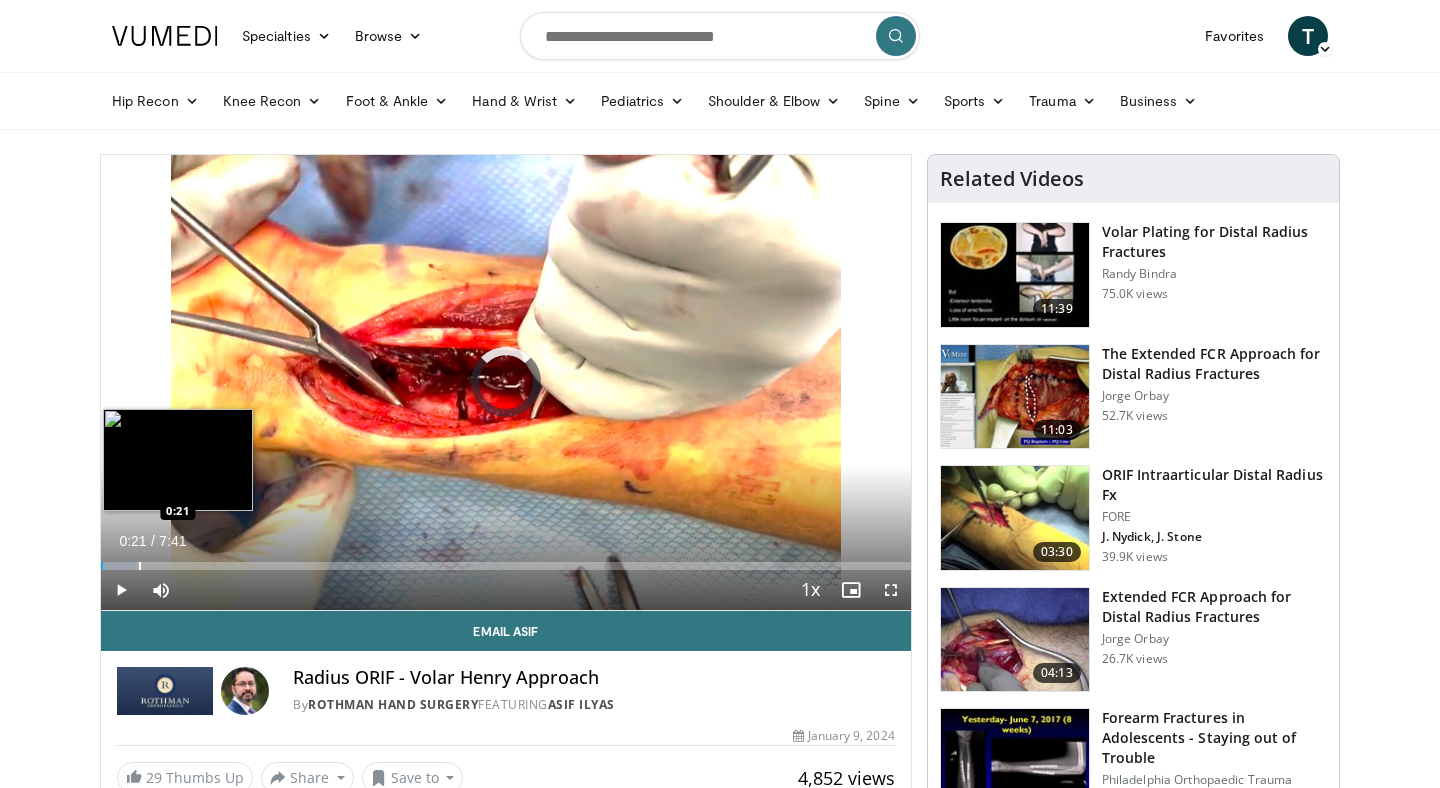 click at bounding box center (140, 566) 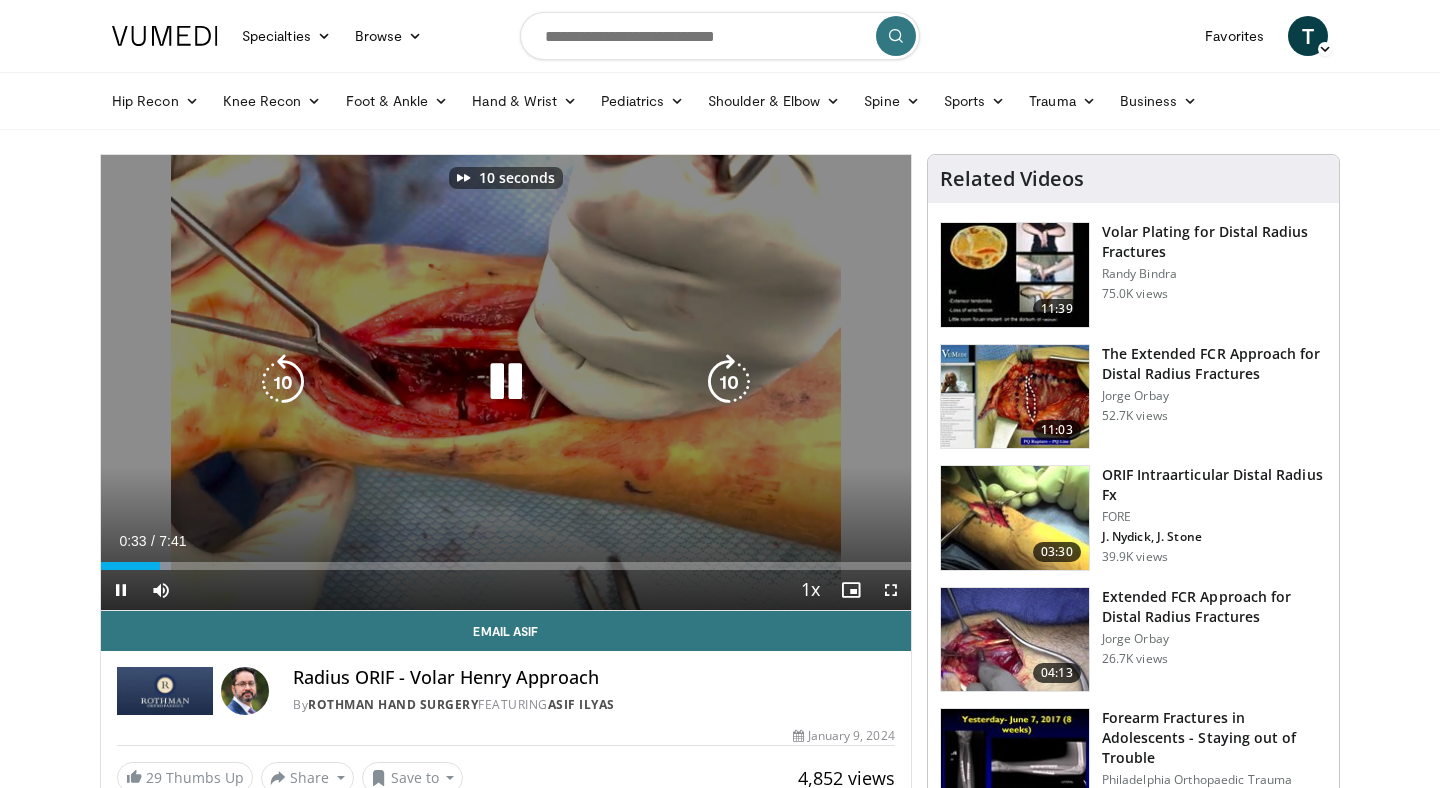 click on "10 seconds
Tap to unmute" at bounding box center [506, 382] 